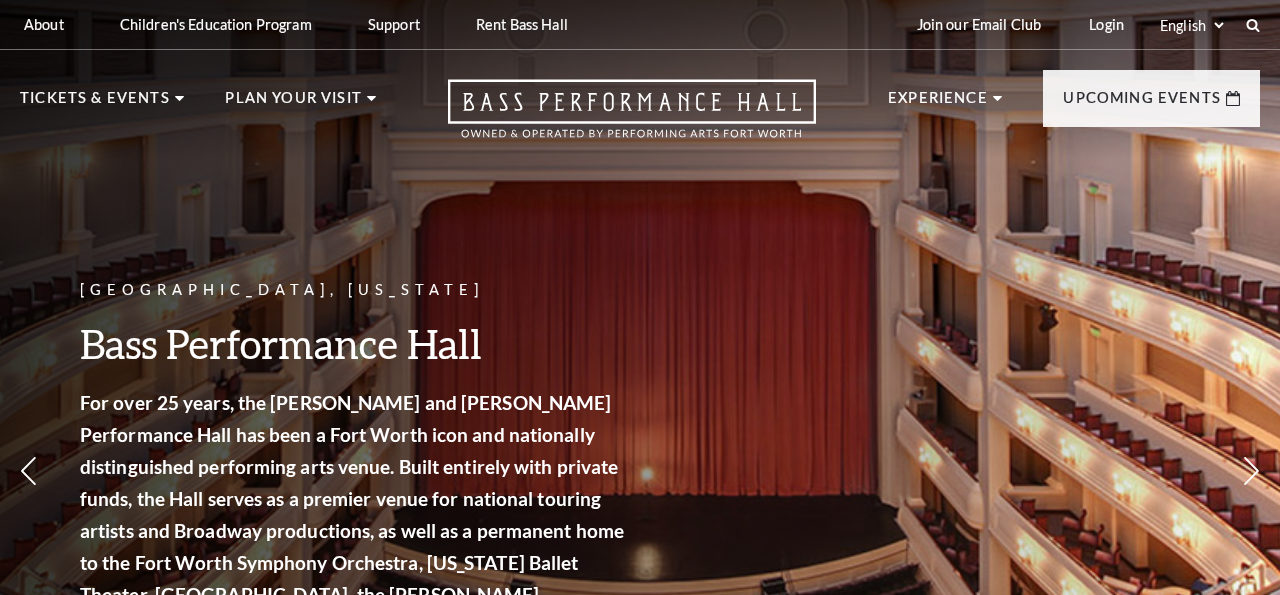 scroll, scrollTop: 0, scrollLeft: 0, axis: both 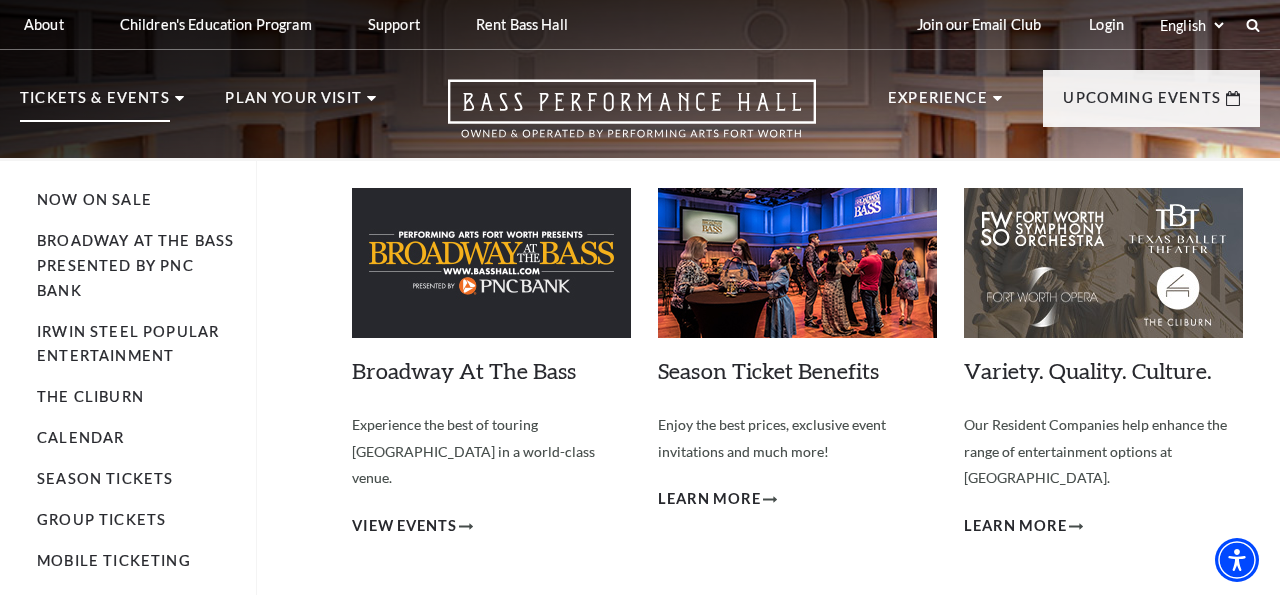 click on "Tickets & Events
Now On Sale
Broadway At The Bass presented by PNC Bank
Irwin Steel Popular Entertainment
The Cliburn
Calendar
Season Tickets
Group Tickets
Mobile Ticketing
Ticket Exchanges
Ticket Guidelines
Lottery Tickets
Gift Certificates
Broadway At The Bass
Experience the best of touring Broadway in a world-class venue.
View Events
Learn More" at bounding box center (102, 122) 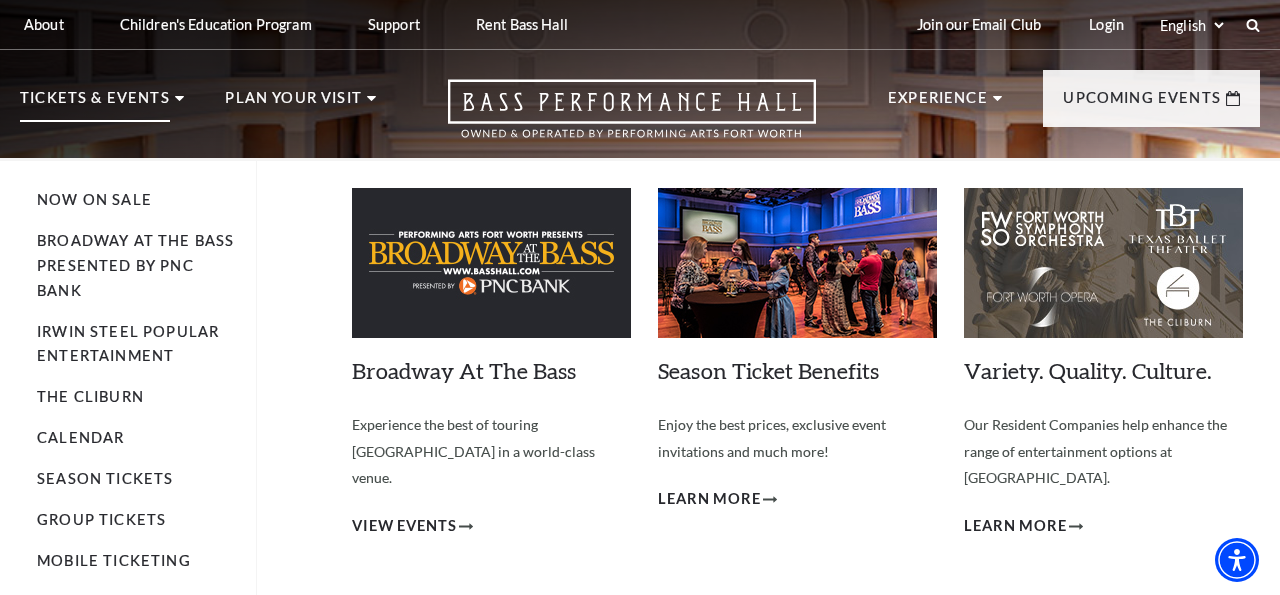 click on "Now On Sale
Broadway At The Bass presented by PNC Bank
Irwin Steel Popular Entertainment
The Cliburn
Calendar
Season Tickets
Group Tickets
Mobile Ticketing
Ticket Exchanges
Ticket Guidelines
Lottery Tickets
Gift Certificates
Broadway At The Bass
Experience the best of touring Broadway in a world-class venue.
View Events
Season Ticket Benefits
Learn More" at bounding box center [640, 489] 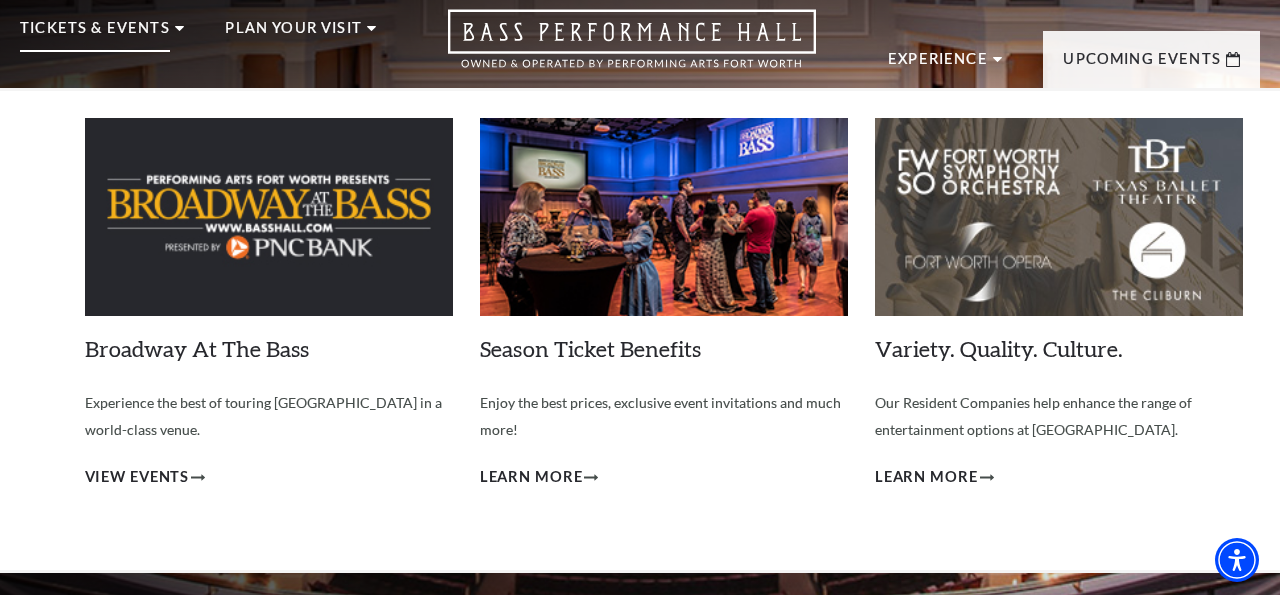 scroll, scrollTop: 0, scrollLeft: 0, axis: both 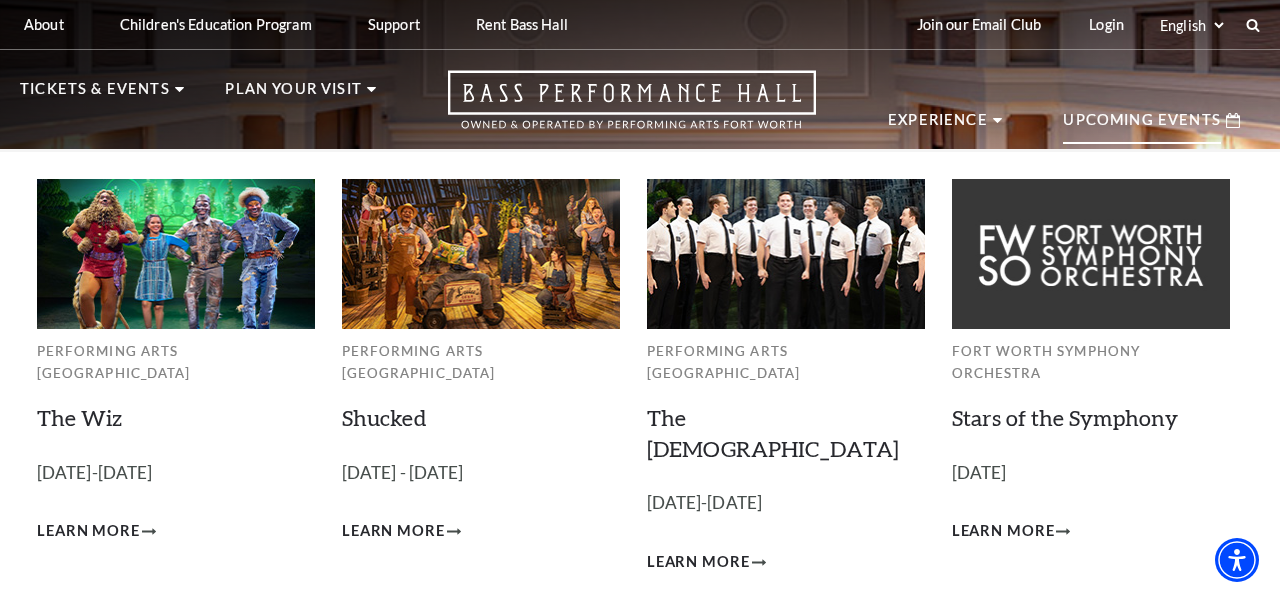 click on "Upcoming Events" at bounding box center [1142, 126] 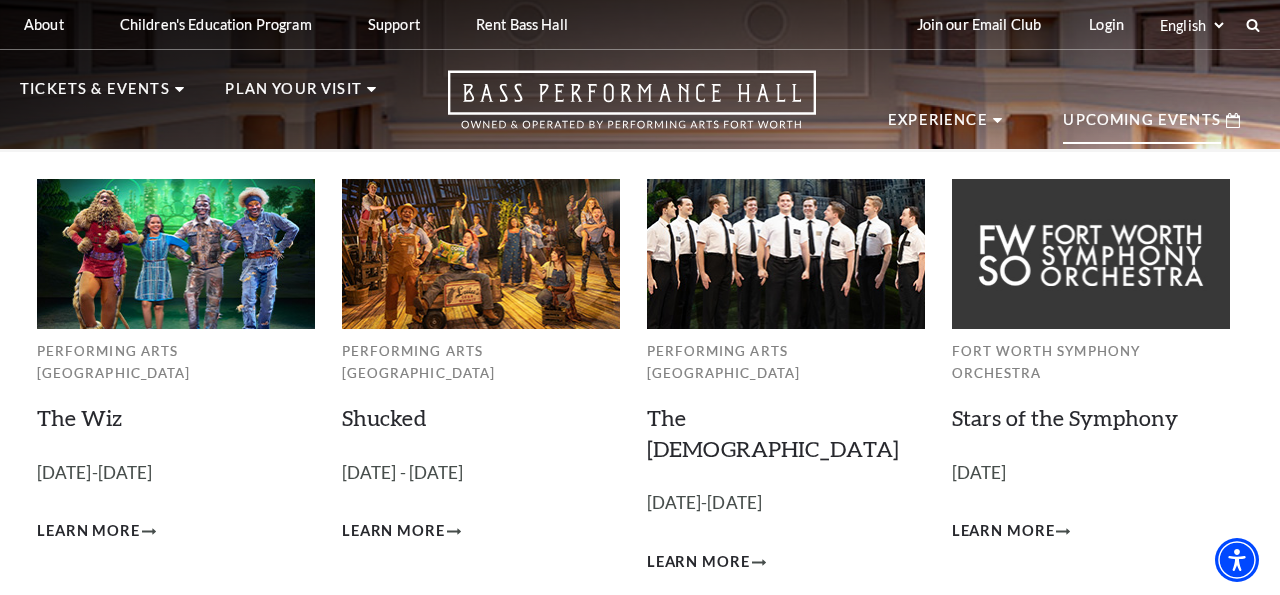 click at bounding box center (481, 253) 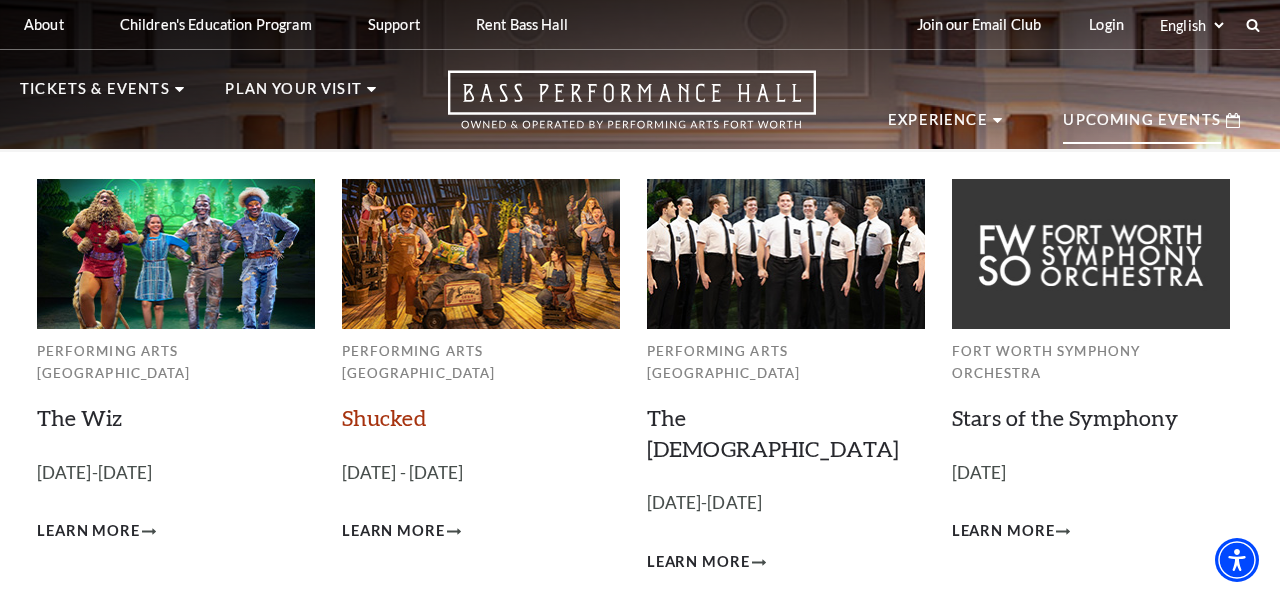 click on "Shucked" at bounding box center (384, 417) 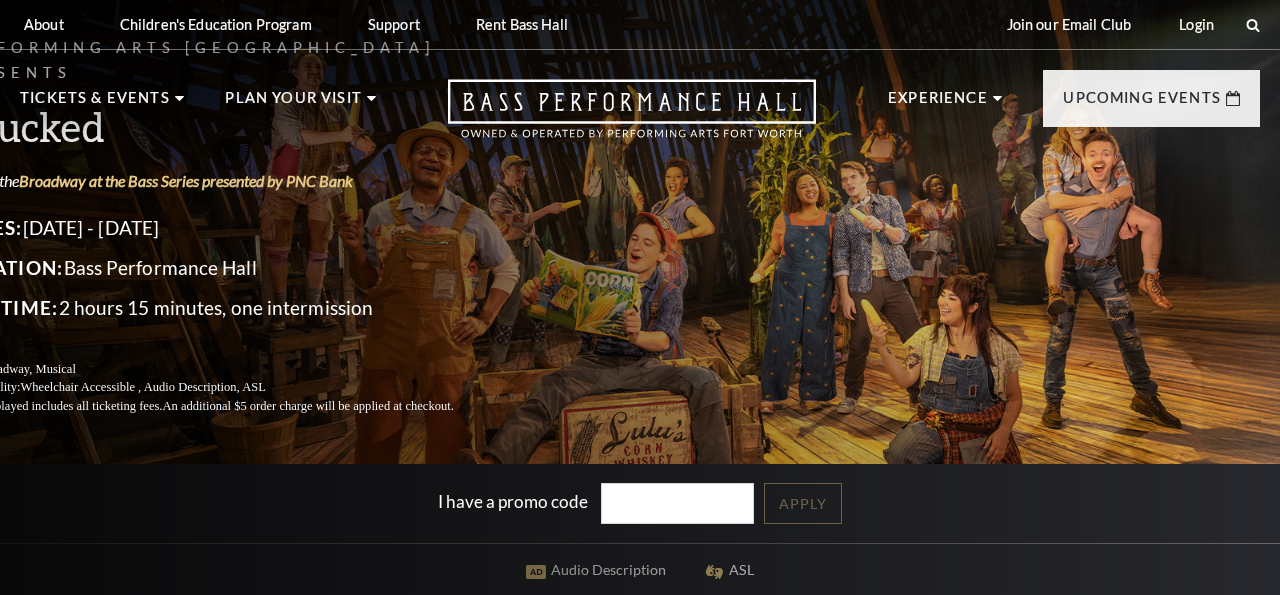 scroll, scrollTop: 0, scrollLeft: 0, axis: both 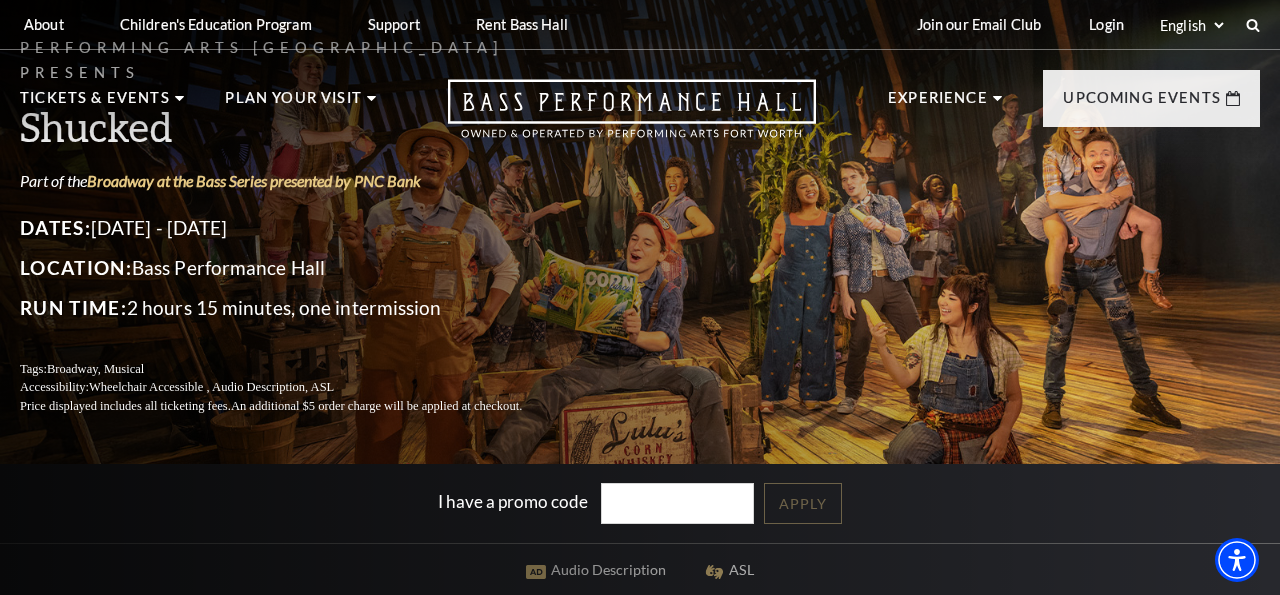 click on "Performing Arts Fort Worth Presents
Shucked
Part of the  Broadway at the Bass Series presented by PNC Bank
Dates:  July 29 - August 3, 2025
Location:  Bass Performance Hall
Run Time:  2 hours 15 minutes, one intermission
Tags:  Broadway, Musical
Accessibility:  Wheelchair Accessible , Audio Description, ASL
Price displayed includes all ticketing fees.
An additional $5 order charge will be applied at checkout." at bounding box center [640, 226] 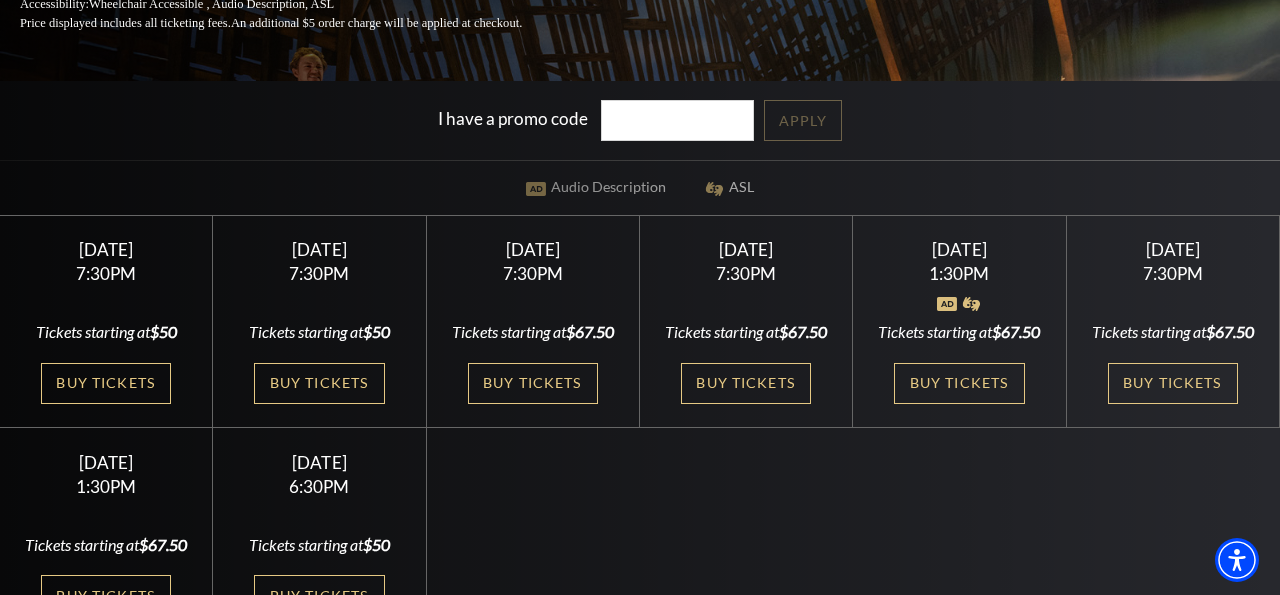 scroll, scrollTop: 360, scrollLeft: 0, axis: vertical 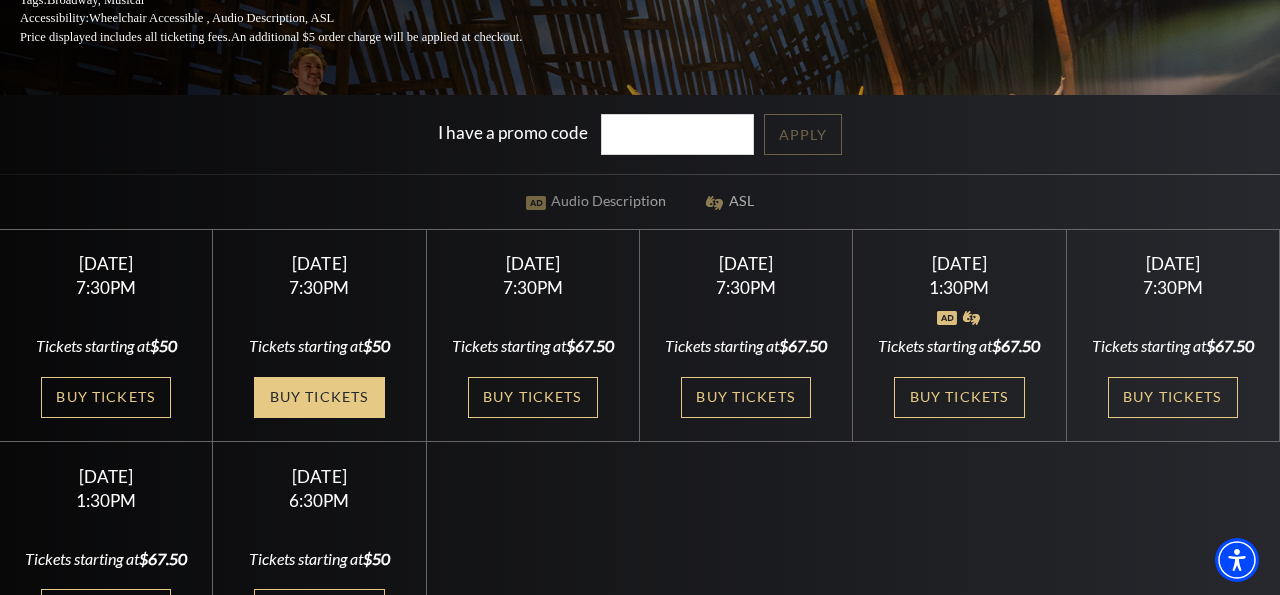 click on "Buy Tickets" at bounding box center [319, 397] 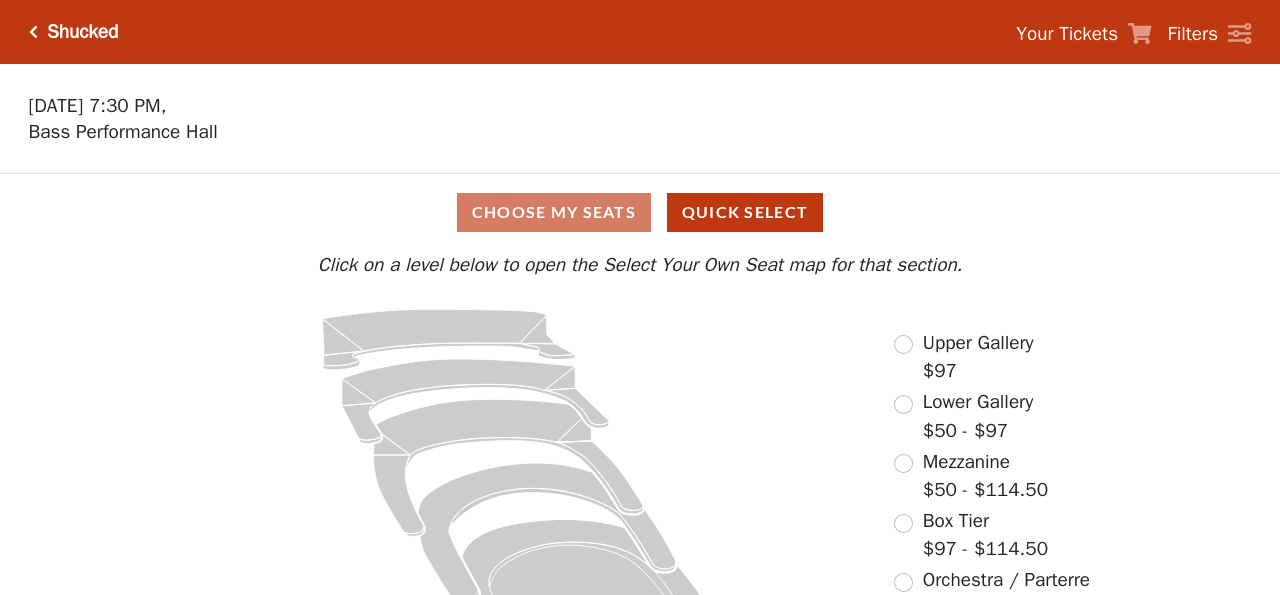 scroll, scrollTop: 0, scrollLeft: 0, axis: both 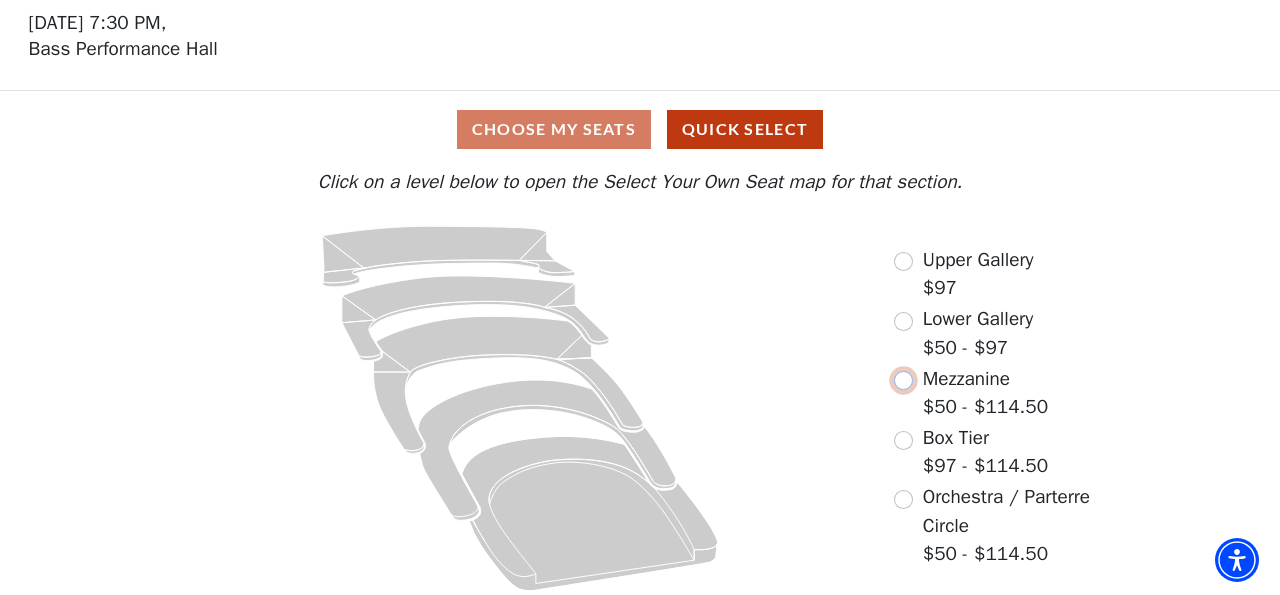 click at bounding box center [903, 380] 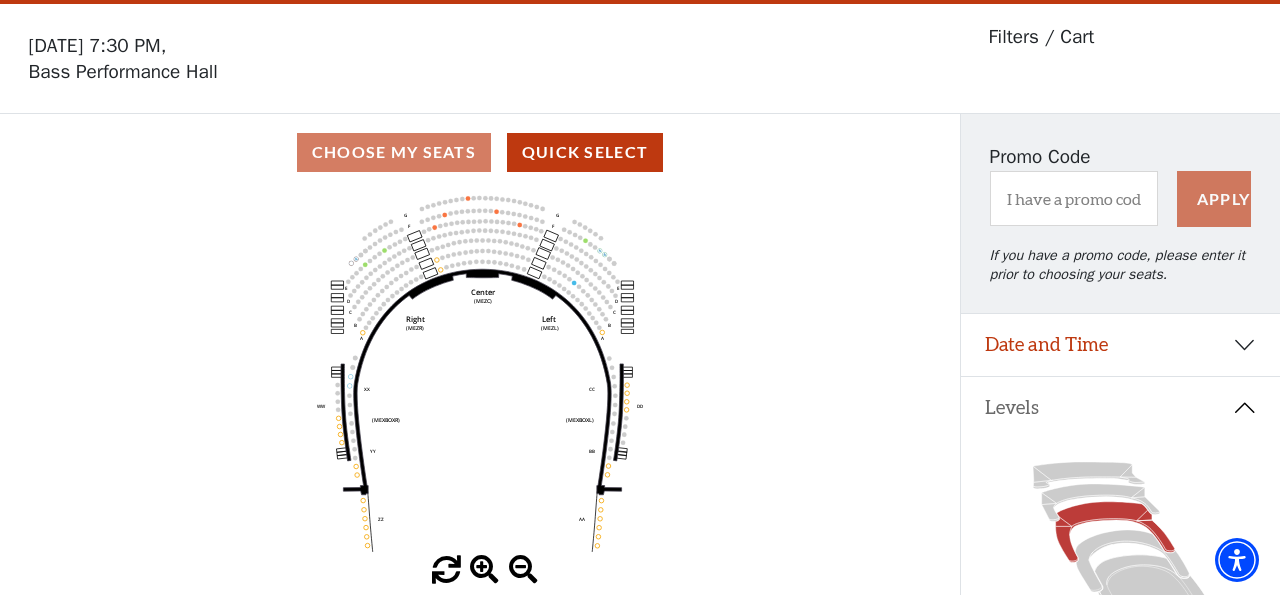 scroll, scrollTop: 92, scrollLeft: 0, axis: vertical 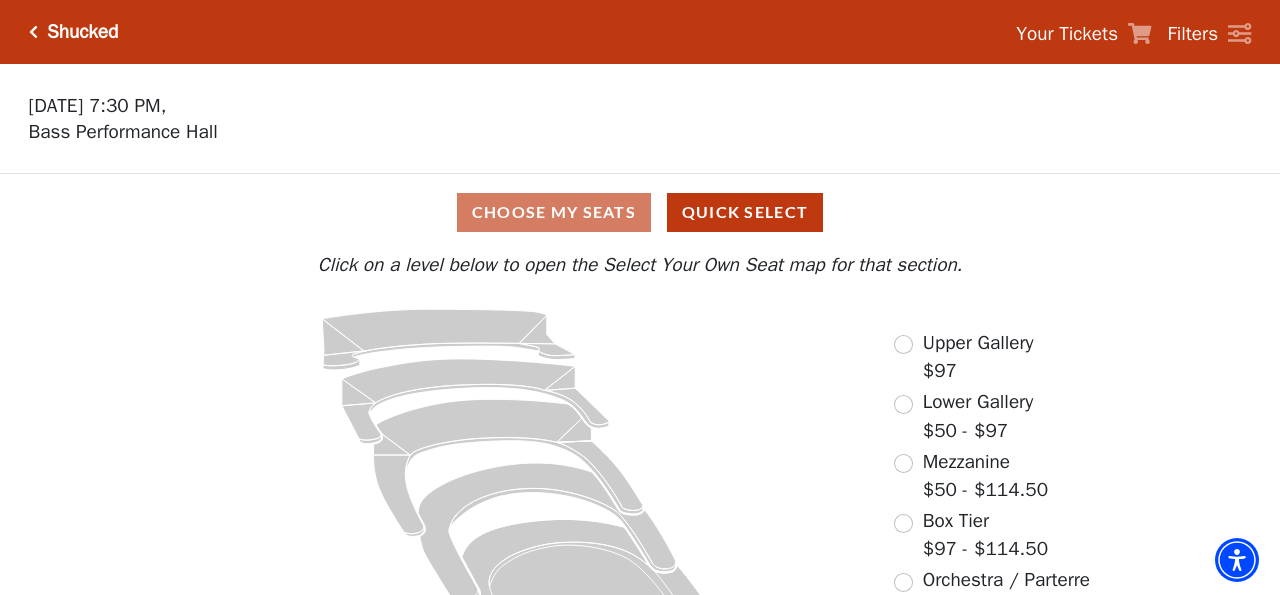 click on "Choose My Seats
Quick Select" at bounding box center (640, 212) 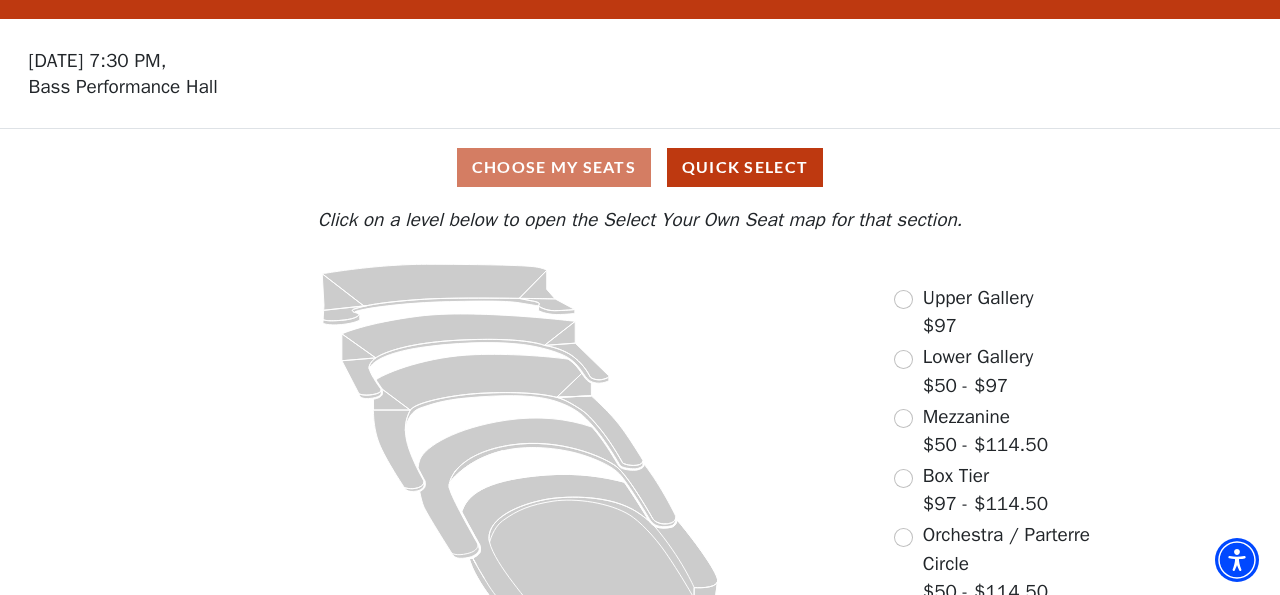 scroll, scrollTop: 43, scrollLeft: 0, axis: vertical 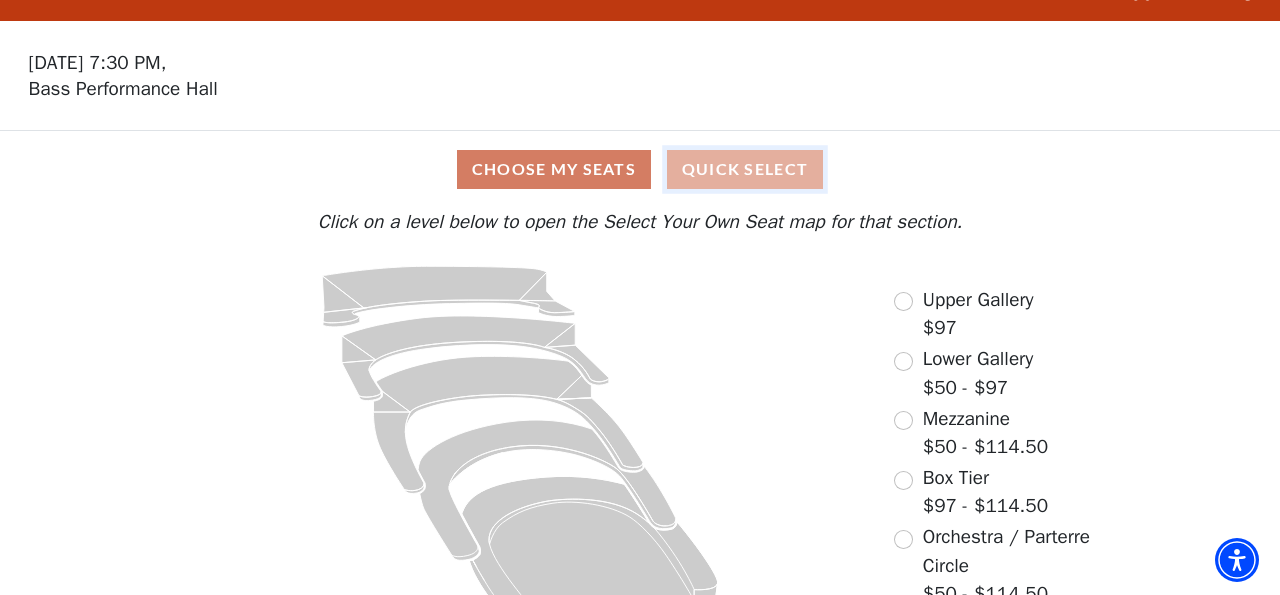 click on "Quick Select" at bounding box center [745, 169] 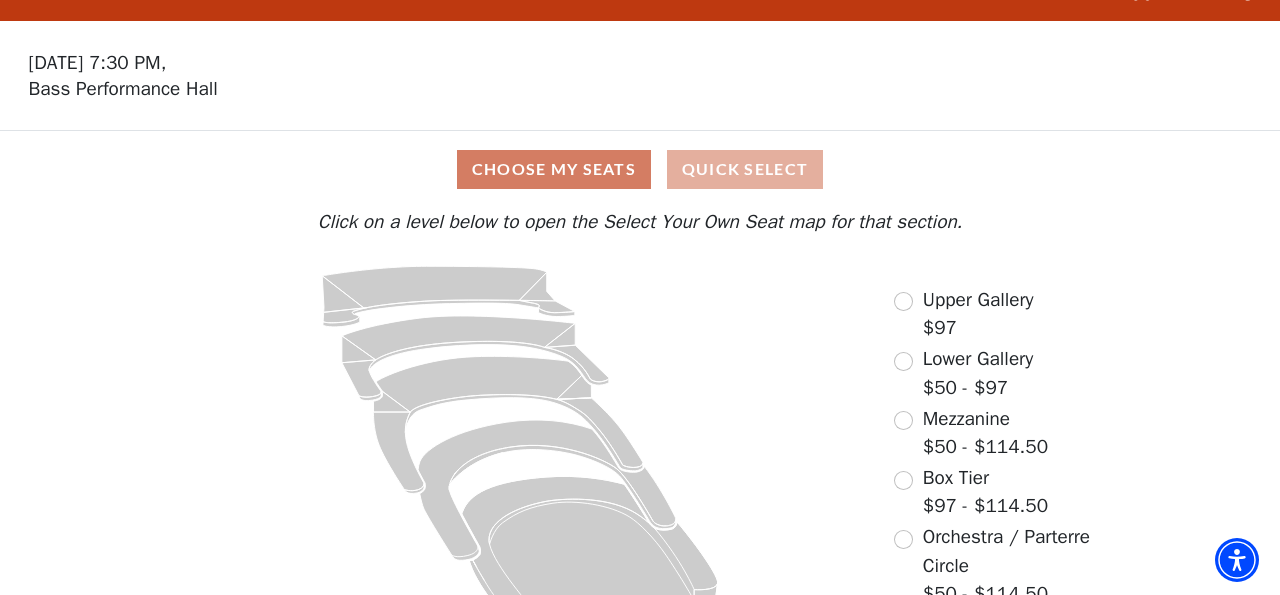 scroll, scrollTop: 0, scrollLeft: 0, axis: both 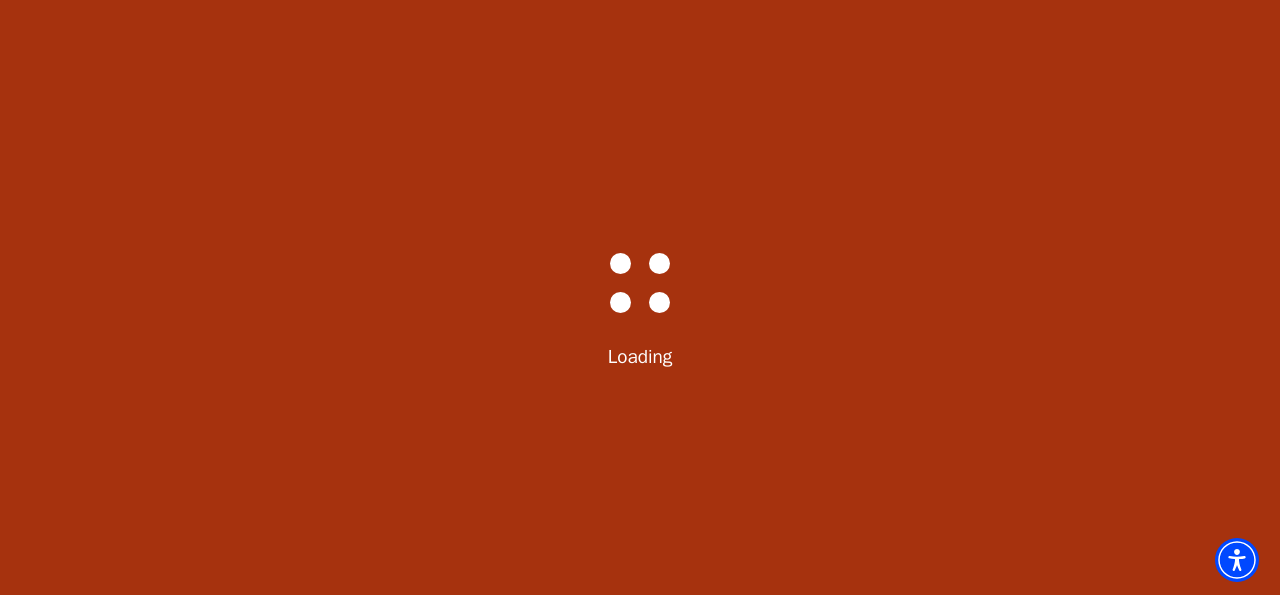 select on "5412" 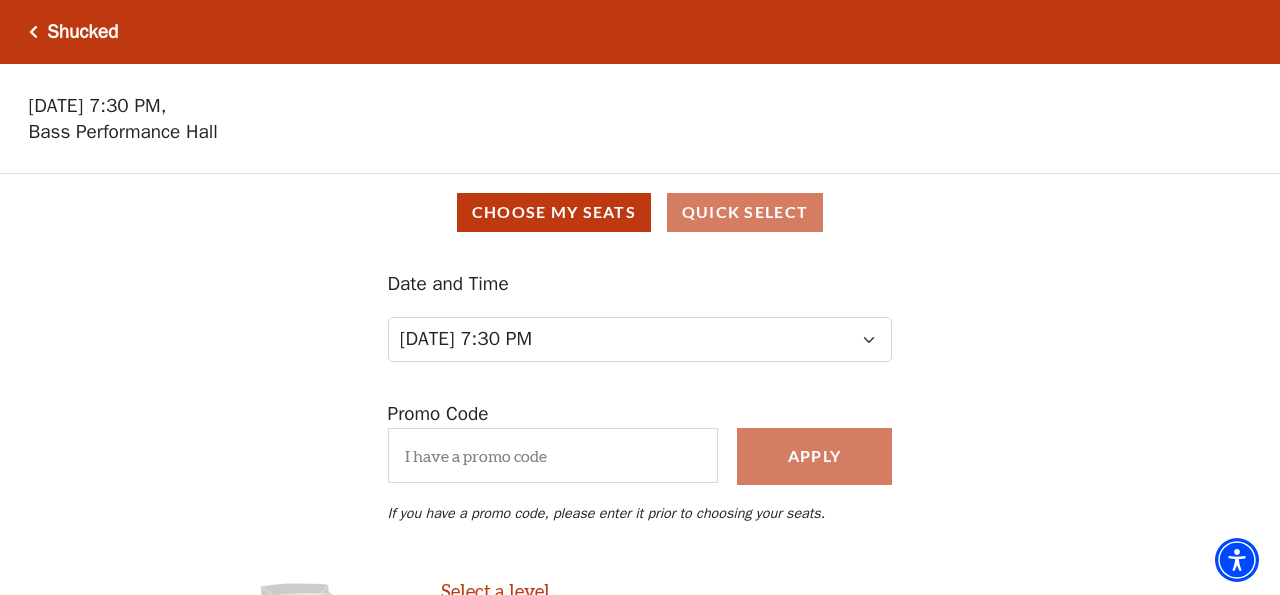 click on "Date and Time   Tuesday, July 29 at 7:30 PM Wednesday, July 30 at 7:30 PM Thursday, July 31 at 7:30 PM Friday, August 1 at 7:30 PM Saturday, August 2 at 1:30 PM Saturday, August 2 at 7:30 PM Sunday, August 3 at 1:30 PM Sunday, August 3 at 6:30 PM" at bounding box center (640, 316) 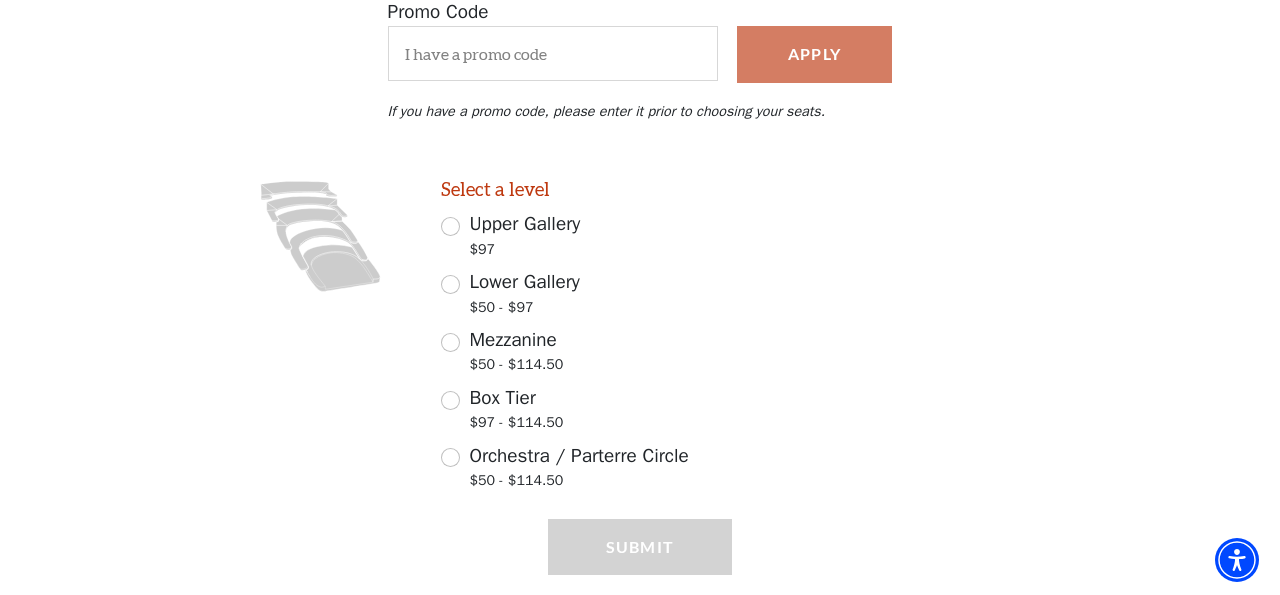 scroll, scrollTop: 410, scrollLeft: 0, axis: vertical 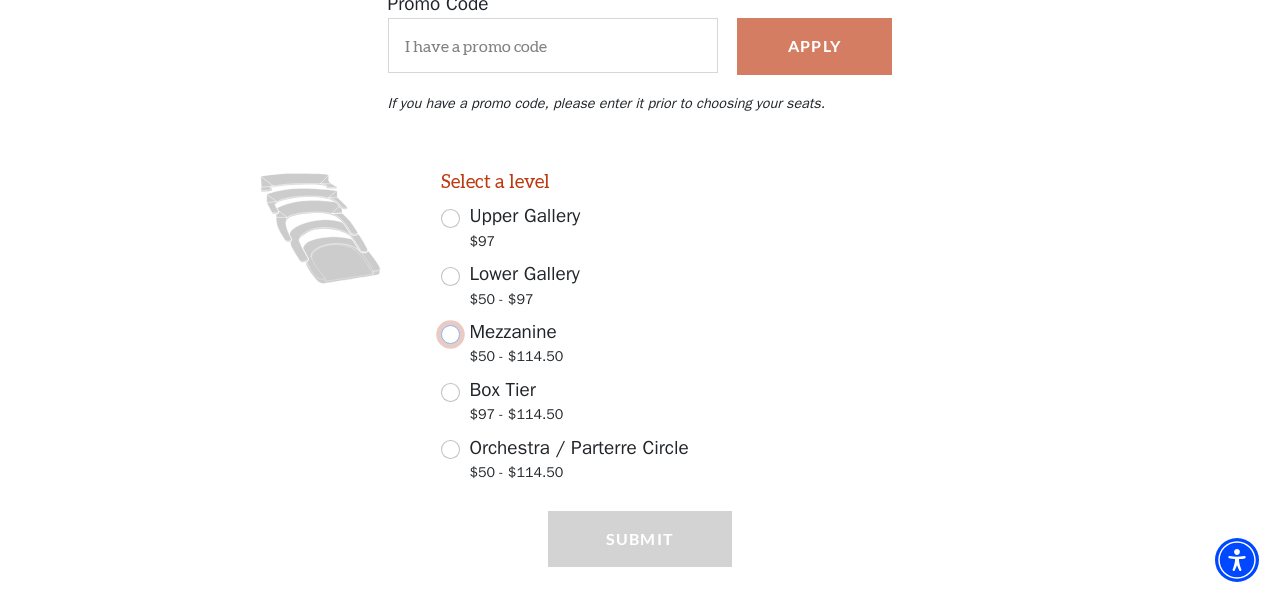 click on "Mezzanine     $50 - $114.50" at bounding box center (450, 334) 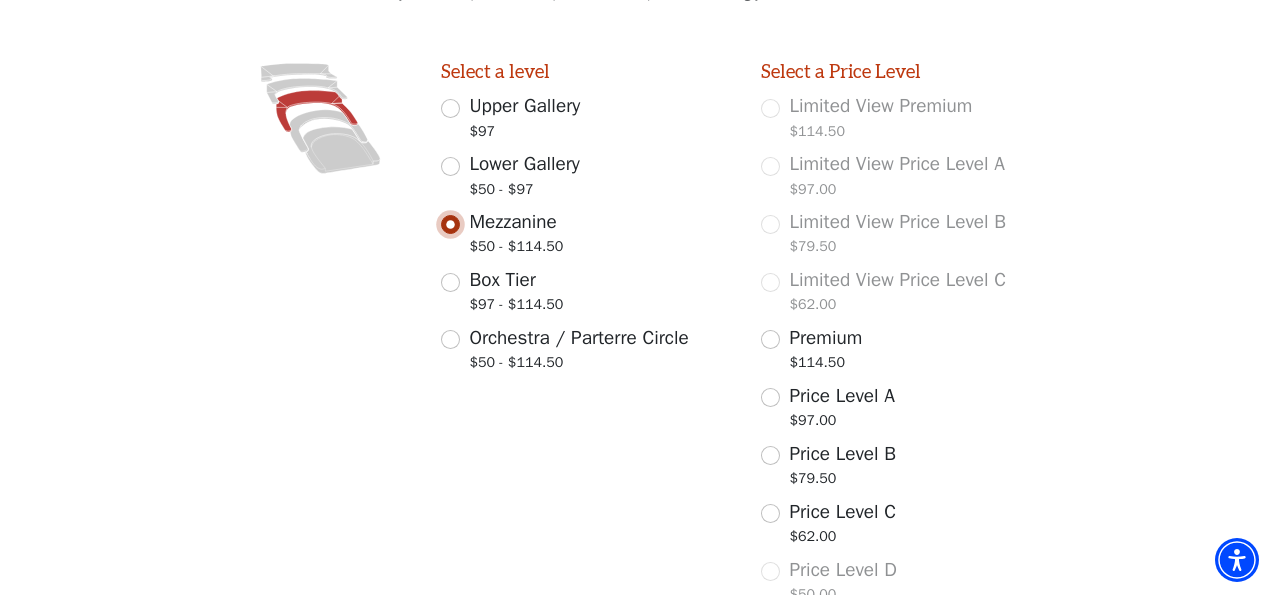 scroll, scrollTop: 571, scrollLeft: 0, axis: vertical 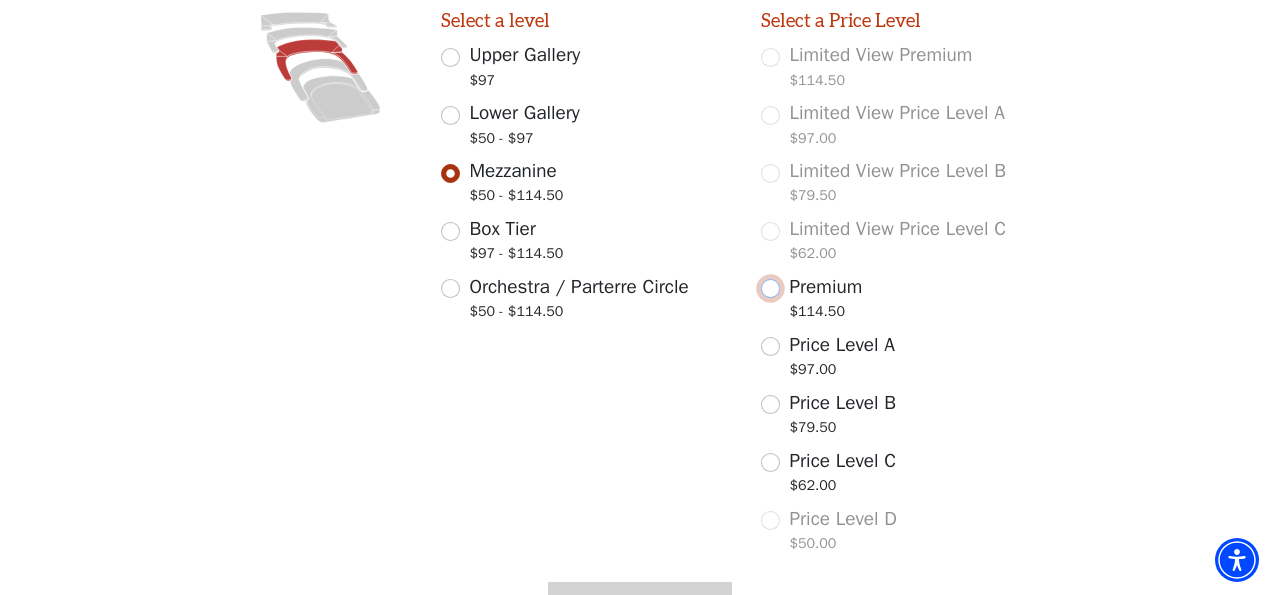 click on "Premium $114.50" at bounding box center [770, 288] 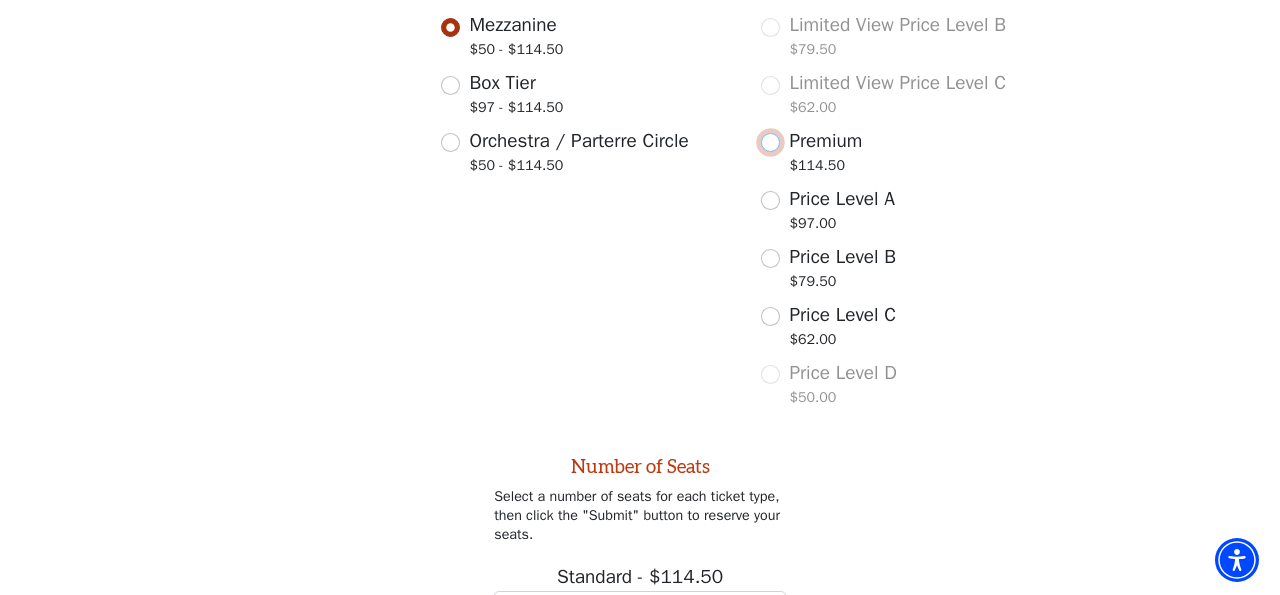 scroll, scrollTop: 895, scrollLeft: 0, axis: vertical 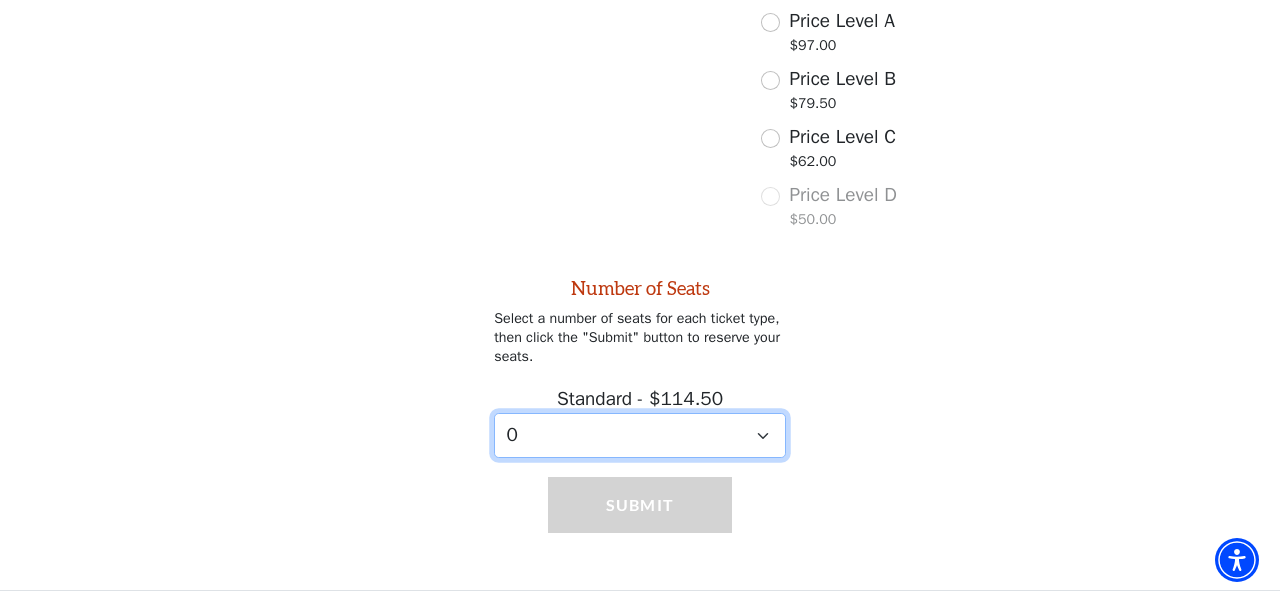 click on "0 1 2 3" at bounding box center [640, 435] 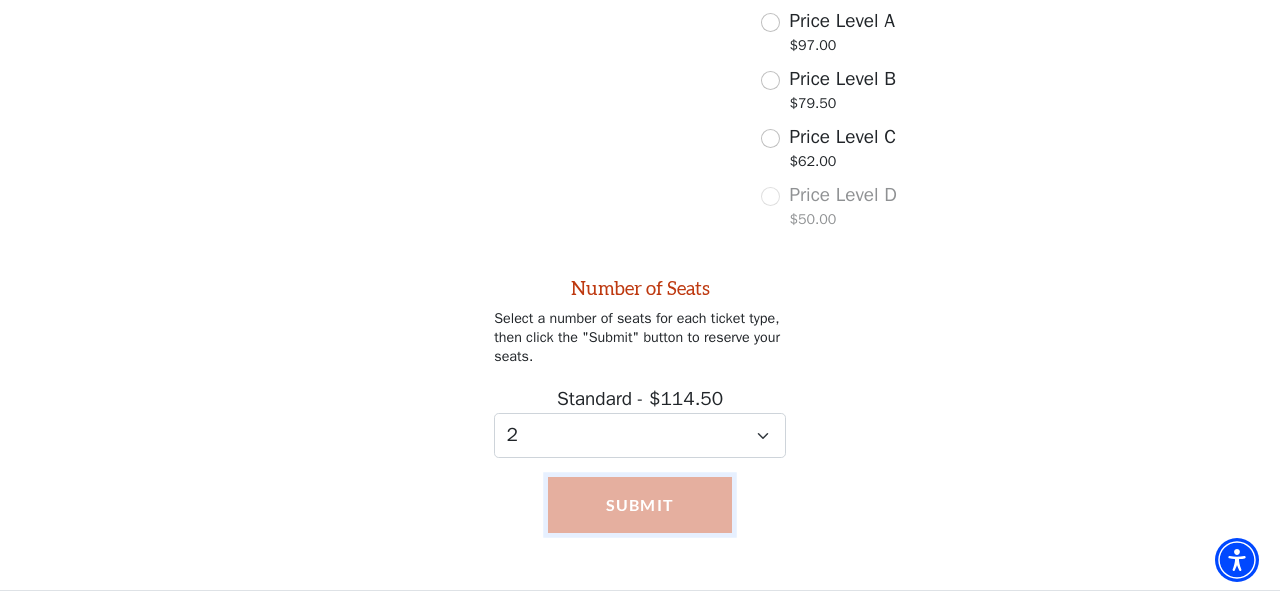 click on "Submit" at bounding box center (640, 505) 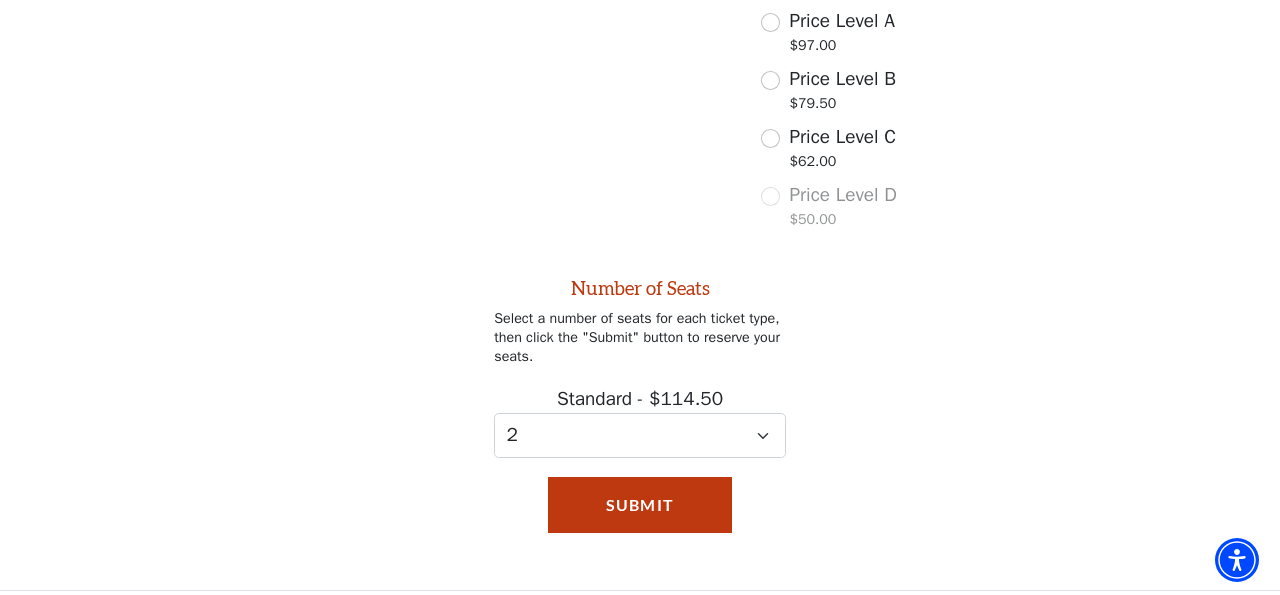 click on "Number of Seats   Select a number of seats for each ticket type, then click the "Submit" button to reserve your seats.
Standard - $114.50
0 1 2 3" at bounding box center [640, 349] 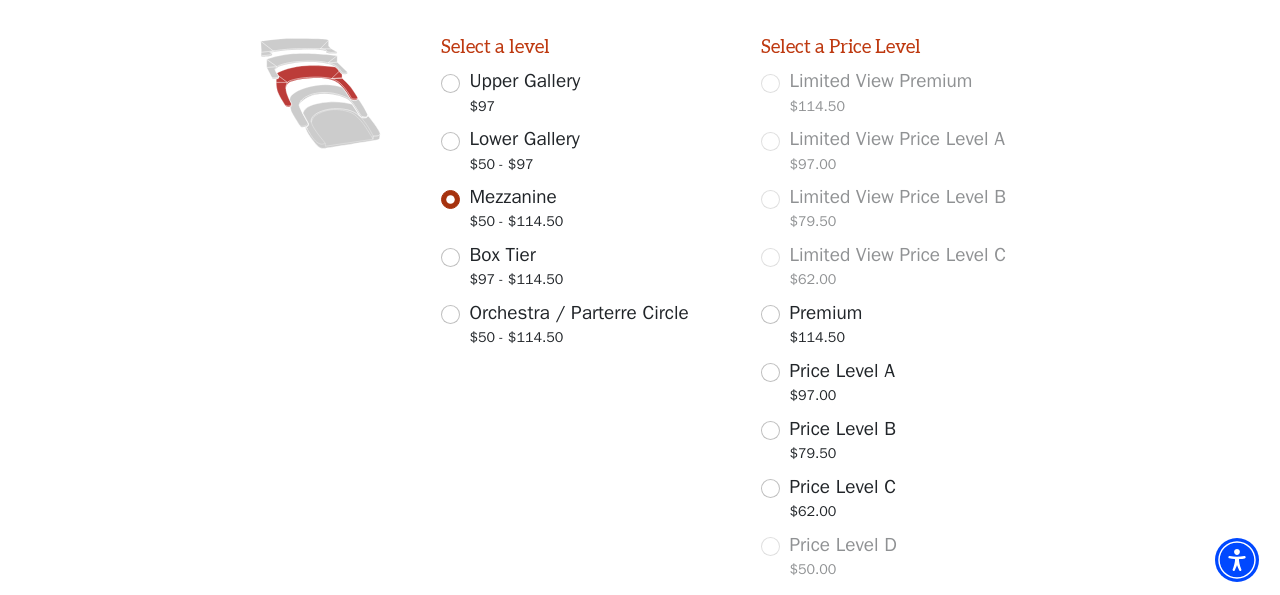 scroll, scrollTop: 575, scrollLeft: 0, axis: vertical 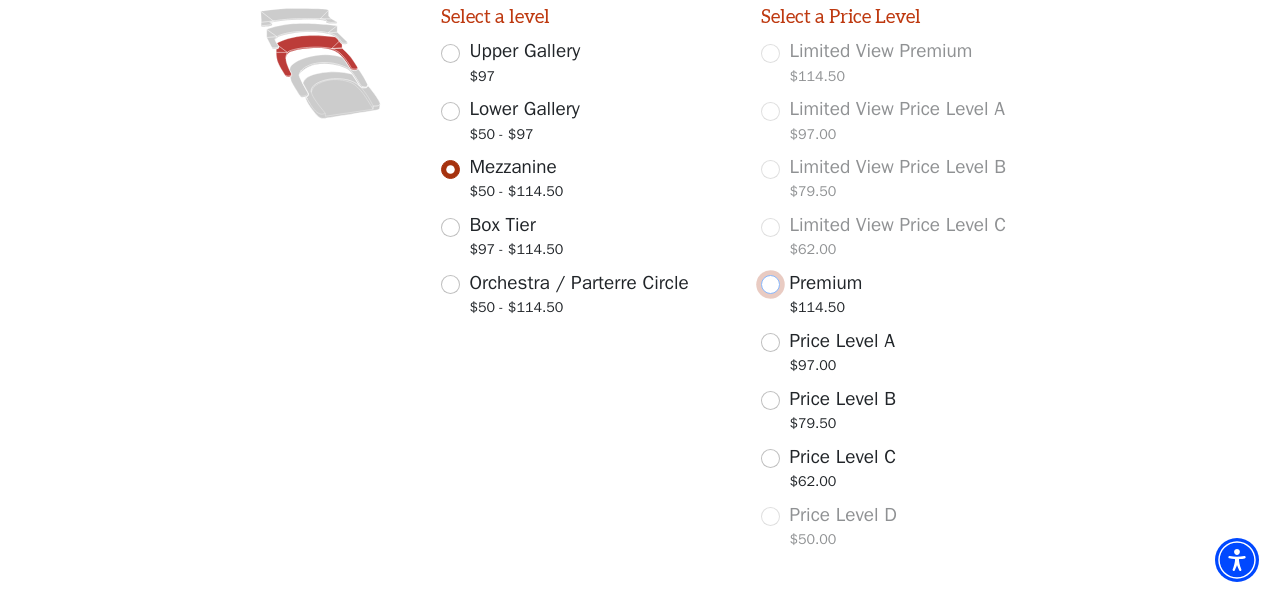 click on "Premium $114.50" at bounding box center (770, 284) 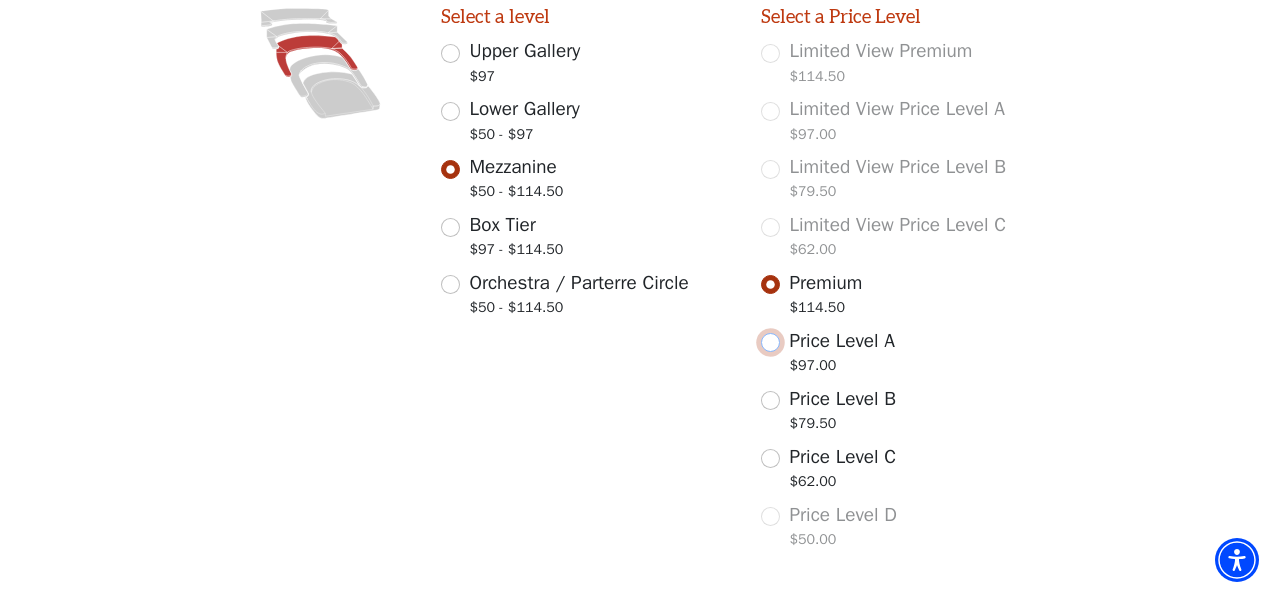 click on "Price Level A $97.00" at bounding box center [770, 342] 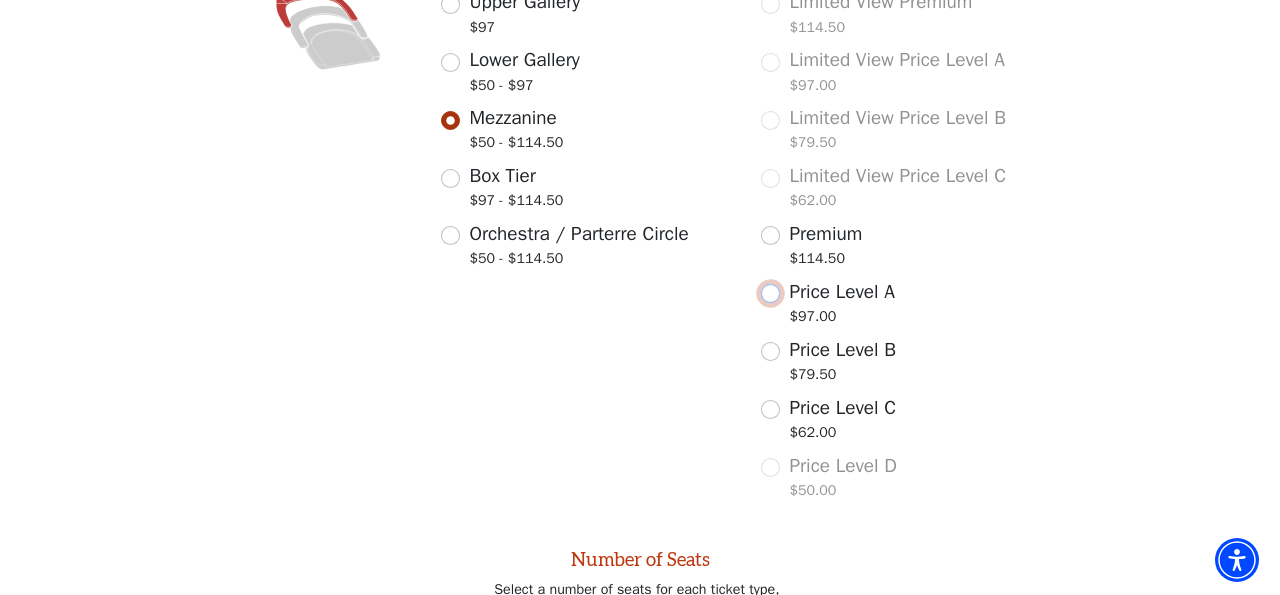 select on "0" 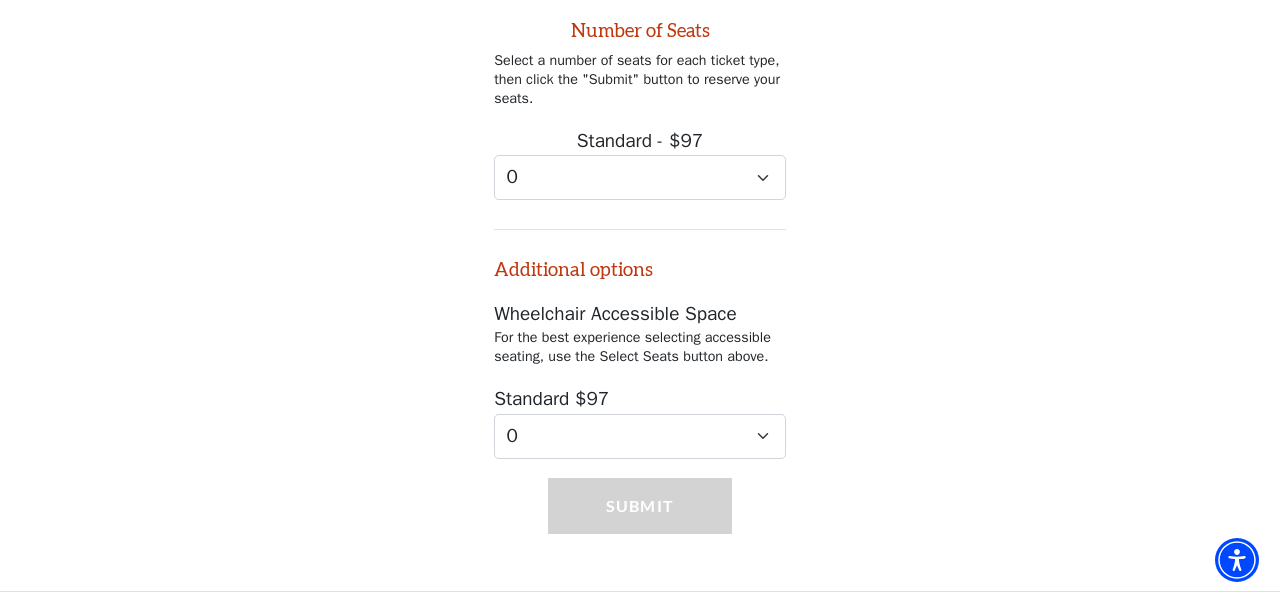 click on "Price Level B $79.50" at bounding box center (770, -178) 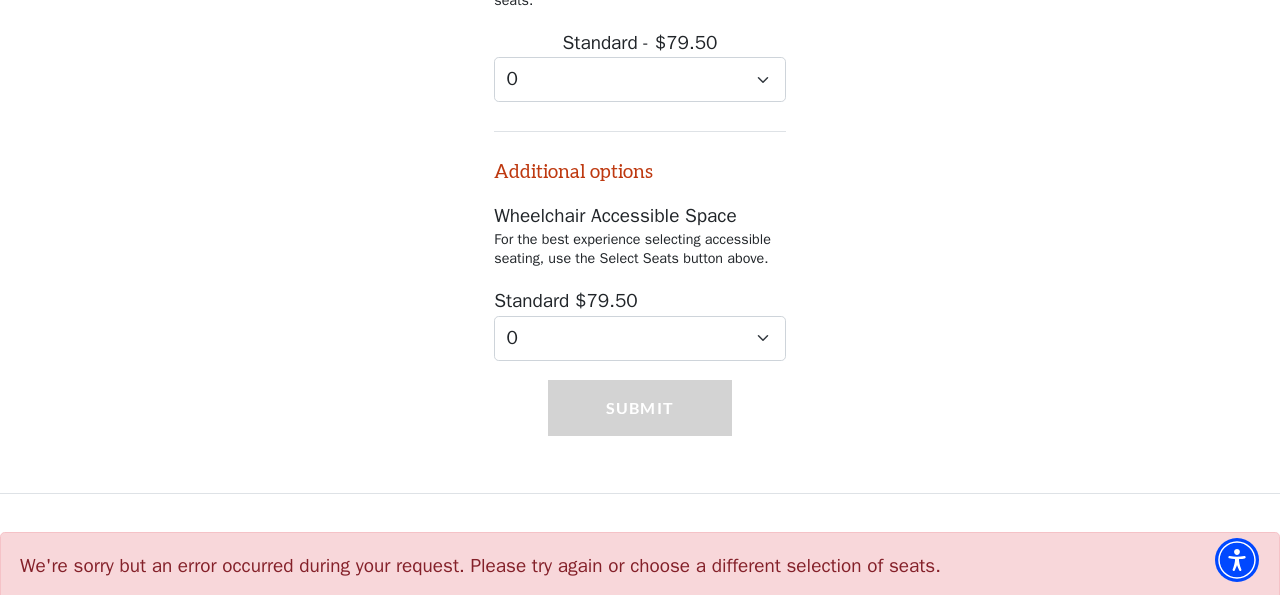 scroll, scrollTop: 1256, scrollLeft: 0, axis: vertical 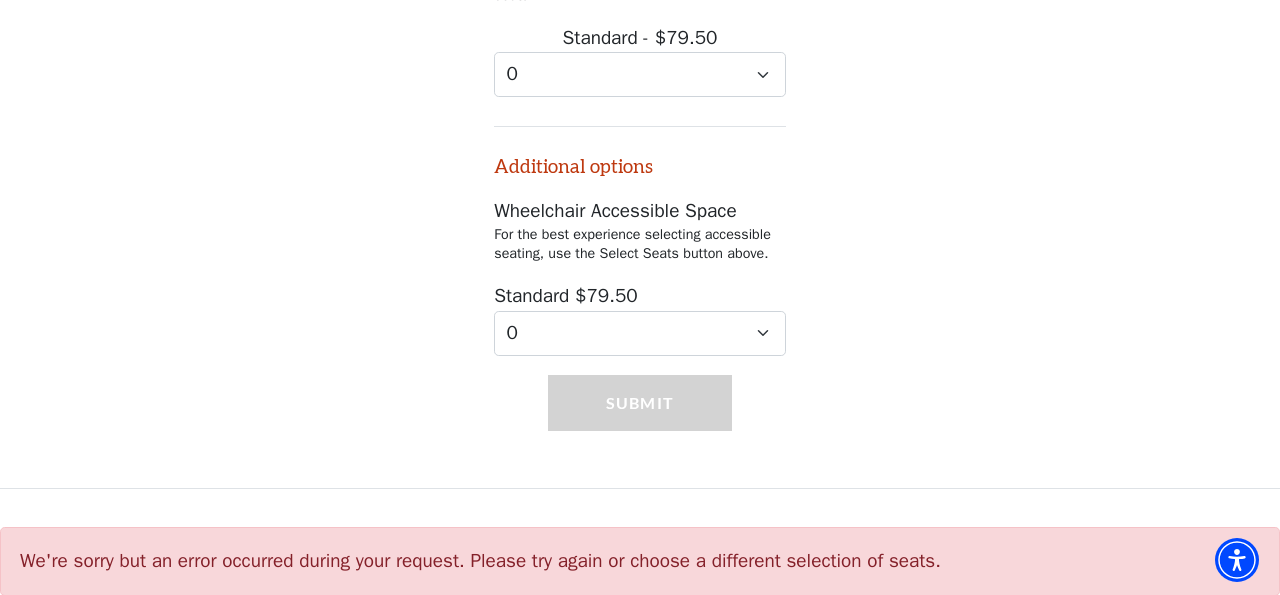click on "Price Level A $97.00" at bounding box center (770, -339) 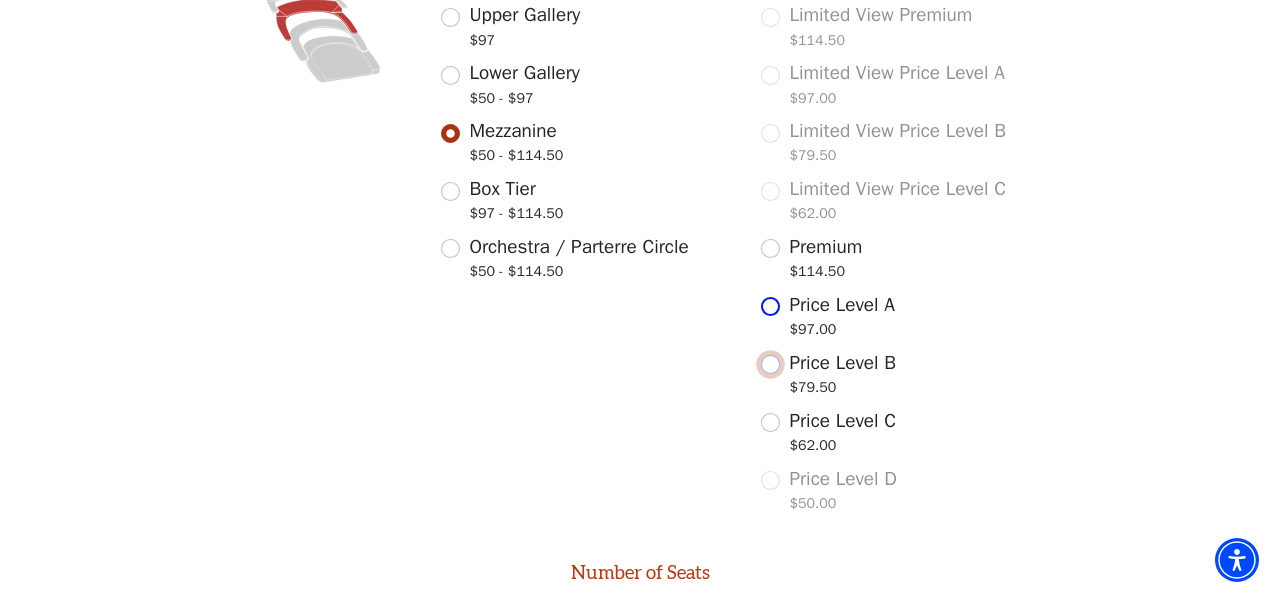 click on "Price Level B $79.50" at bounding box center [770, 364] 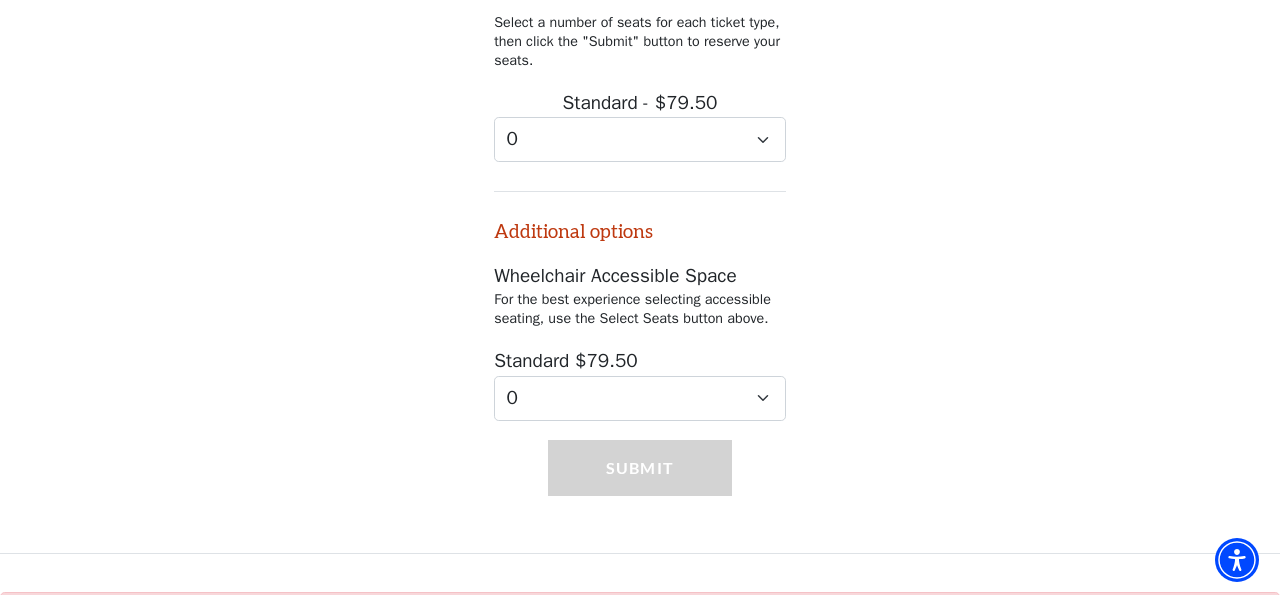 click on "Price Level C $62.00" at bounding box center (770, -158) 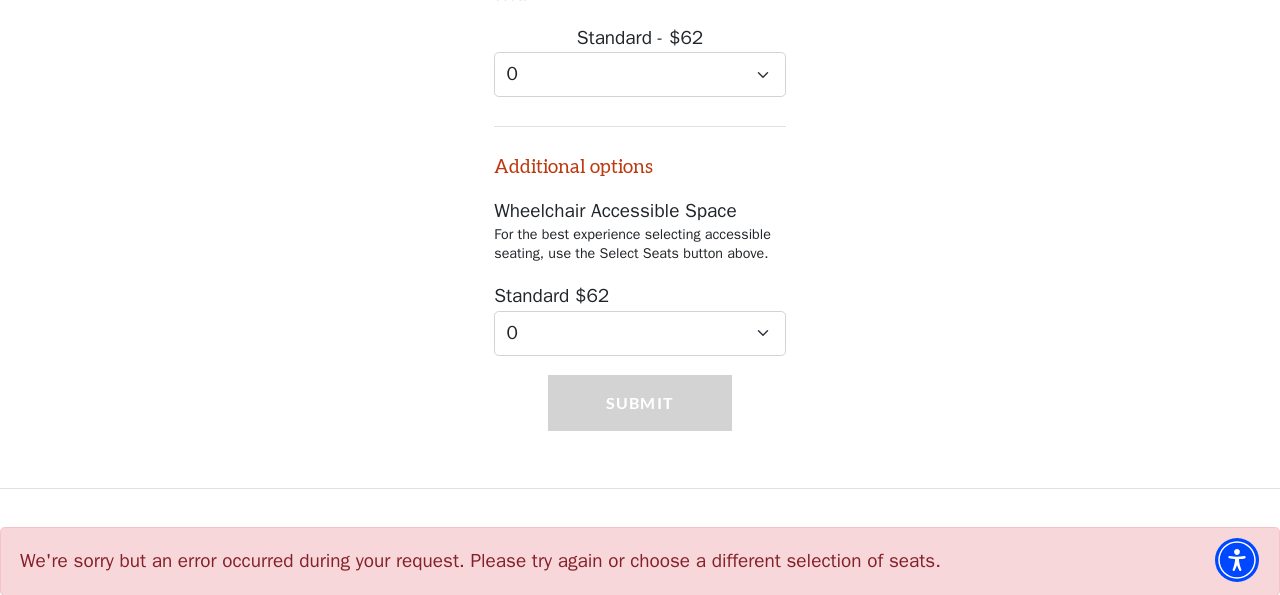 click on "Price Level B $79.50" at bounding box center (770, -281) 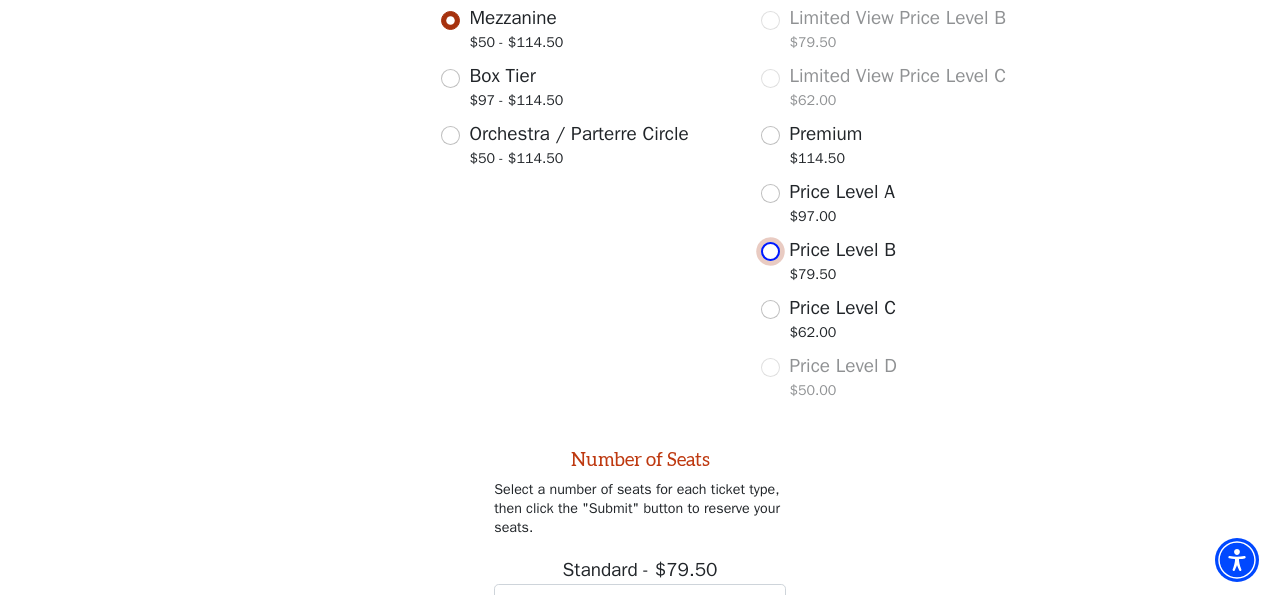 scroll, scrollTop: 669, scrollLeft: 0, axis: vertical 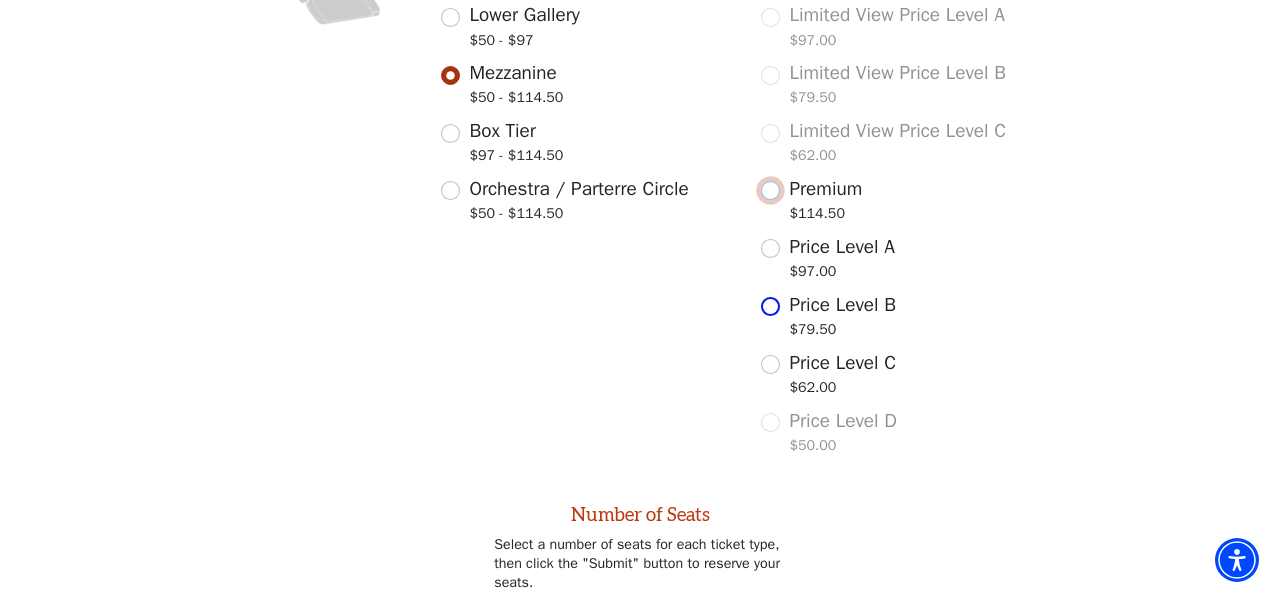 click on "Premium $114.50" at bounding box center (770, 190) 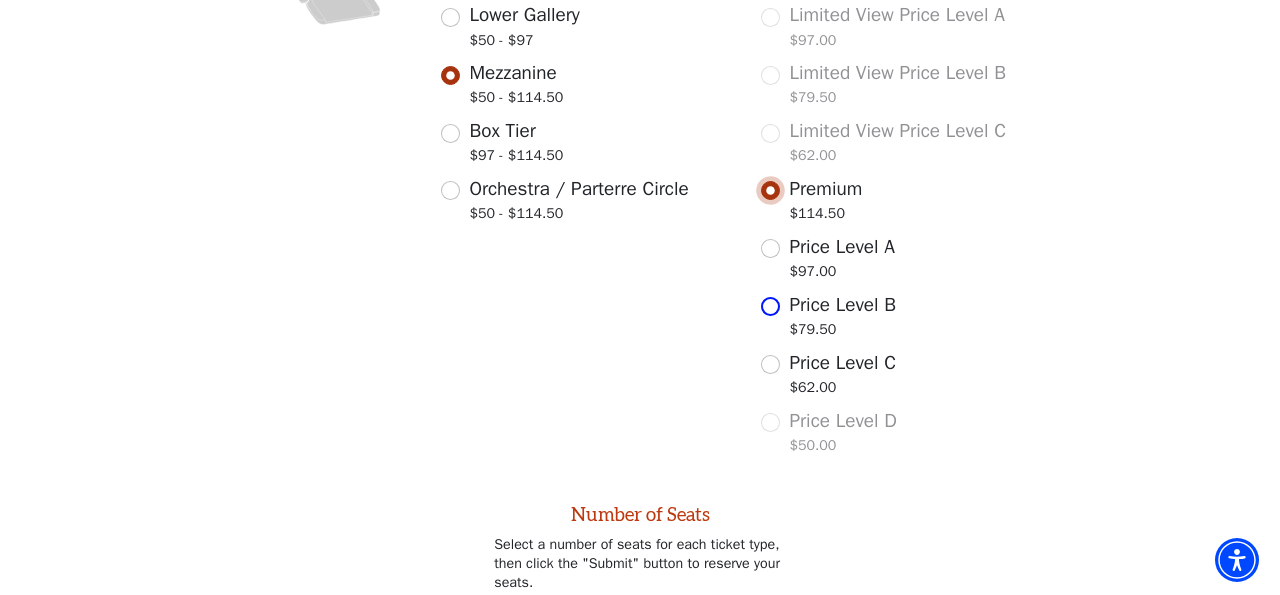 select on "2" 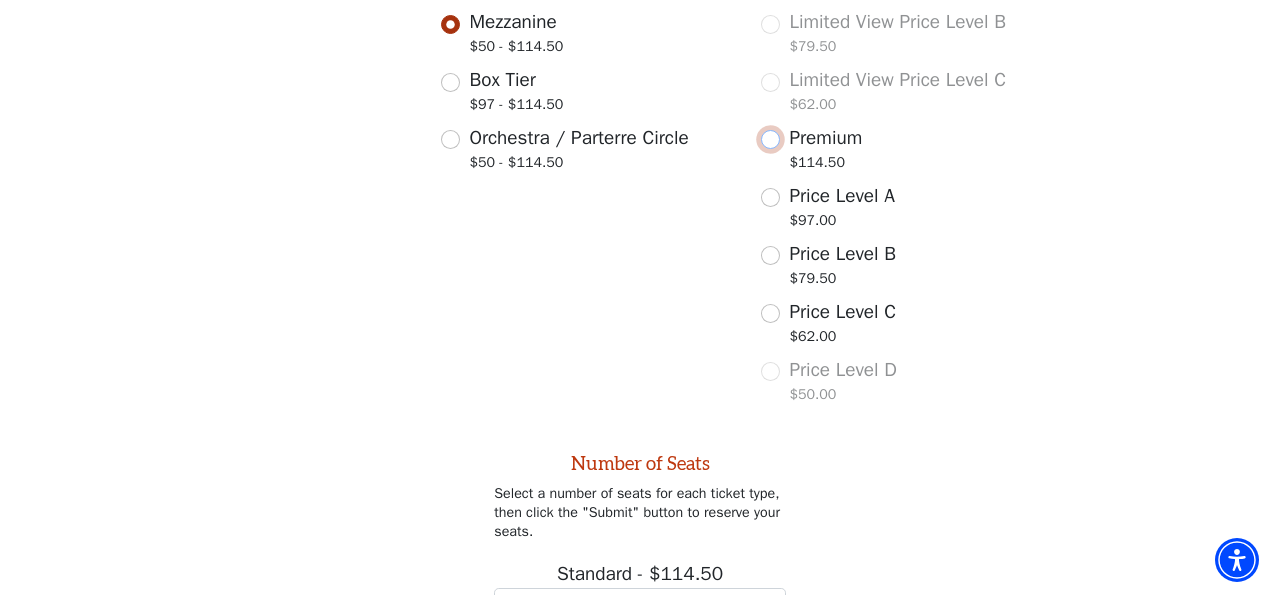 scroll, scrollTop: 1002, scrollLeft: 0, axis: vertical 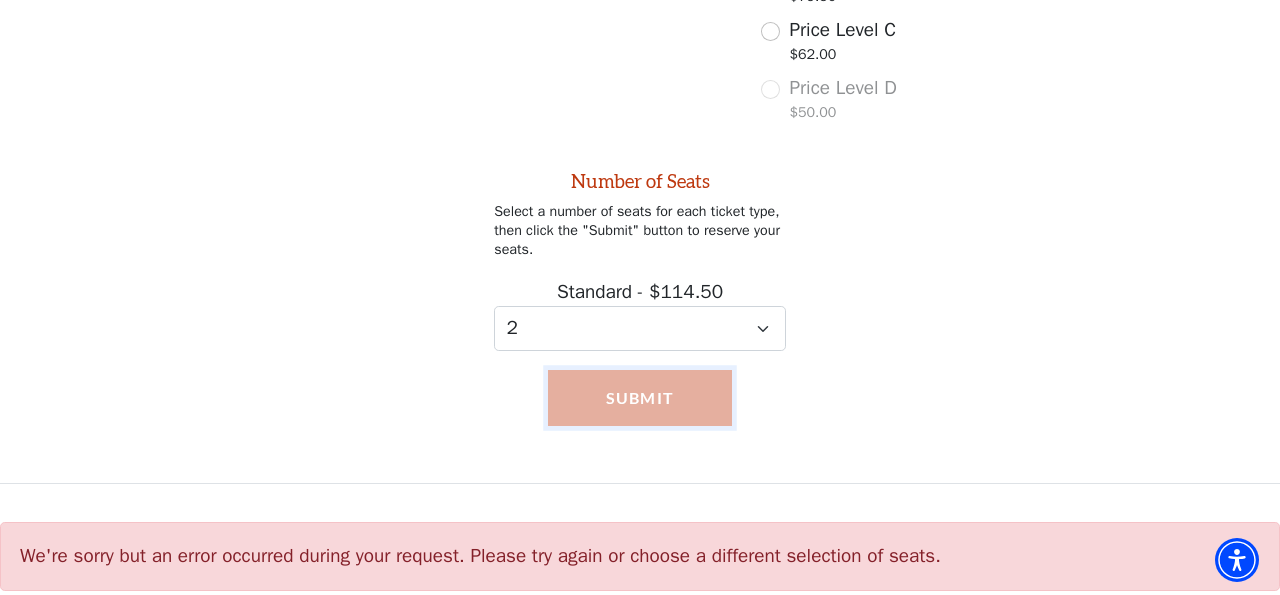 click on "Submit" at bounding box center [640, 398] 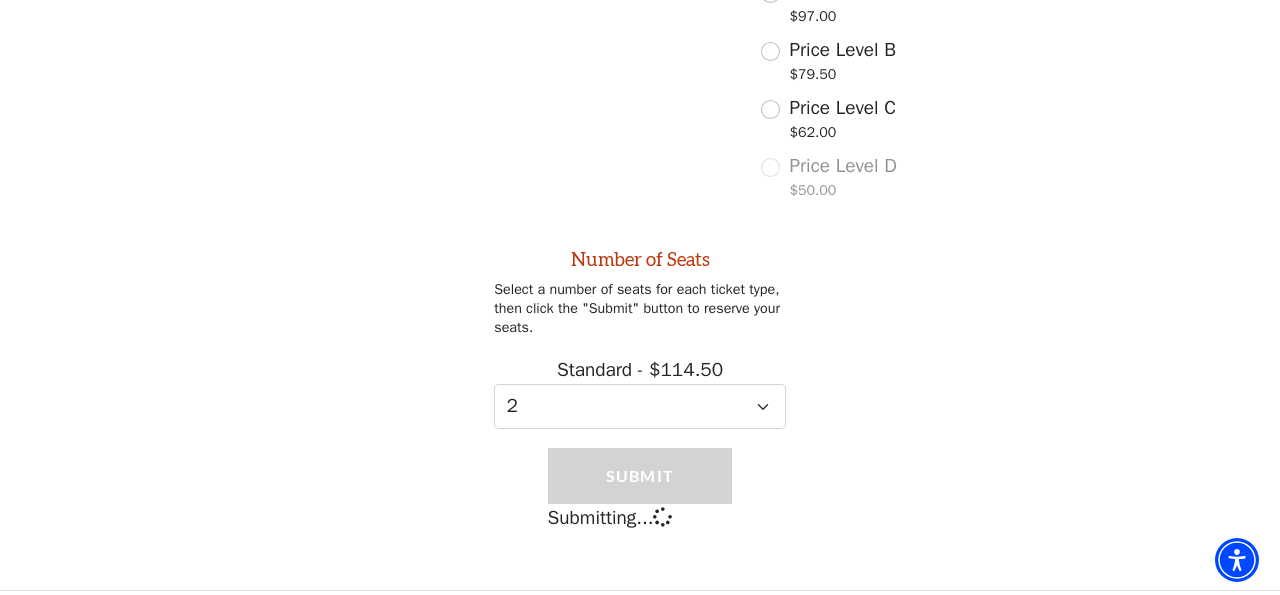 scroll, scrollTop: 1002, scrollLeft: 0, axis: vertical 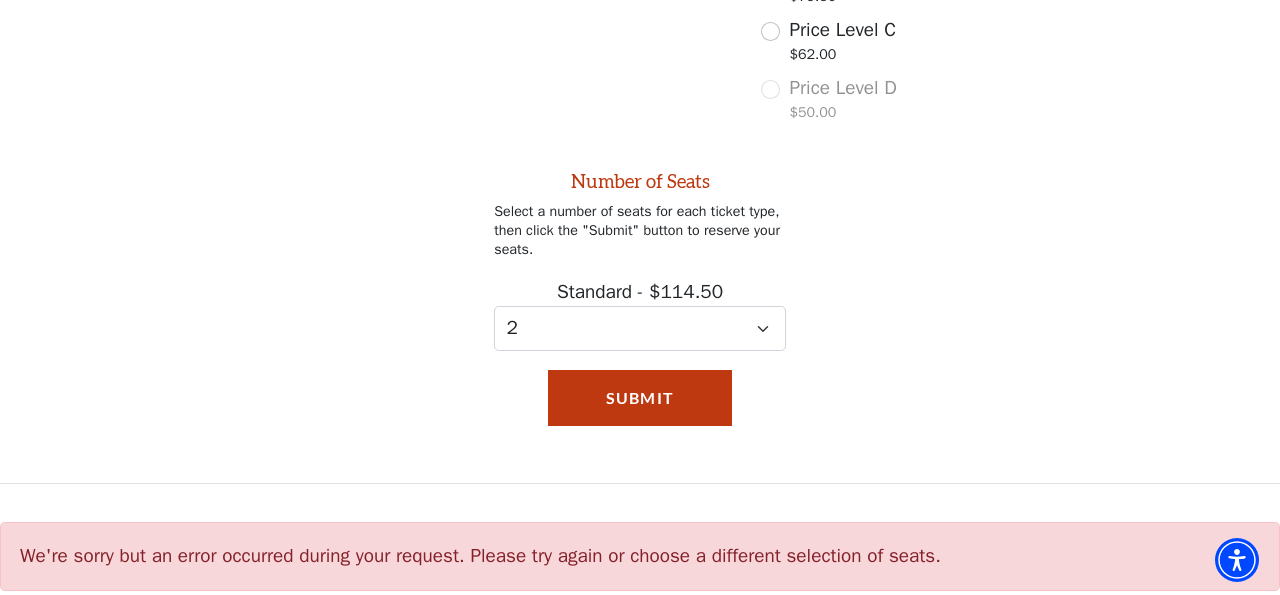 click on "Number of Seats   Select a number of seats for each ticket type, then click the "Submit" button to reserve your seats.
Standard - $114.50
0 1 2 3" at bounding box center [640, 242] 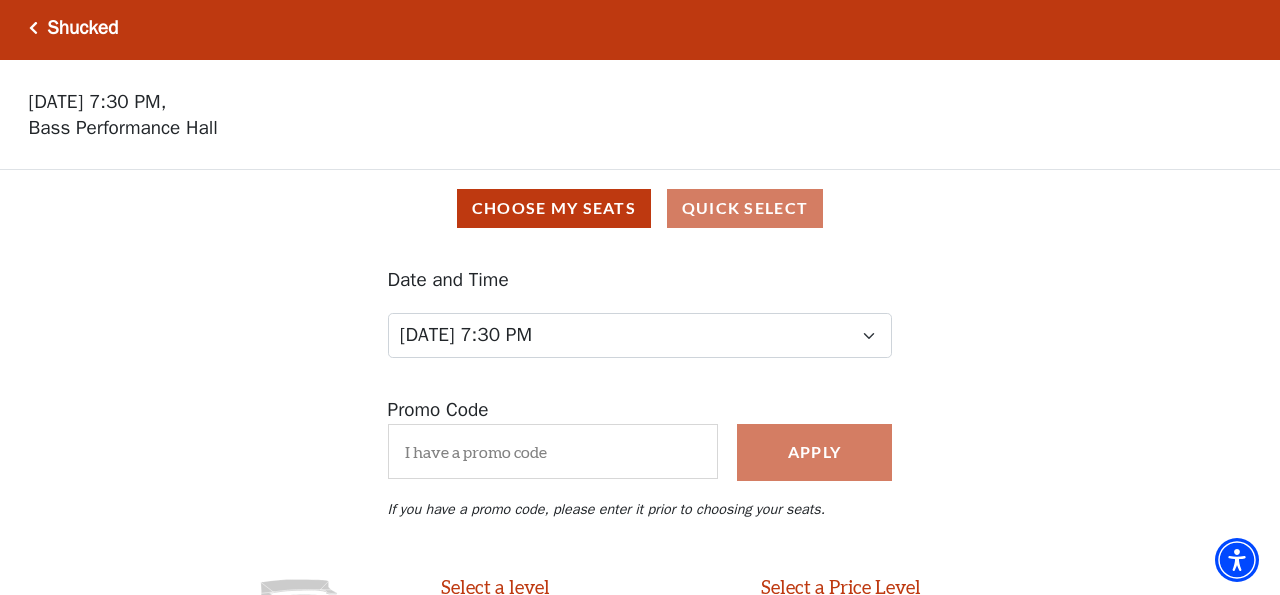 scroll, scrollTop: 0, scrollLeft: 0, axis: both 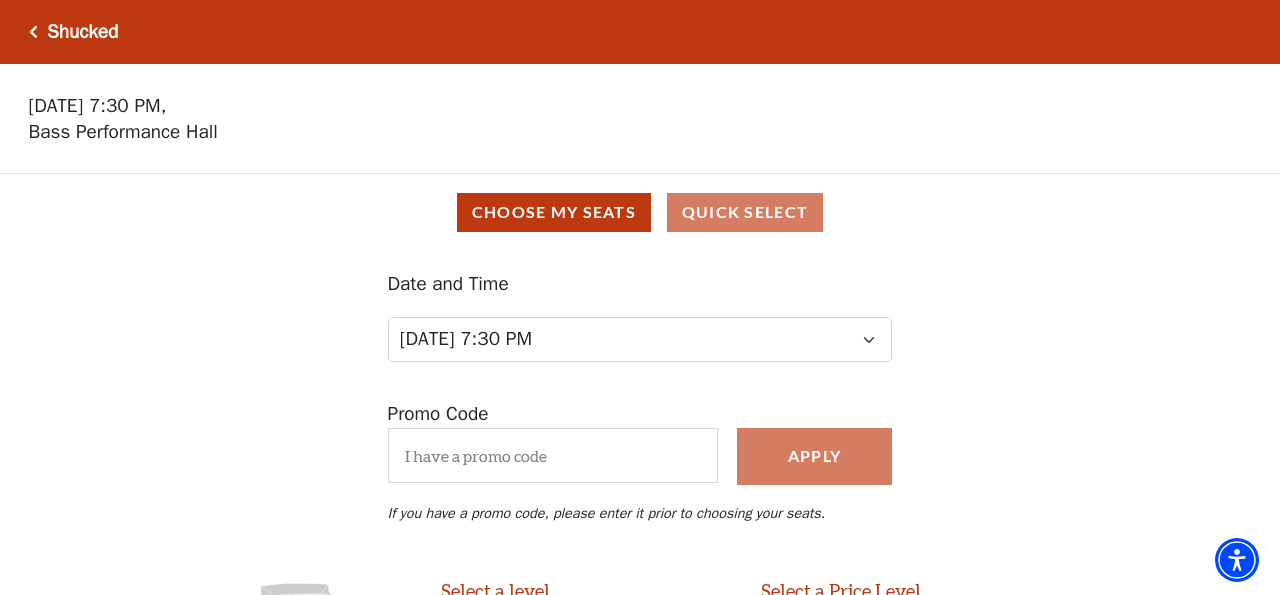 click at bounding box center (33, 32) 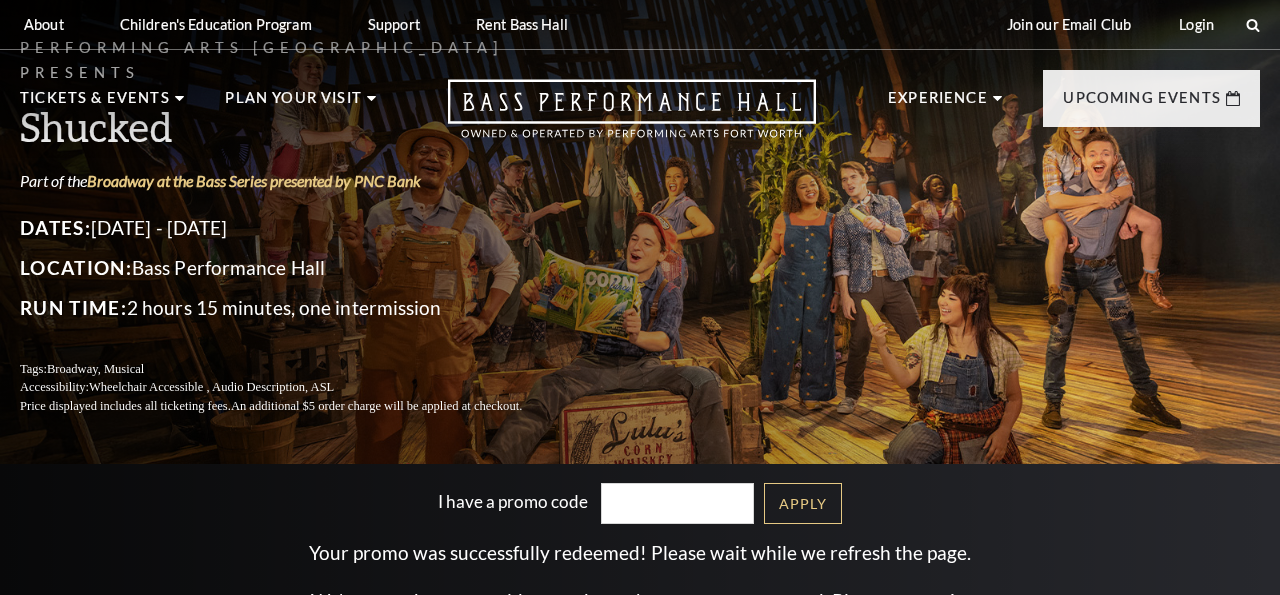 scroll, scrollTop: 0, scrollLeft: 0, axis: both 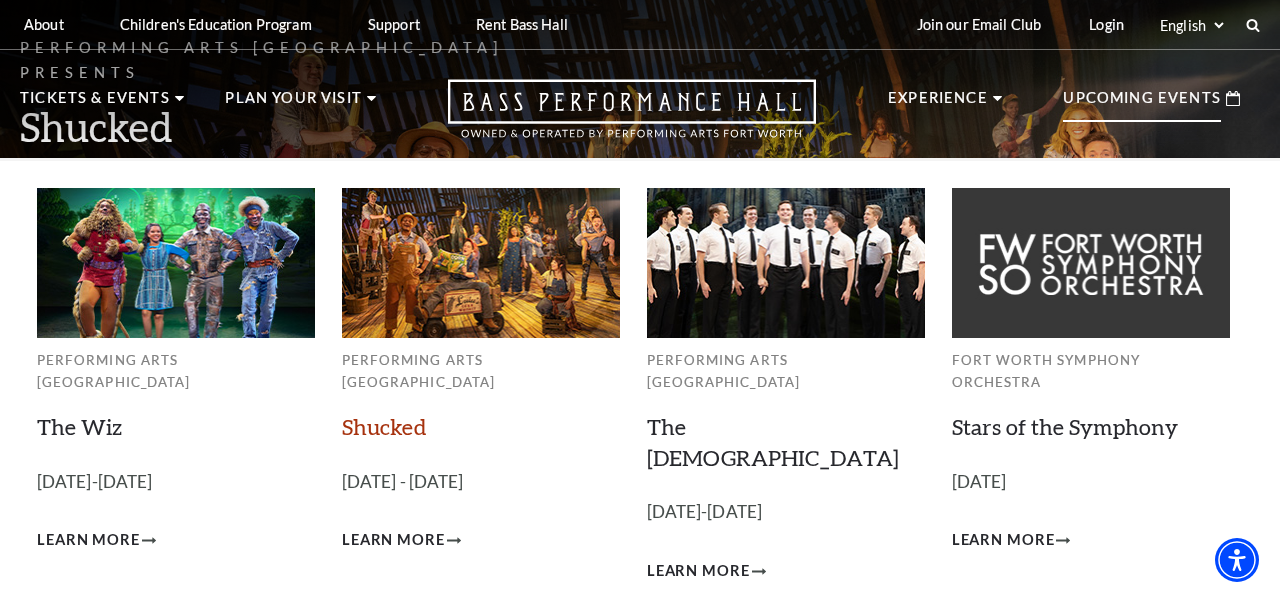 click on "Shucked" at bounding box center [384, 426] 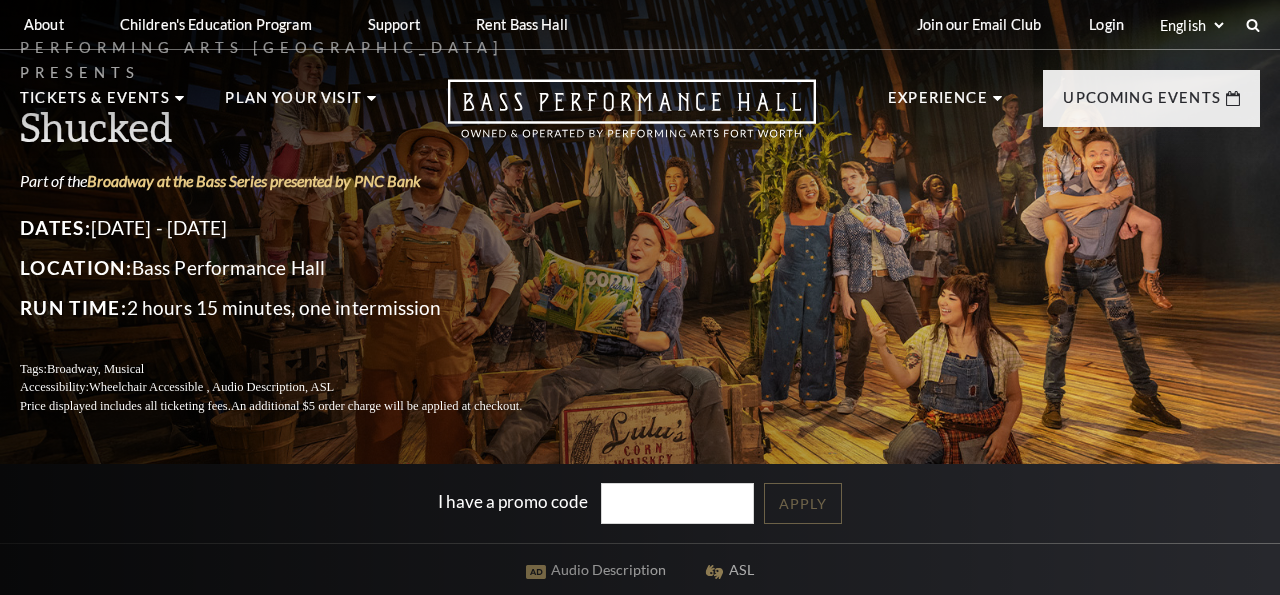 scroll, scrollTop: 0, scrollLeft: 0, axis: both 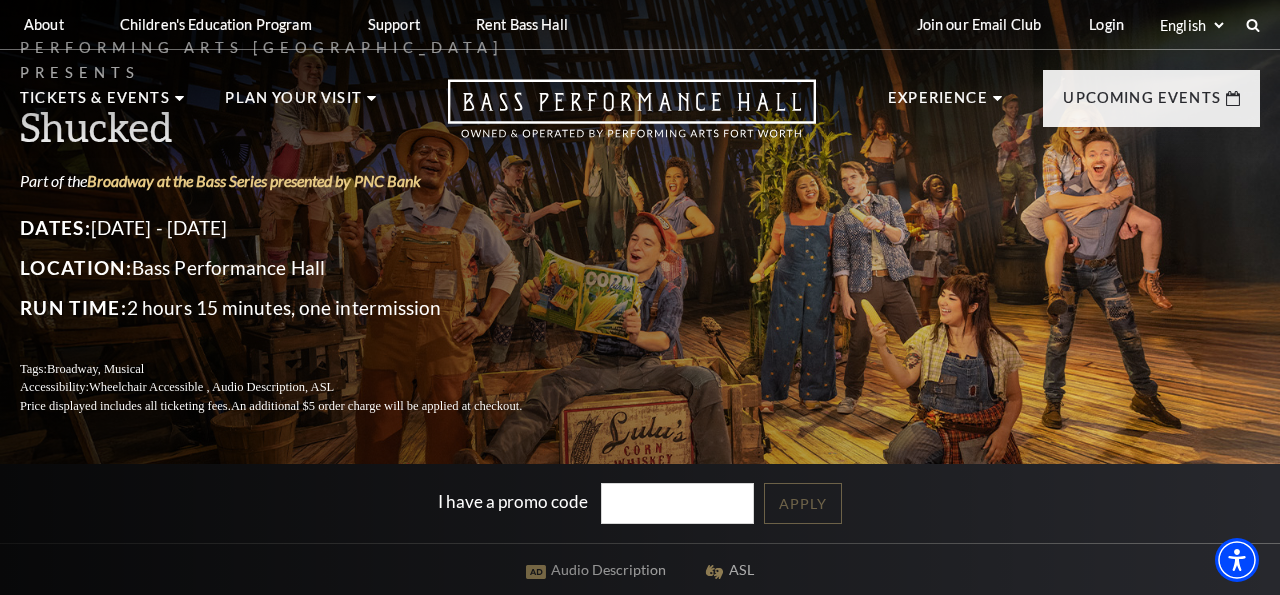 click on "Performing Arts Fort Worth Presents
Shucked
Part of the  Broadway at the Bass Series presented by PNC Bank
Dates:  July 29 - August 3, 2025
Location:  Bass Performance Hall
Run Time:  2 hours 15 minutes, one intermission
Tags:  Broadway, Musical
Accessibility:  Wheelchair Accessible , Audio Description, ASL
Price displayed includes all ticketing fees.
An additional $5 order charge will be applied at checkout." at bounding box center [640, 226] 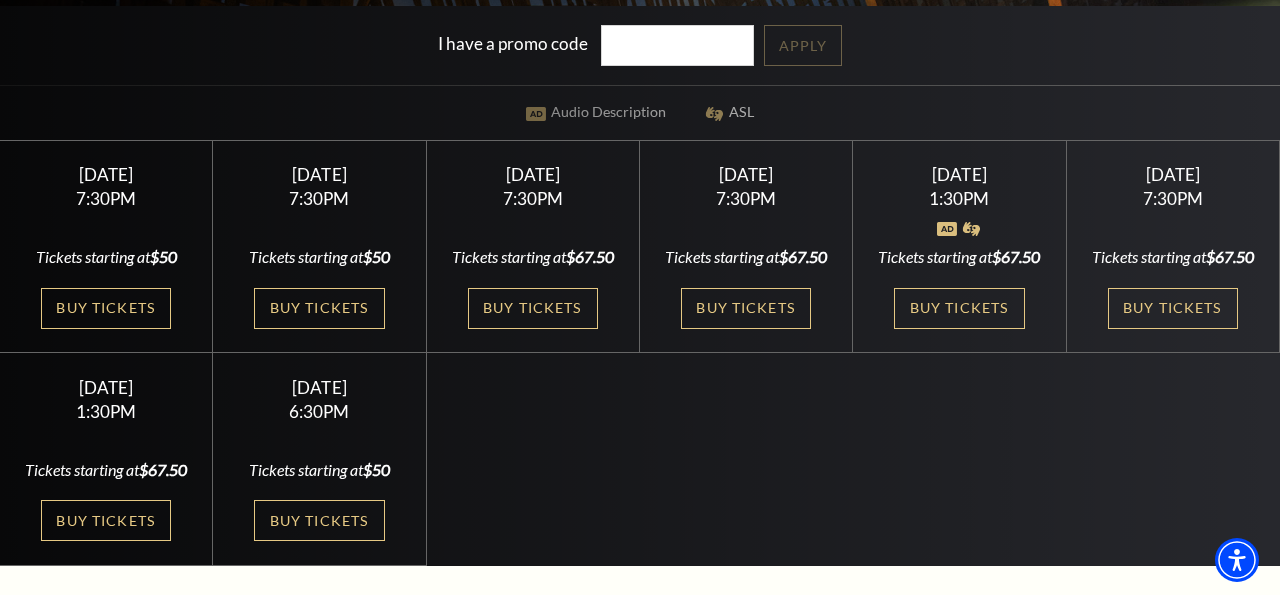scroll, scrollTop: 480, scrollLeft: 0, axis: vertical 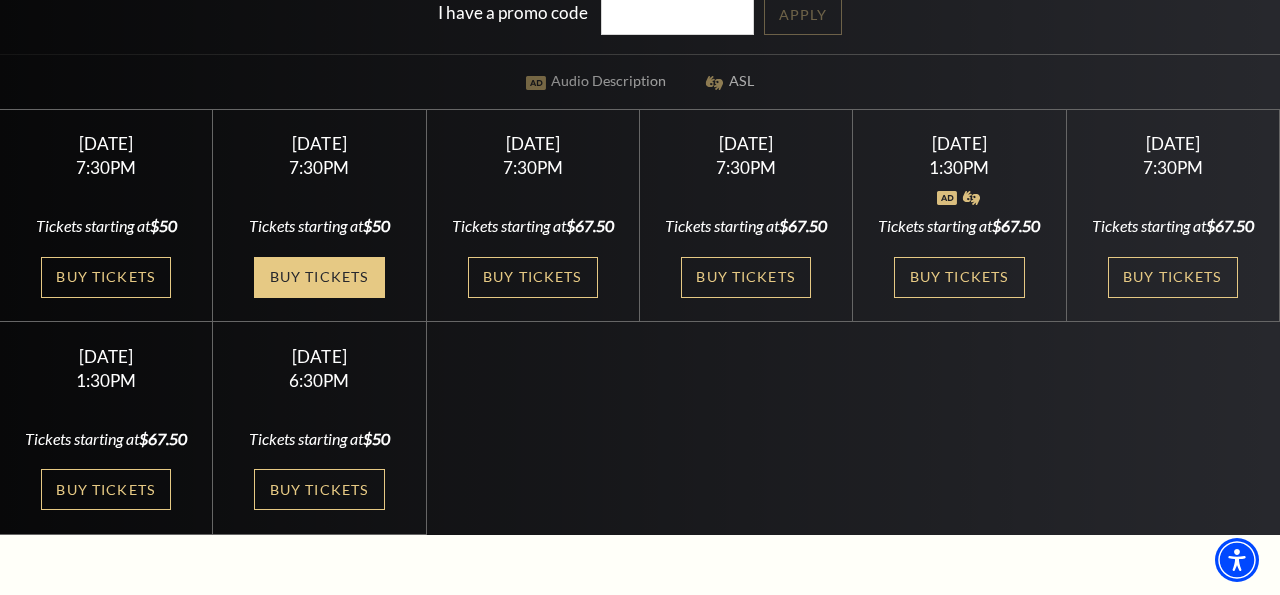 click on "Buy Tickets" at bounding box center [319, 277] 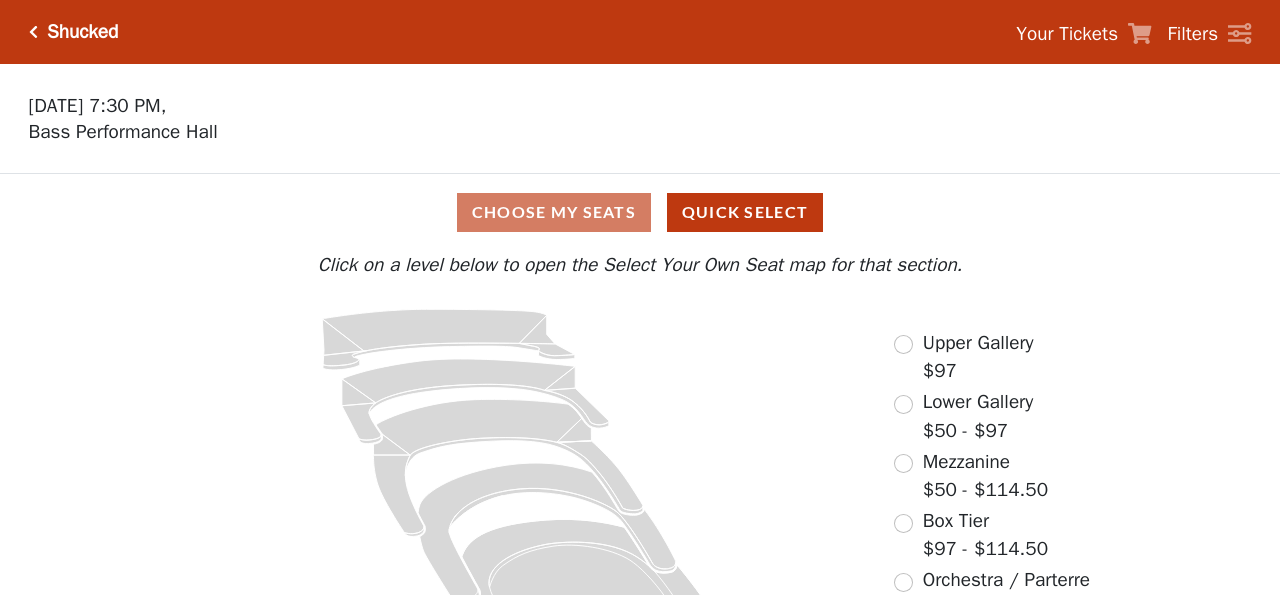 scroll, scrollTop: 0, scrollLeft: 0, axis: both 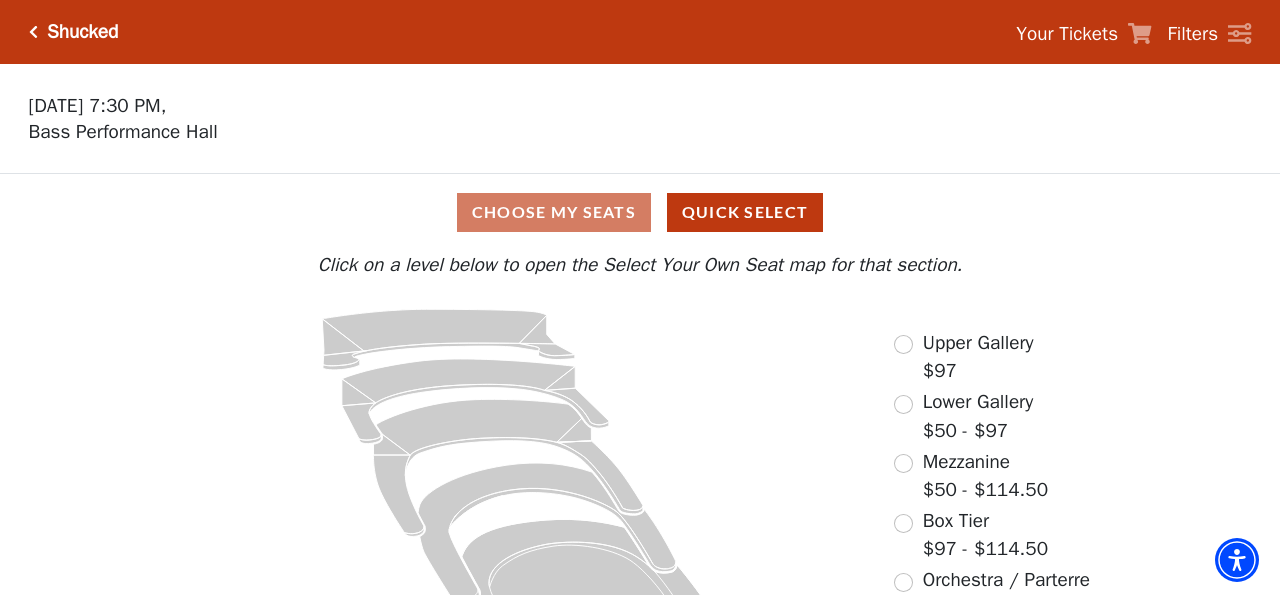 click on "Choose My Seats
Quick Select
Current Level     Click on a level below to open the Select Your Own Seat map for that section.                     If you prefer that we choose your seats, click the Quick Select button below.
Quick Select
Click on a level below to open the Select Your Own Seat map for that section.
Upper Gallery $97
Lower Gallery $50 - $97
Mezzanine $50 - $114.50
Box Tier $97 - $114.50
Orchestra / Parterre Circle $50 - $114.50" at bounding box center [640, 429] 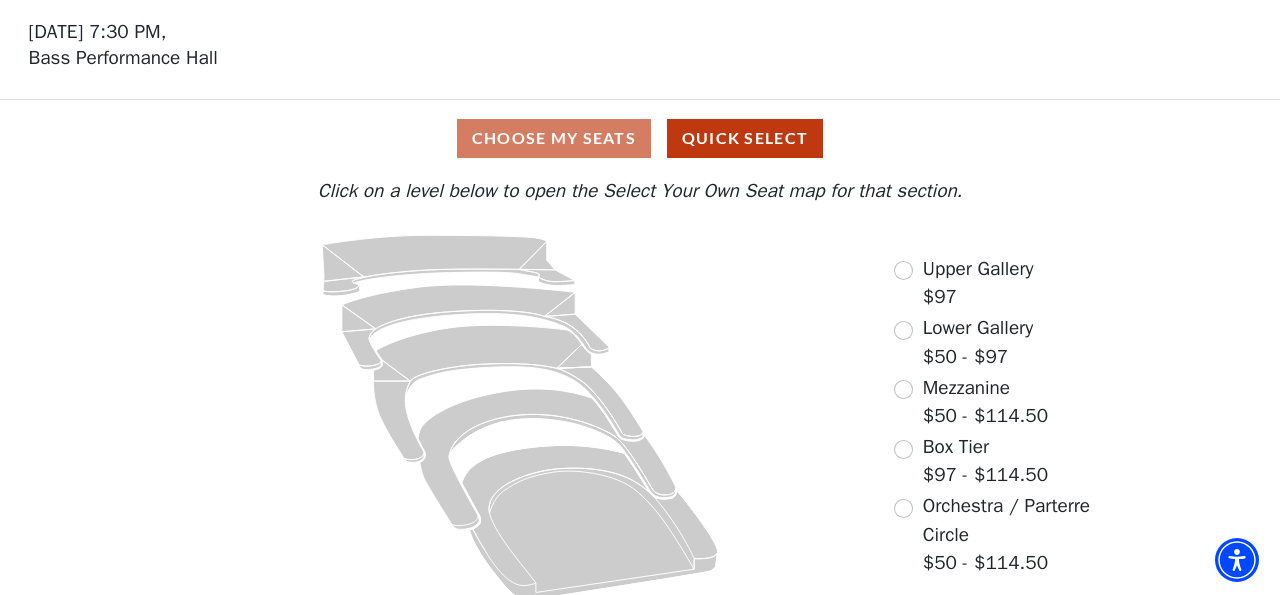 scroll, scrollTop: 83, scrollLeft: 0, axis: vertical 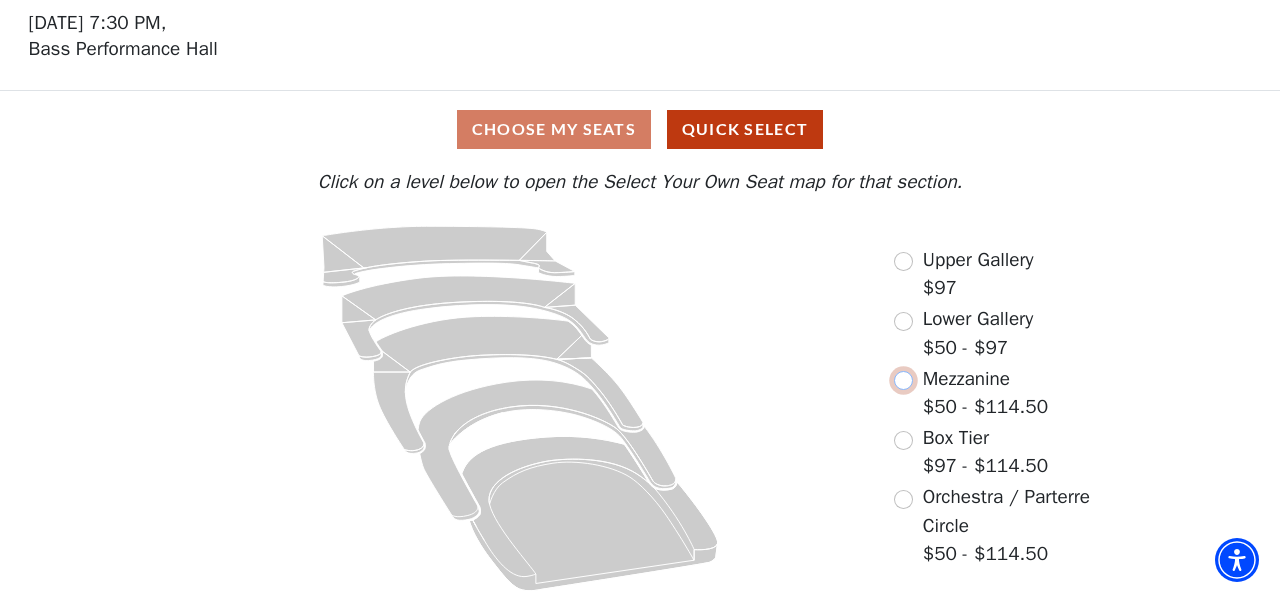 click at bounding box center (903, 380) 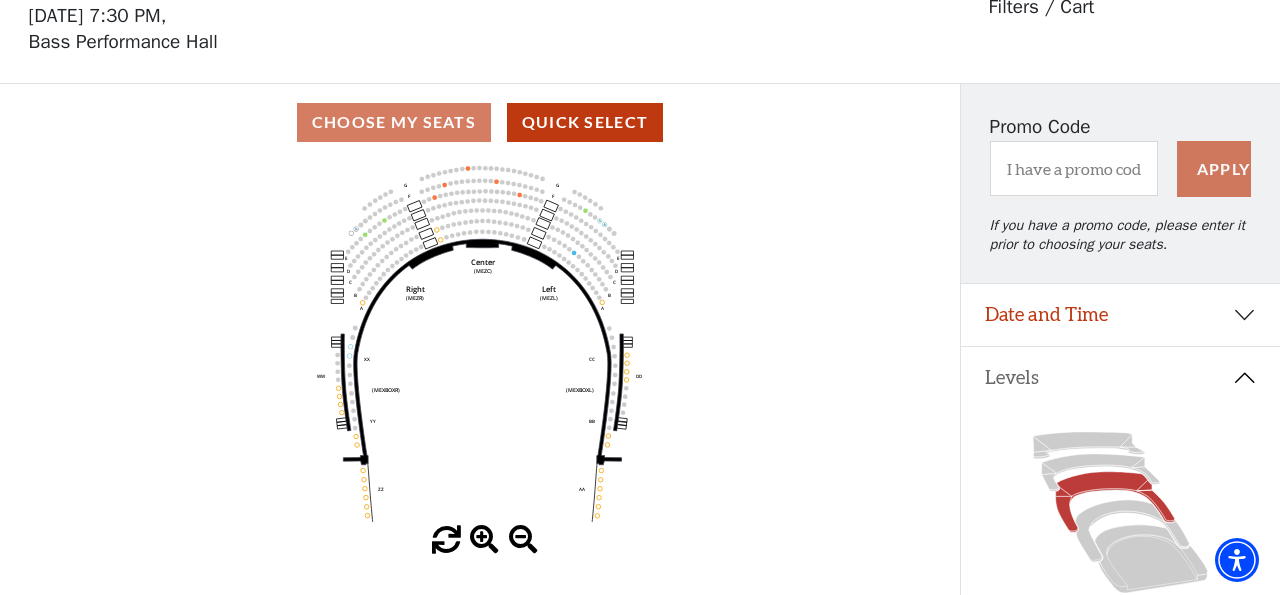 scroll, scrollTop: 92, scrollLeft: 0, axis: vertical 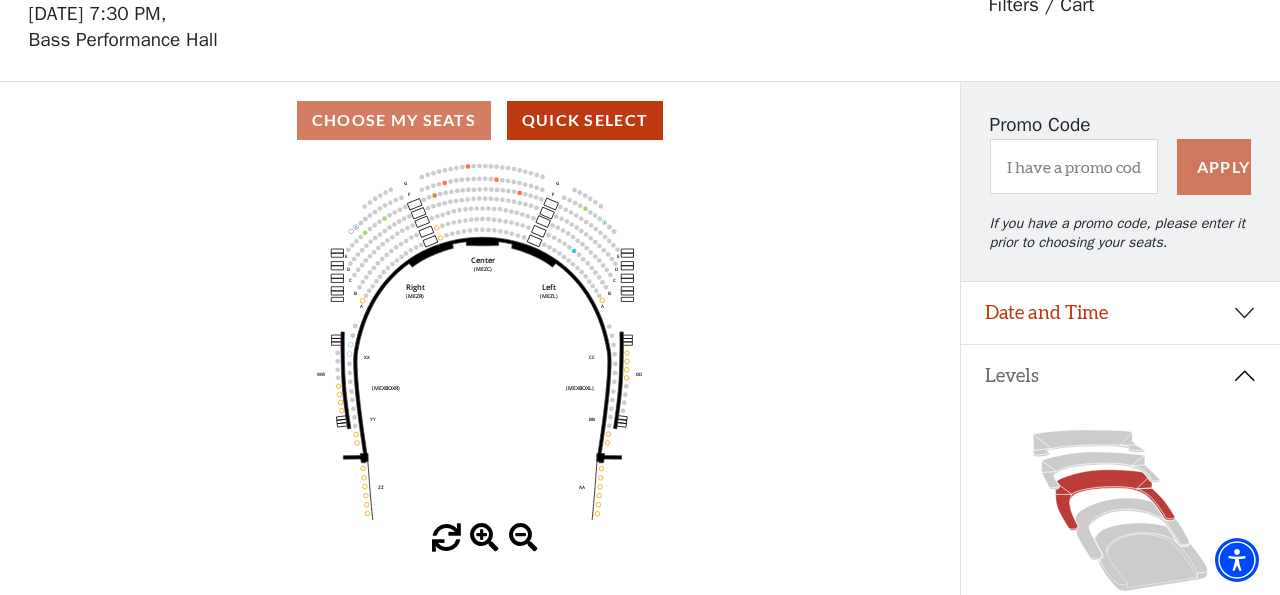 click on "Center   (MEZC)   Right   (MEZR)   Left   (MEZL)   (MEXBOXR)   (MEXBOXL)   XX   WW   CC   DD   YY   BB   ZZ   AA   G   F   E   D   G   F   C   B   A   E   D   C   B   A" 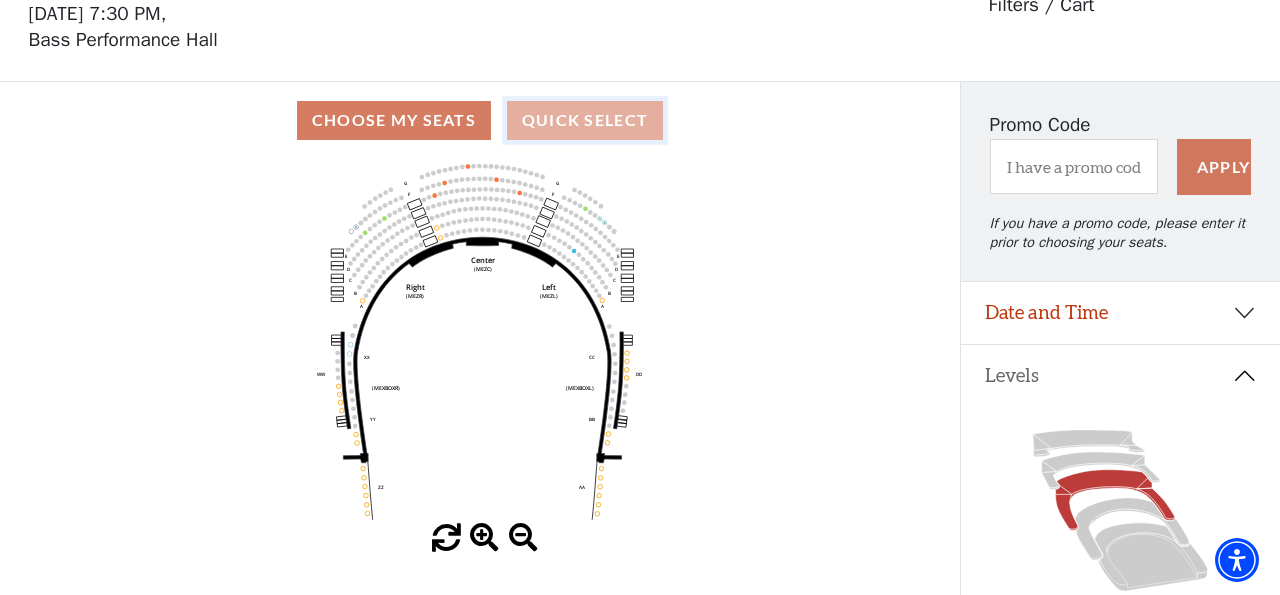 click on "Quick Select" at bounding box center [585, 120] 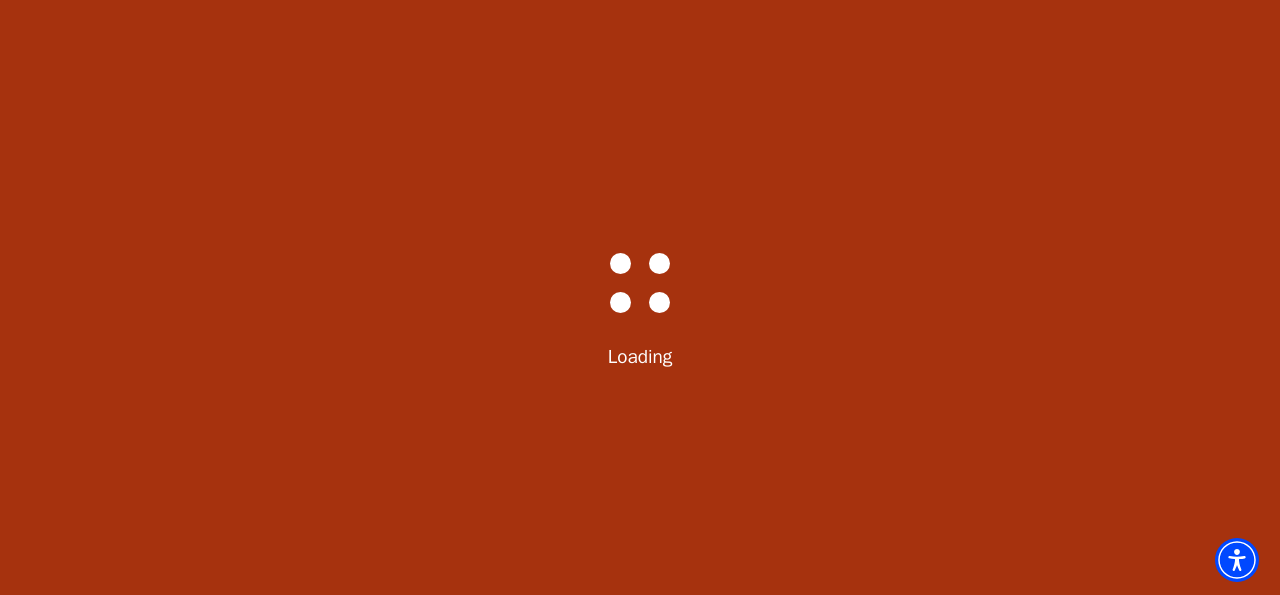 scroll, scrollTop: 0, scrollLeft: 0, axis: both 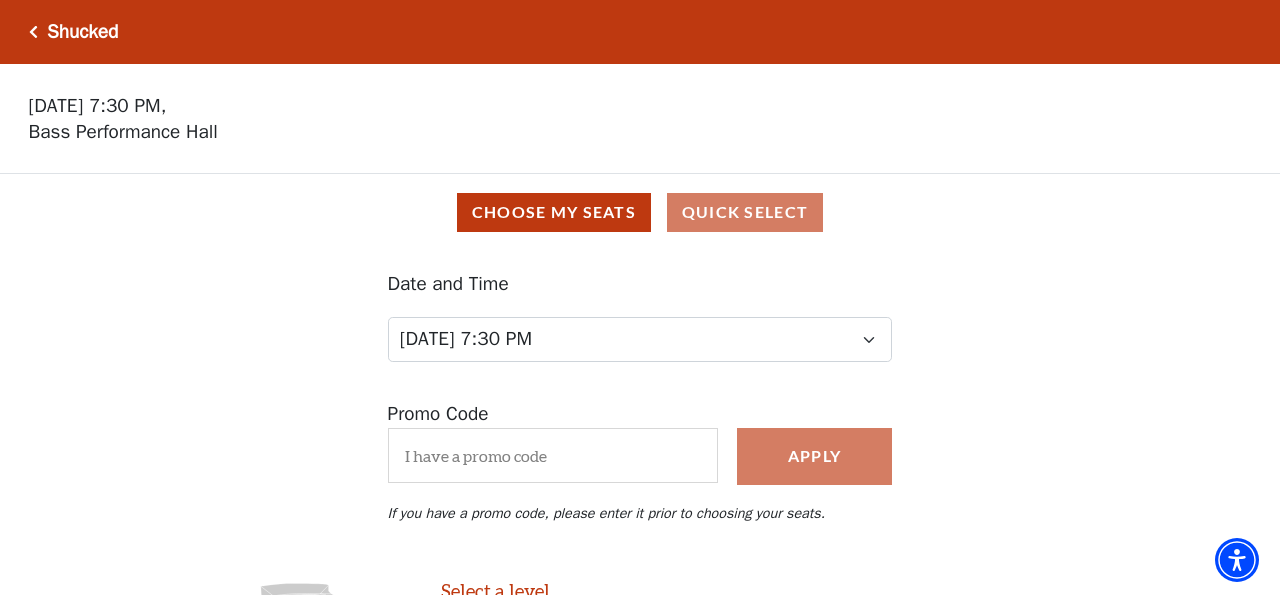 click on "Date and Time   Tuesday, July 29 at 7:30 PM Wednesday, July 30 at 7:30 PM Thursday, July 31 at 7:30 PM Friday, August 1 at 7:30 PM Saturday, August 2 at 1:30 PM Saturday, August 2 at 7:30 PM Sunday, August 3 at 1:30 PM Sunday, August 3 at 6:30 PM" at bounding box center (640, 316) 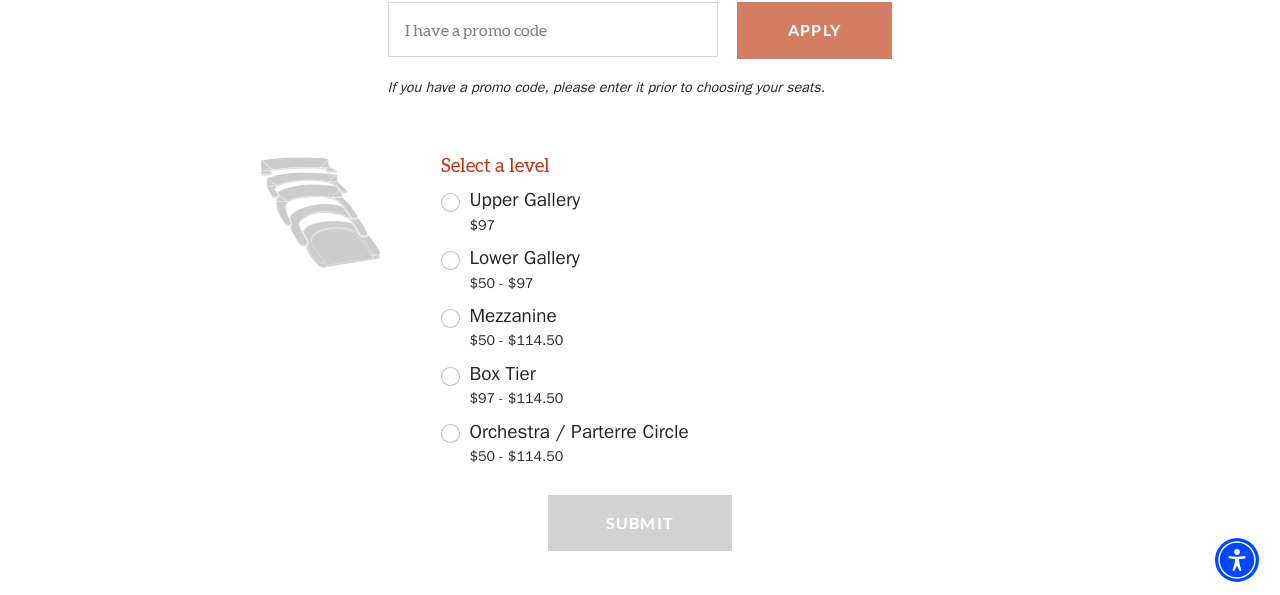 scroll, scrollTop: 450, scrollLeft: 0, axis: vertical 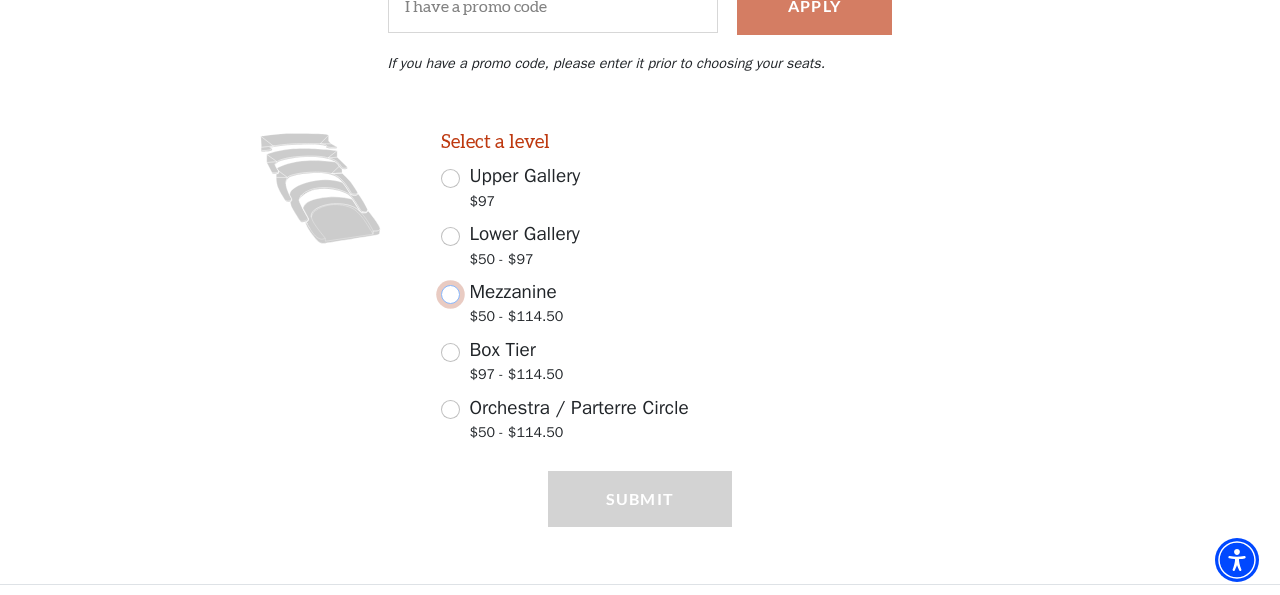 click on "Mezzanine     $50 - $114.50" at bounding box center [450, 294] 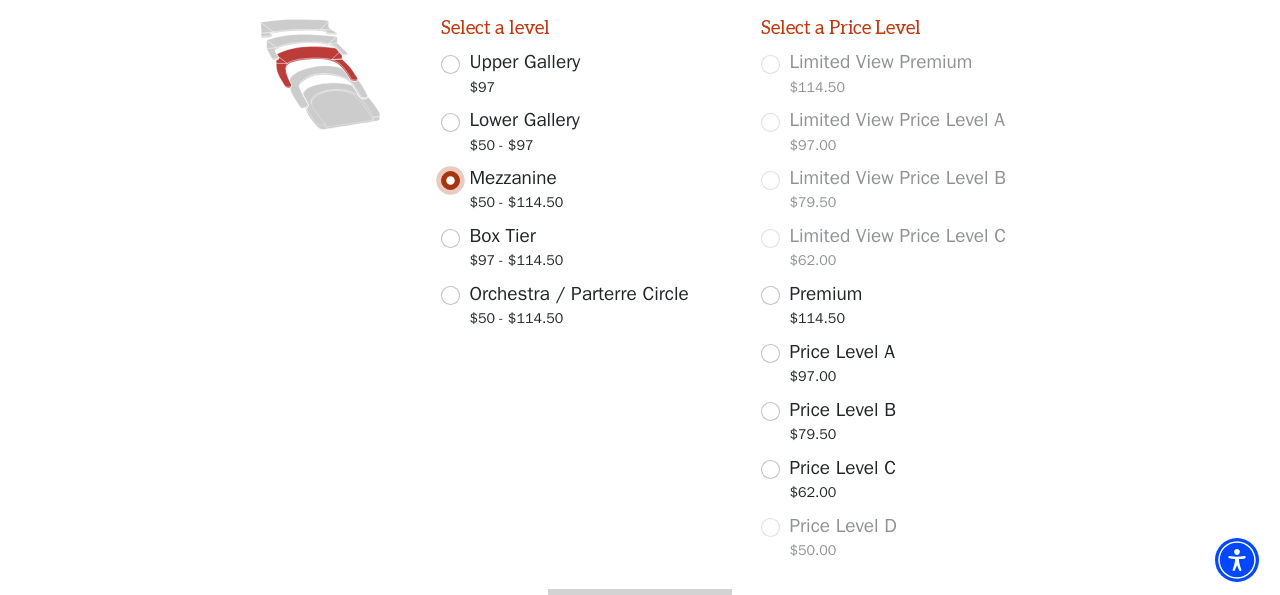 scroll, scrollTop: 571, scrollLeft: 0, axis: vertical 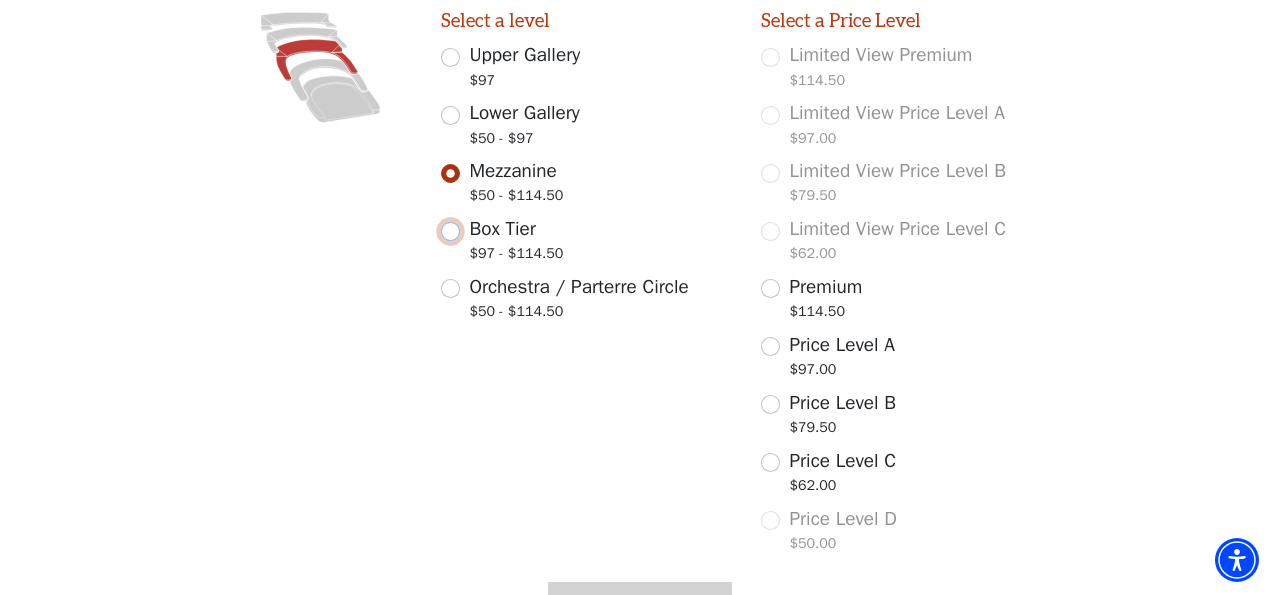 click on "Box Tier     $97 - $114.50" at bounding box center [450, 231] 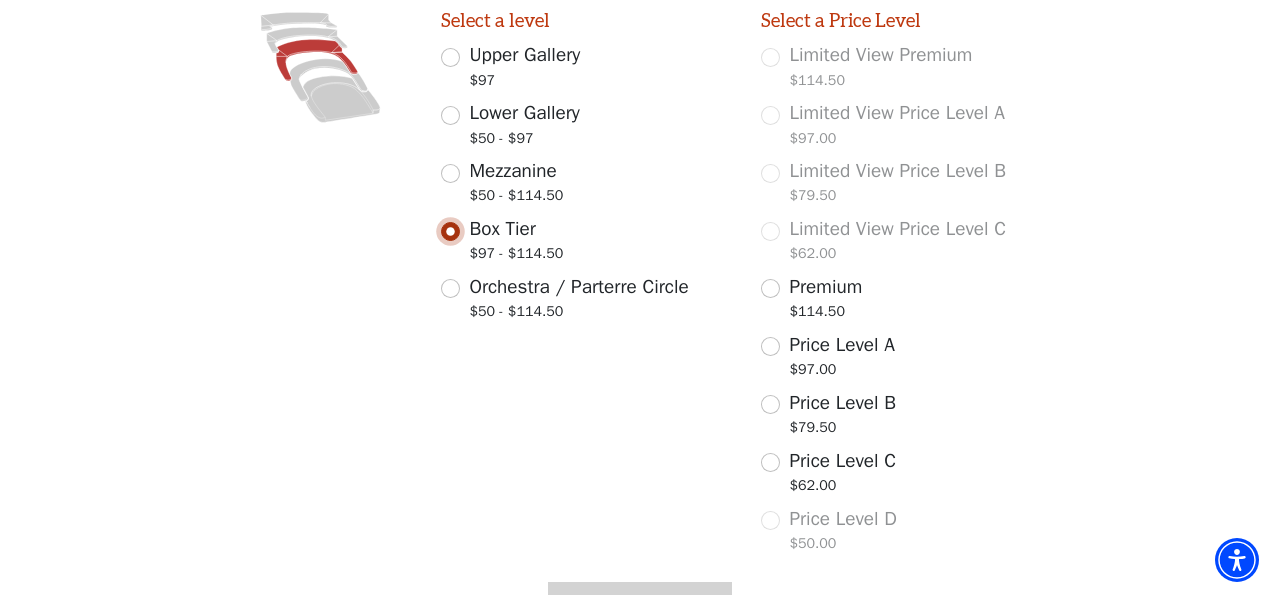 scroll, scrollTop: 450, scrollLeft: 0, axis: vertical 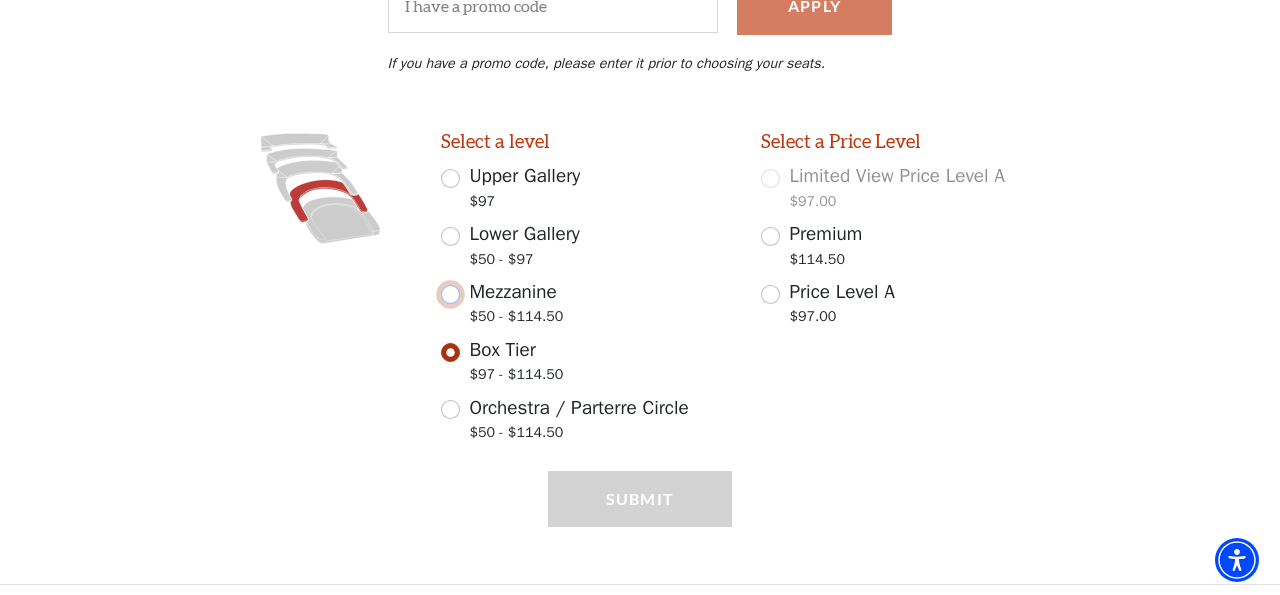 click on "Mezzanine     $50 - $114.50" at bounding box center [450, 294] 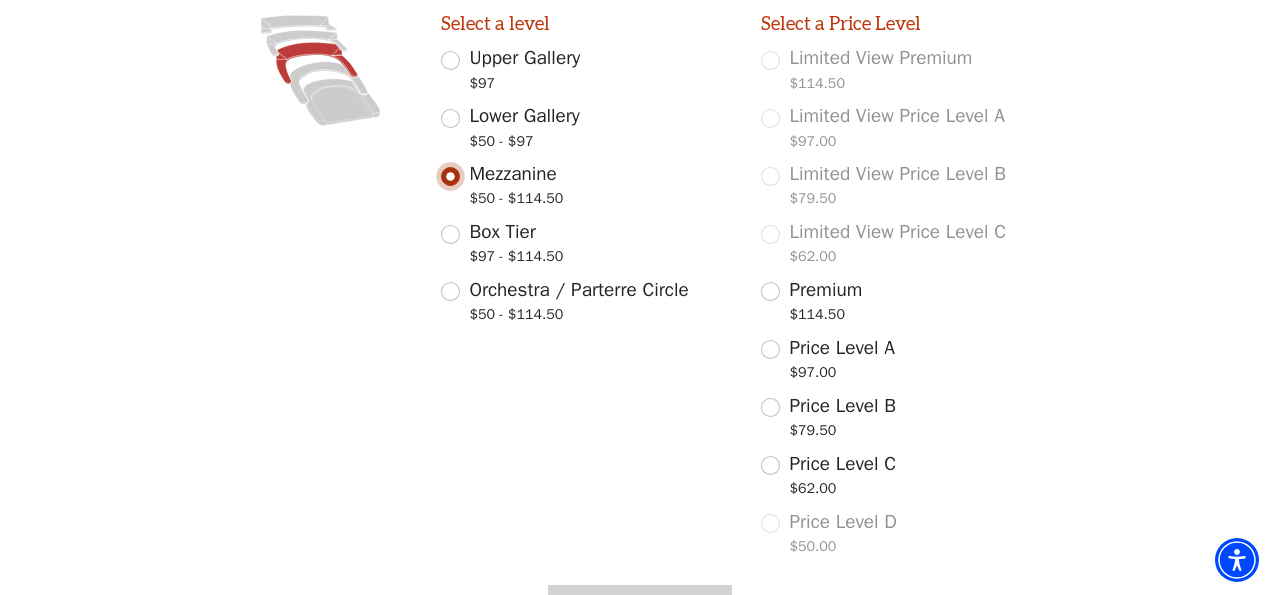 scroll, scrollTop: 571, scrollLeft: 0, axis: vertical 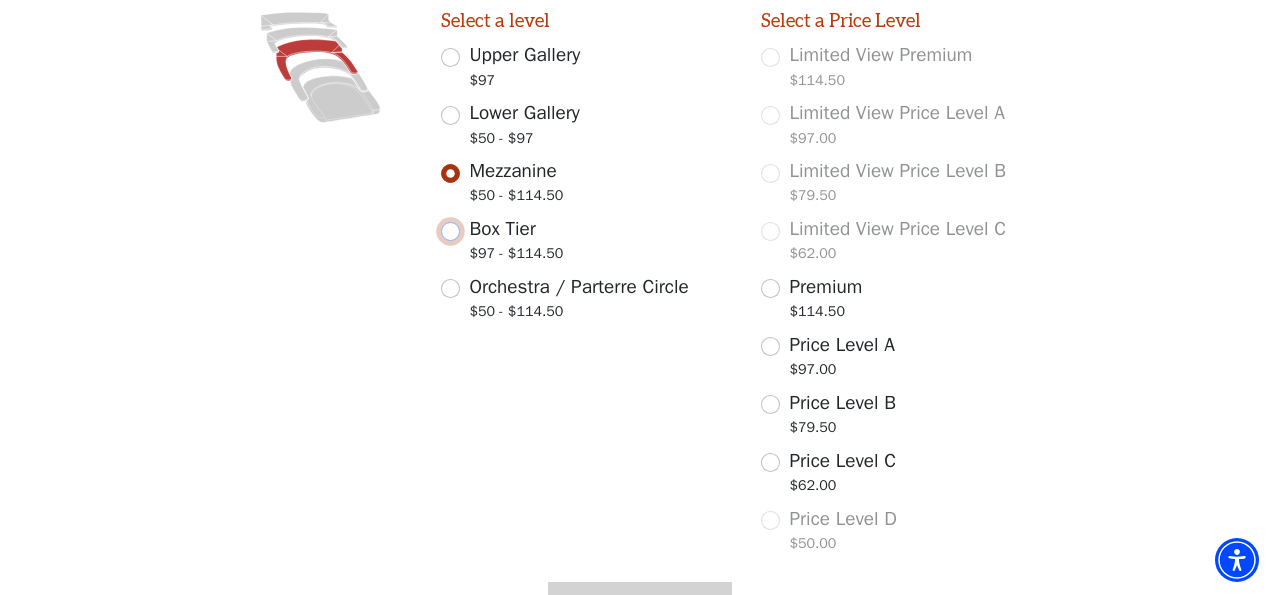 click on "Box Tier     $97 - $114.50" at bounding box center [450, 231] 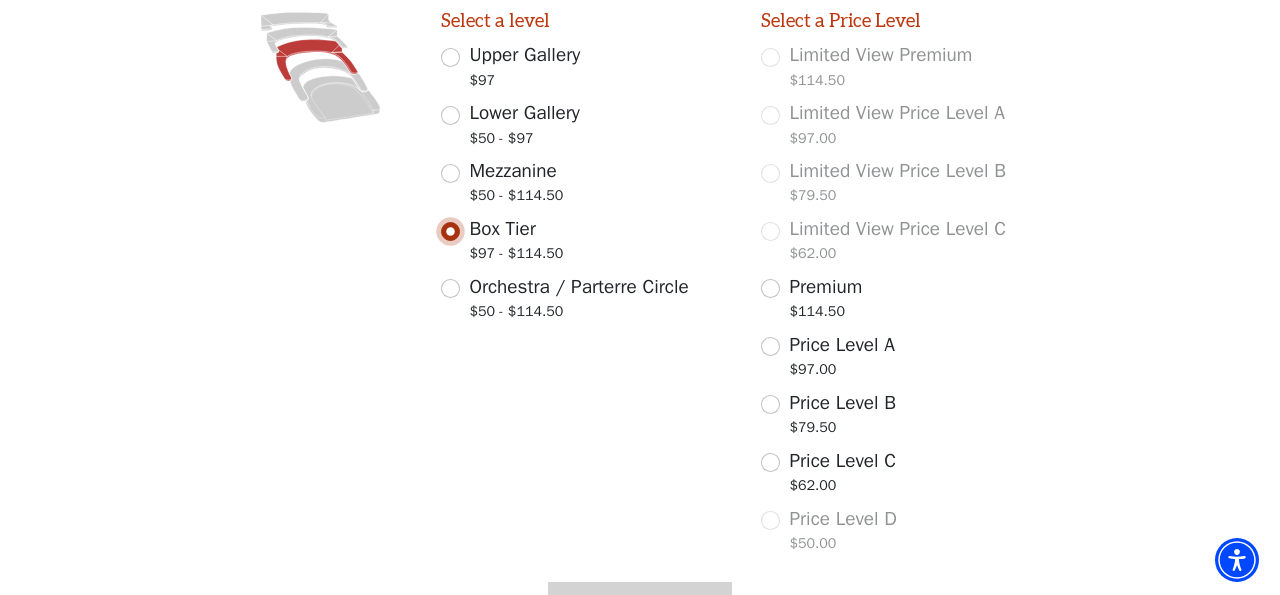 scroll, scrollTop: 450, scrollLeft: 0, axis: vertical 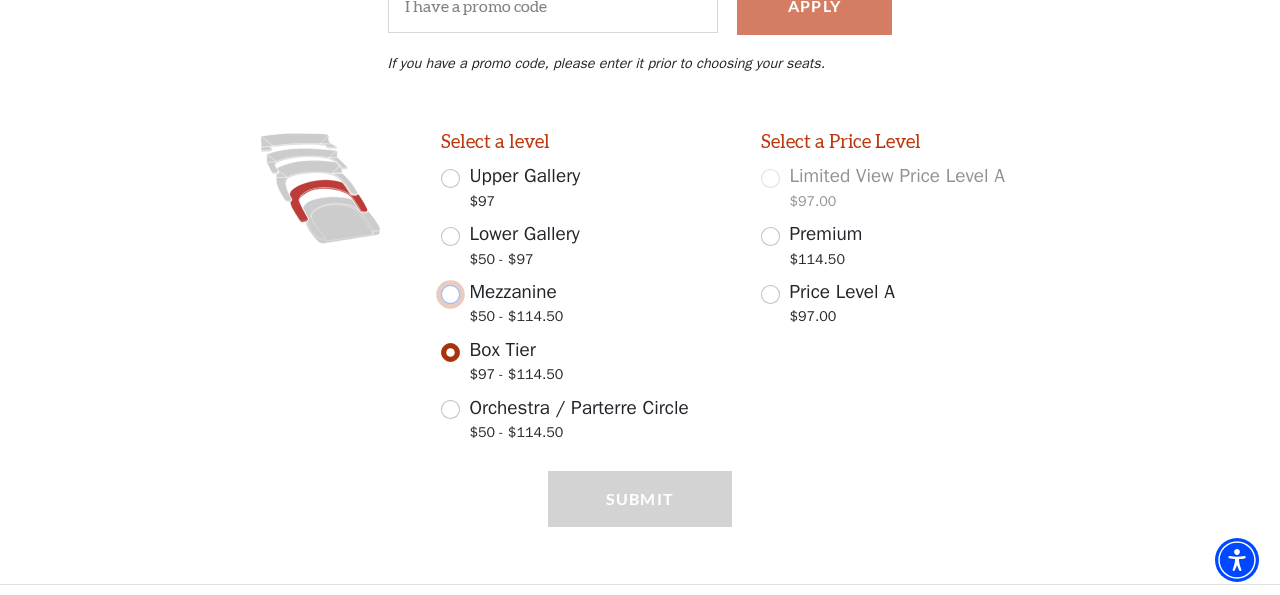 click on "Mezzanine     $50 - $114.50" at bounding box center [450, 294] 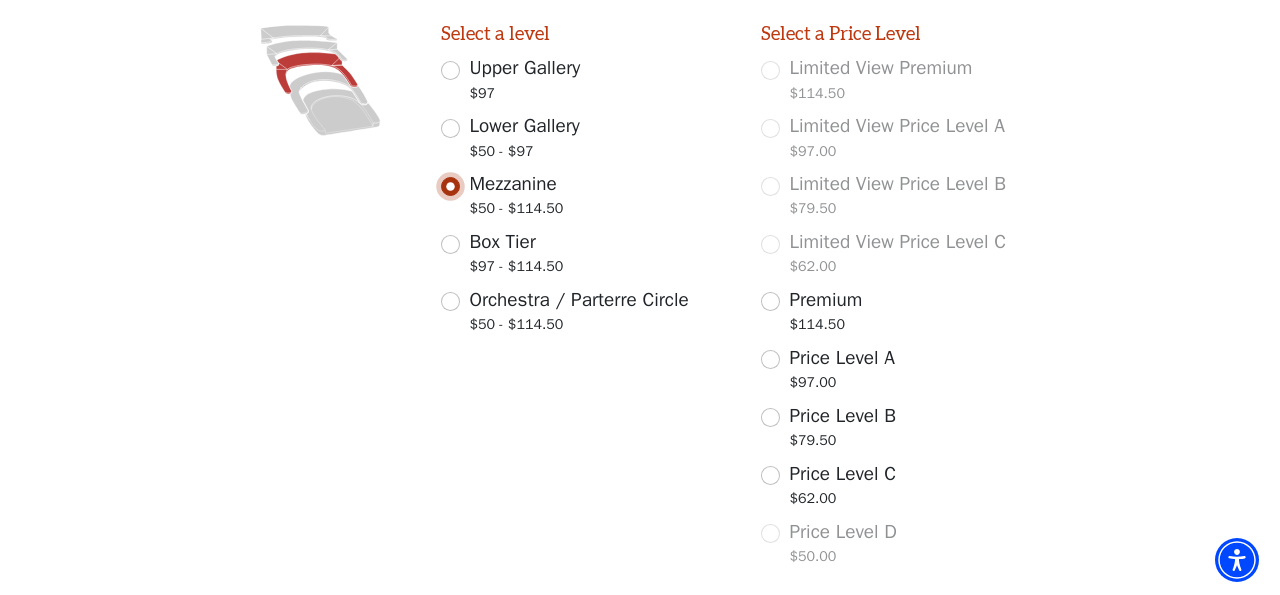 scroll, scrollTop: 571, scrollLeft: 0, axis: vertical 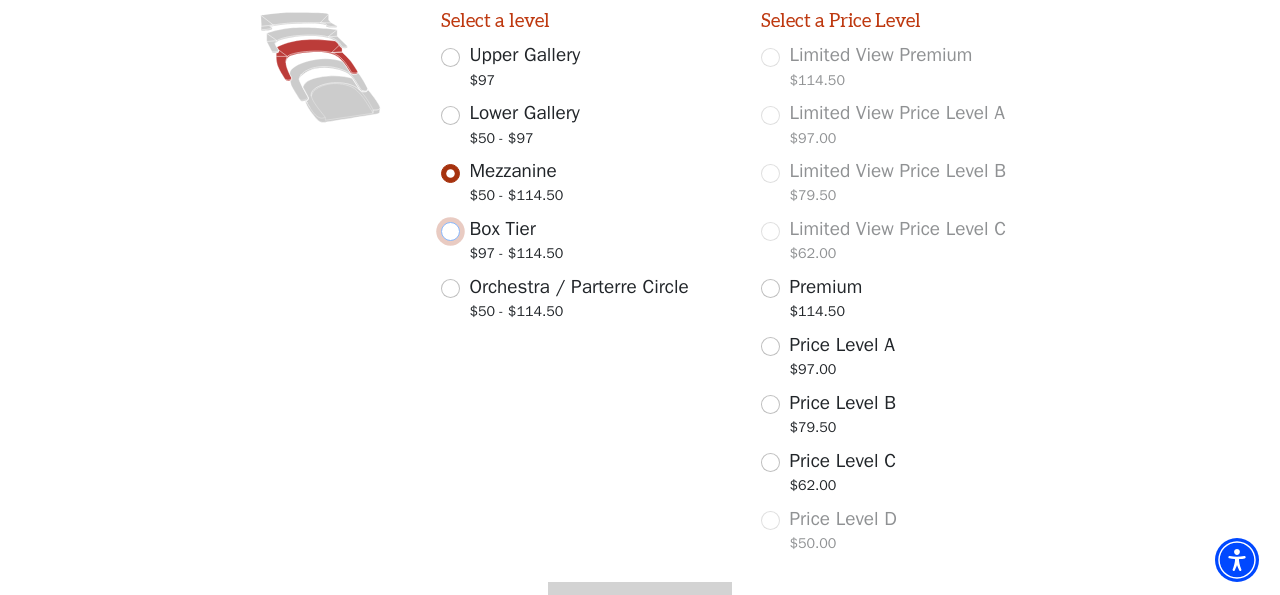 click on "Box Tier     $97 - $114.50" at bounding box center (450, 231) 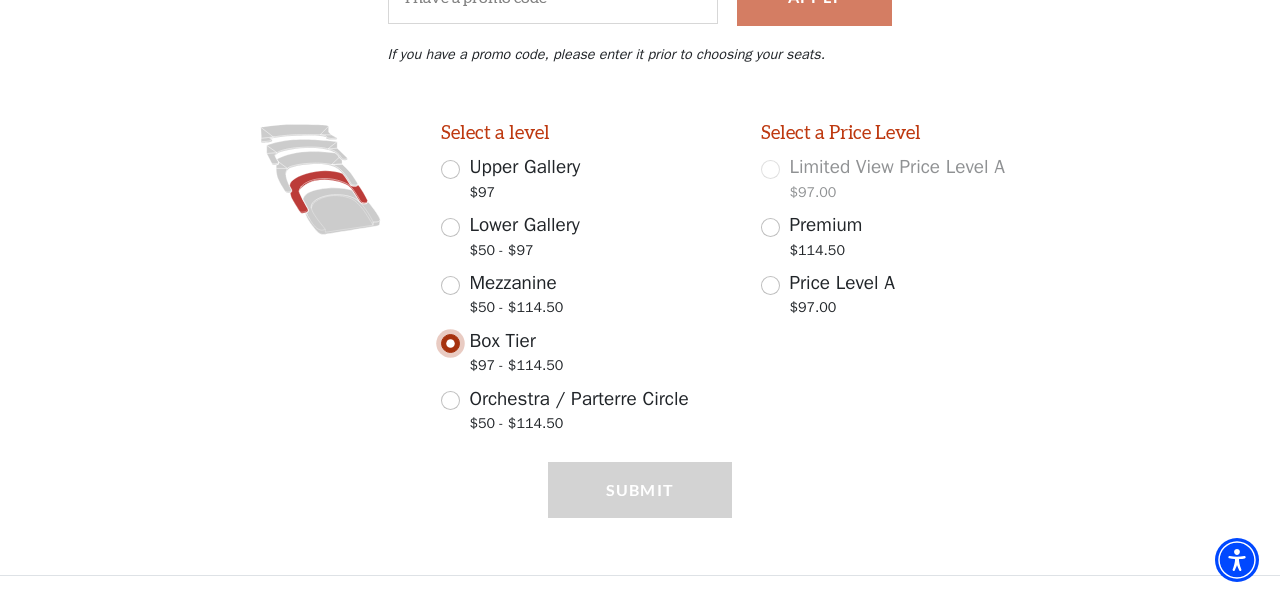 scroll, scrollTop: 450, scrollLeft: 0, axis: vertical 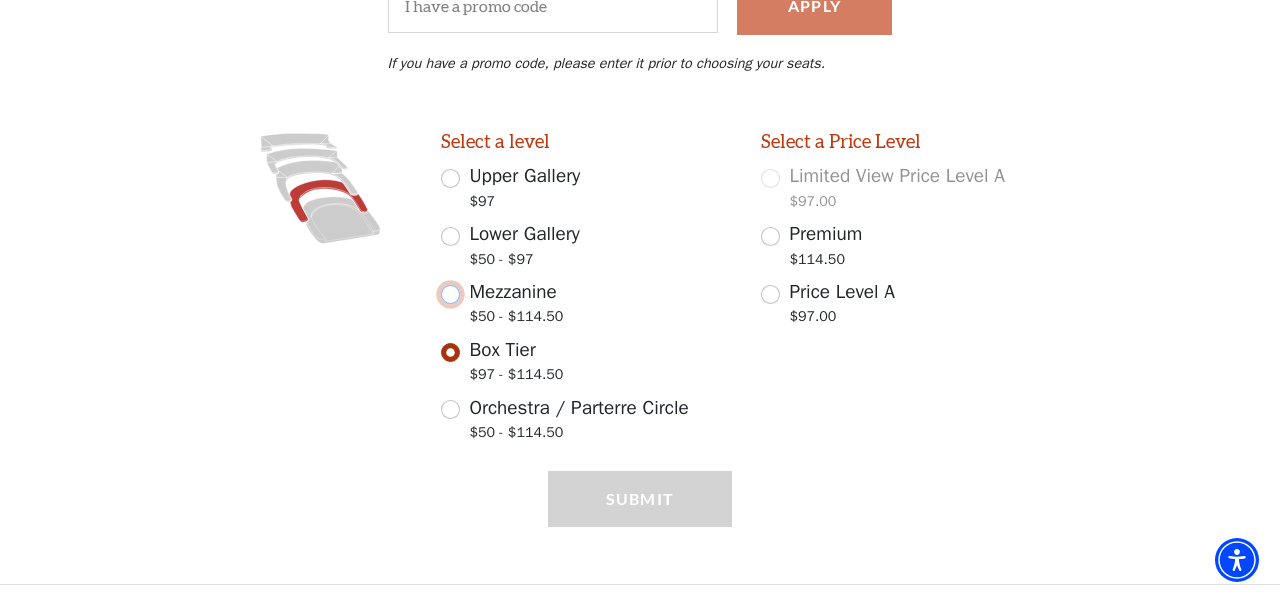 click on "Mezzanine     $50 - $114.50" at bounding box center [450, 294] 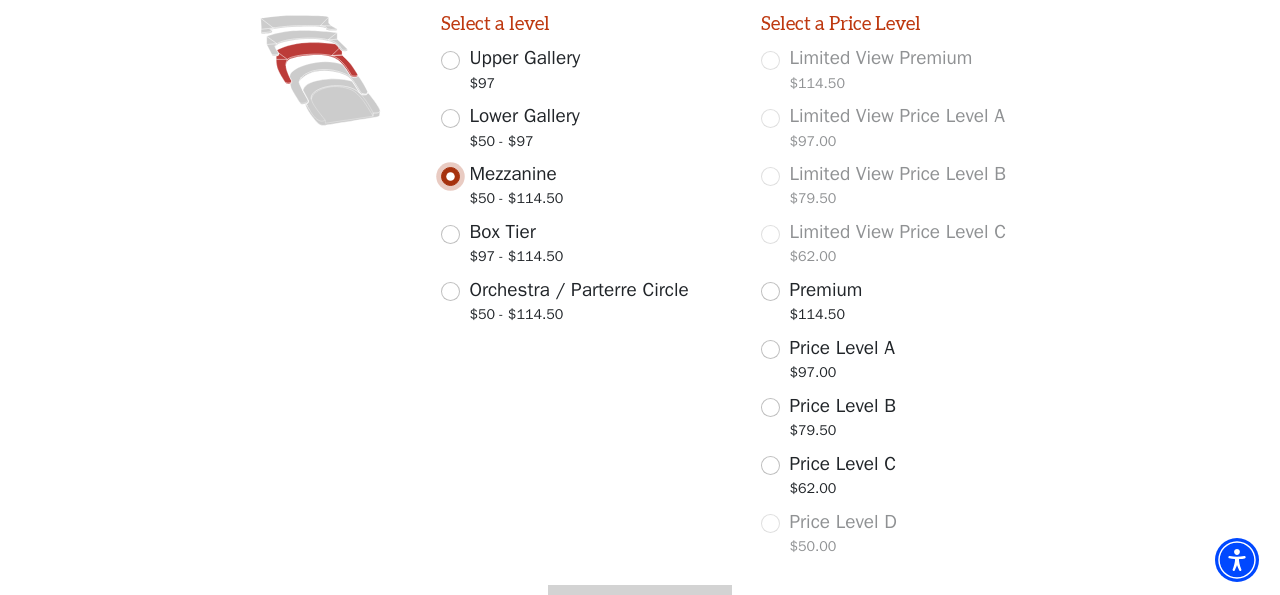scroll, scrollTop: 571, scrollLeft: 0, axis: vertical 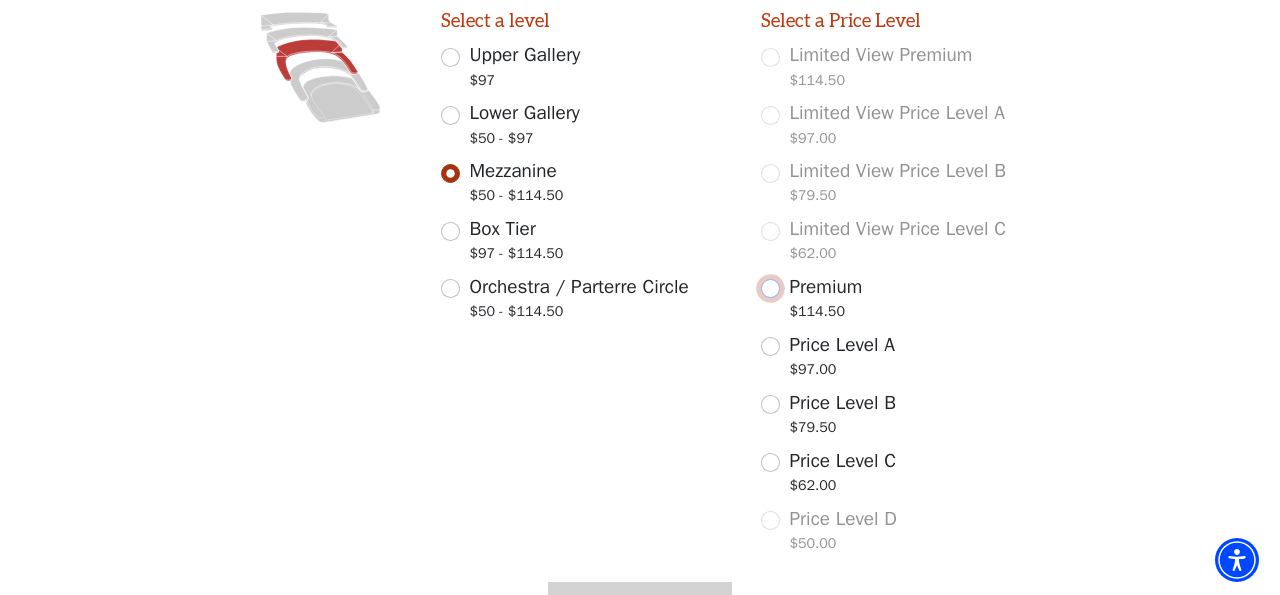 click on "Premium $114.50" at bounding box center (770, 288) 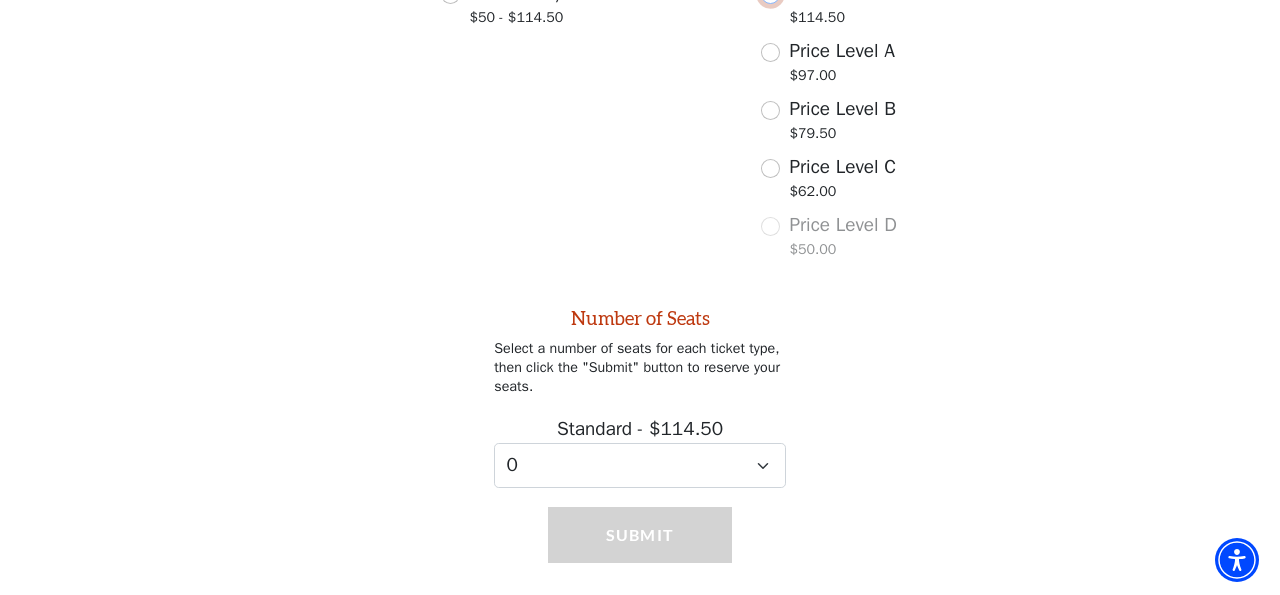 scroll, scrollTop: 895, scrollLeft: 0, axis: vertical 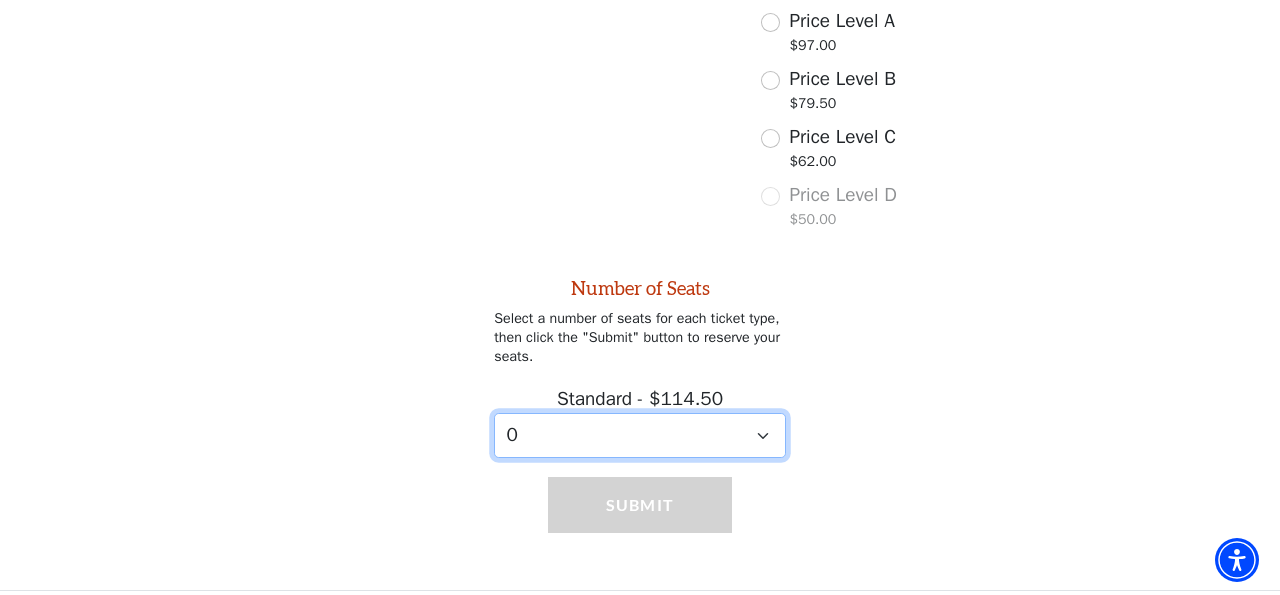 click on "0 1 2 3" at bounding box center (640, 435) 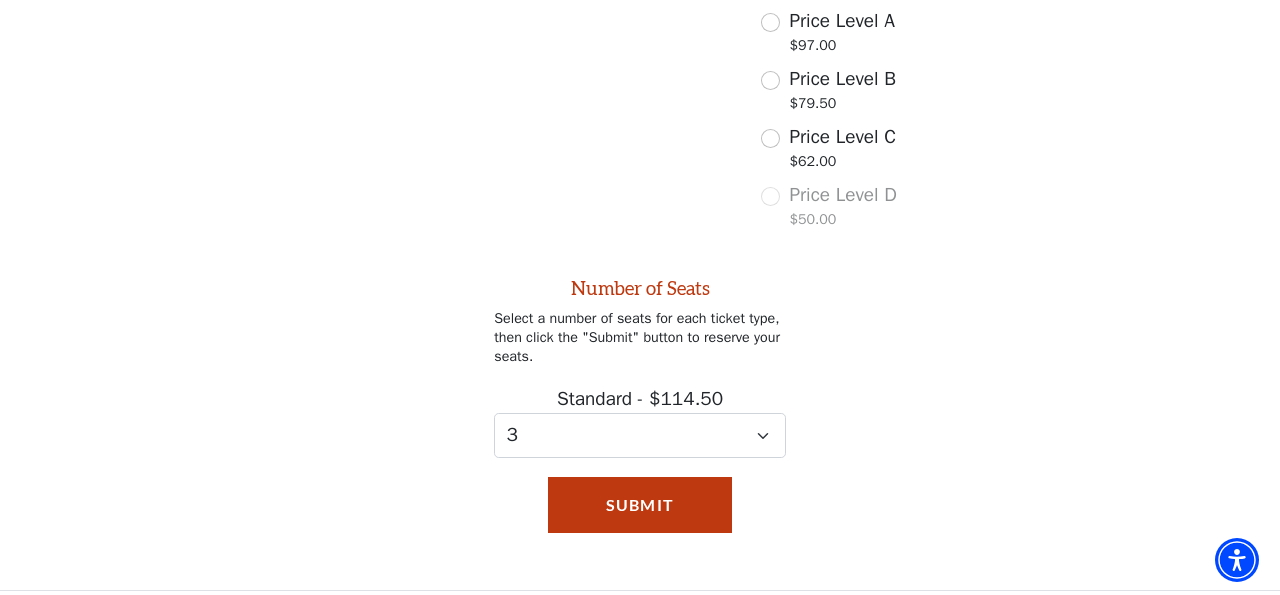 click on "Number of Seats   Select a number of seats for each ticket type, then click the "Submit" button to reserve your seats.
Standard - $114.50
0 1 2 3" at bounding box center [640, 349] 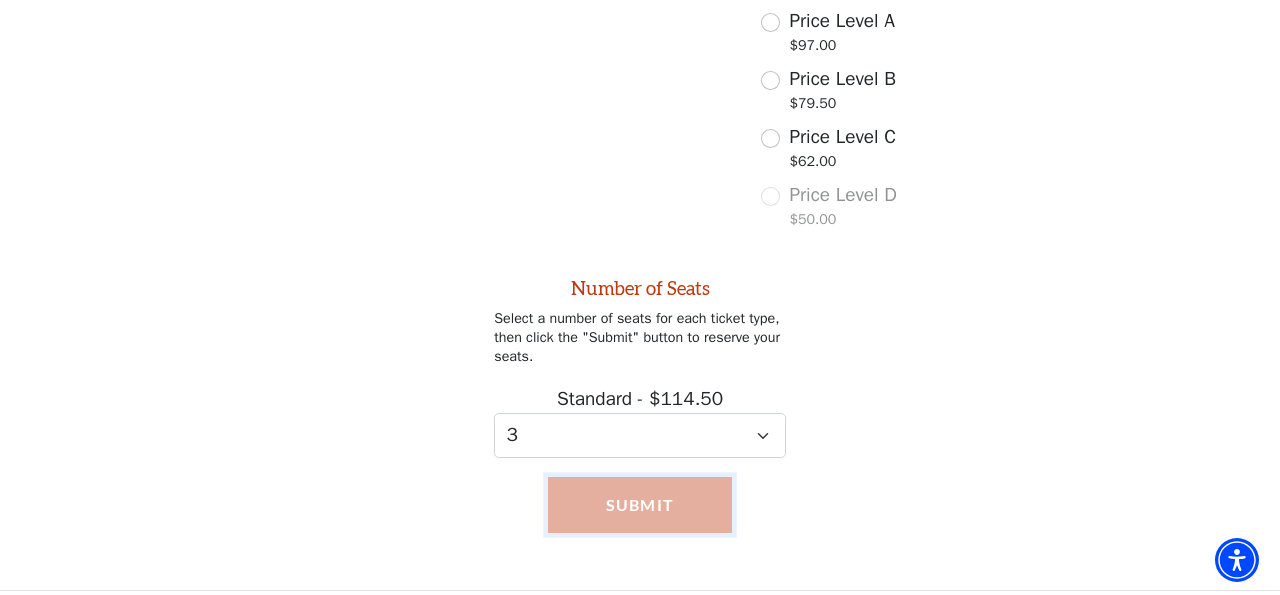 click on "Submit" at bounding box center [640, 505] 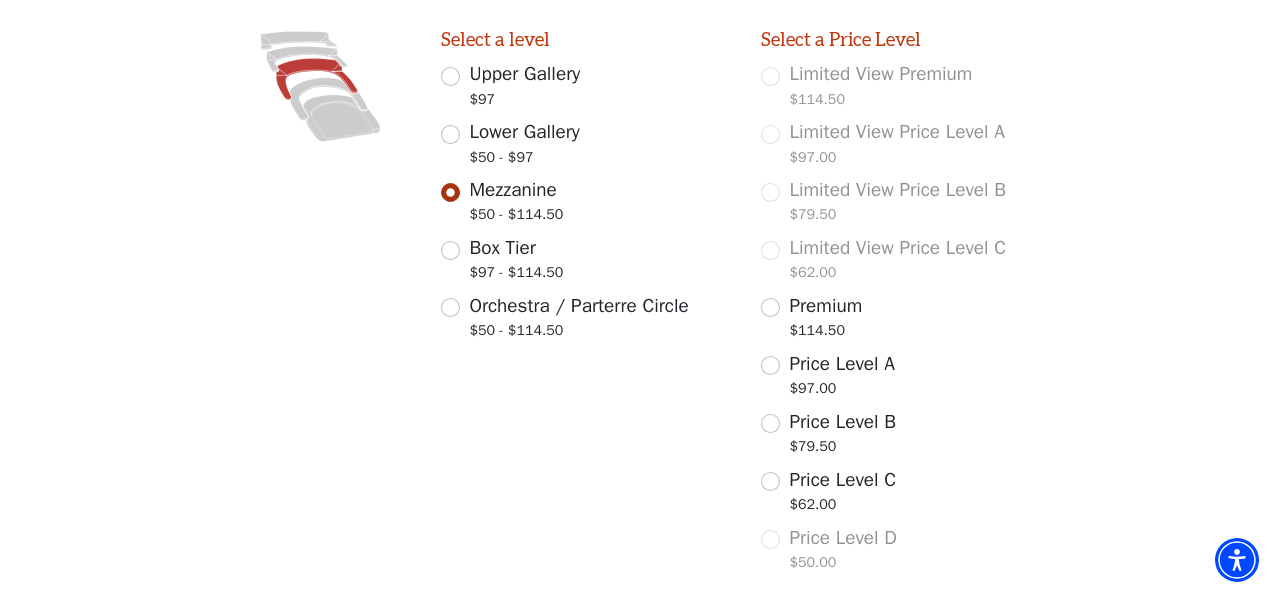 scroll, scrollTop: 522, scrollLeft: 0, axis: vertical 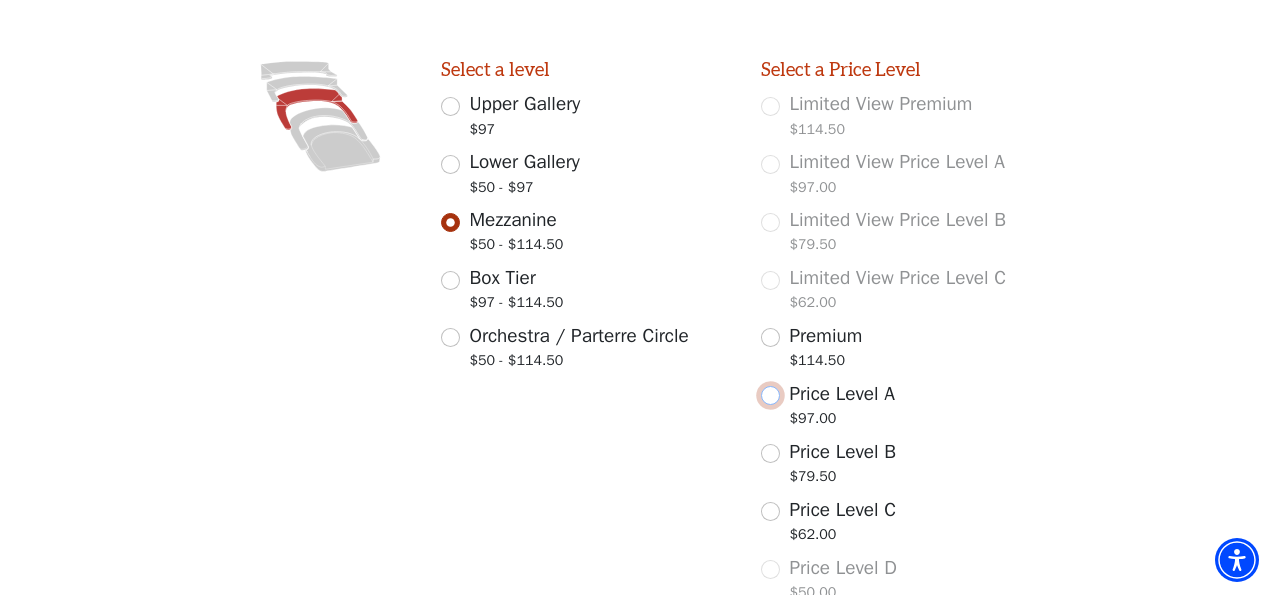 click on "Price Level A $97.00" at bounding box center (770, 395) 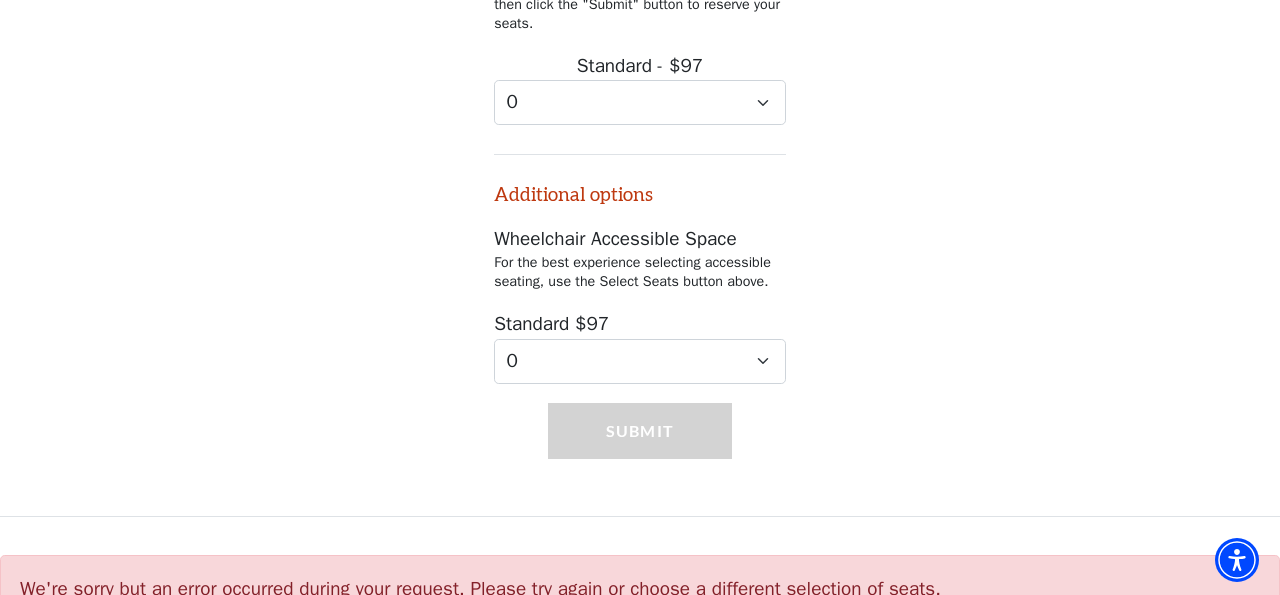 scroll, scrollTop: 1256, scrollLeft: 0, axis: vertical 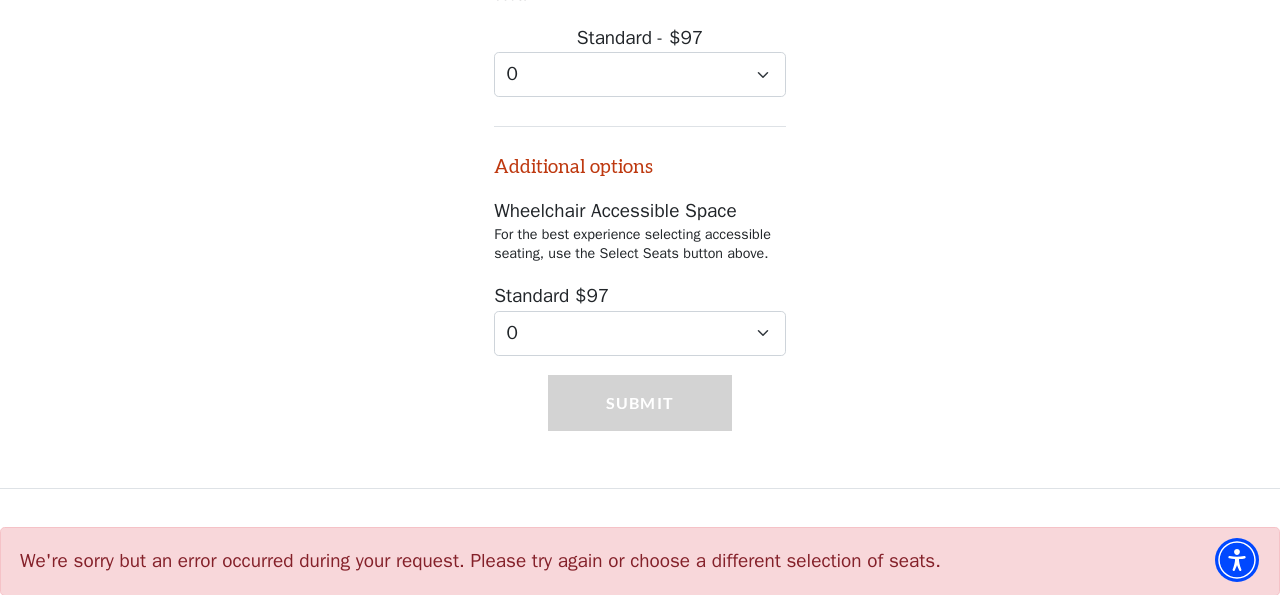 click on "Premium $114.50" at bounding box center (770, -397) 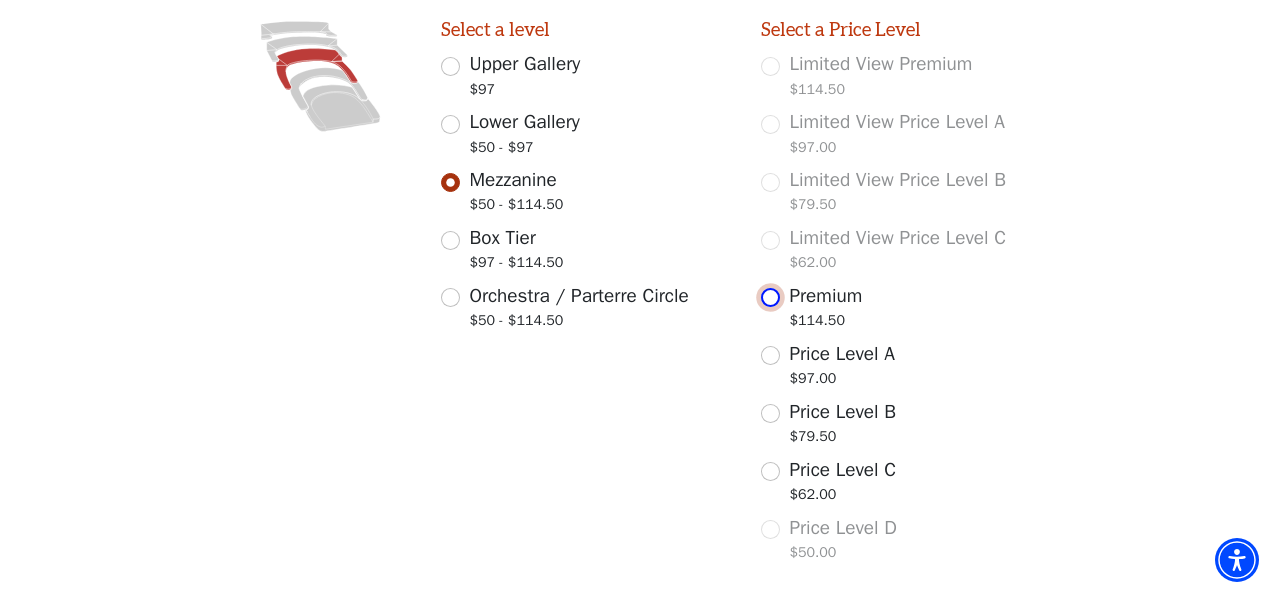 scroll, scrollTop: 553, scrollLeft: 0, axis: vertical 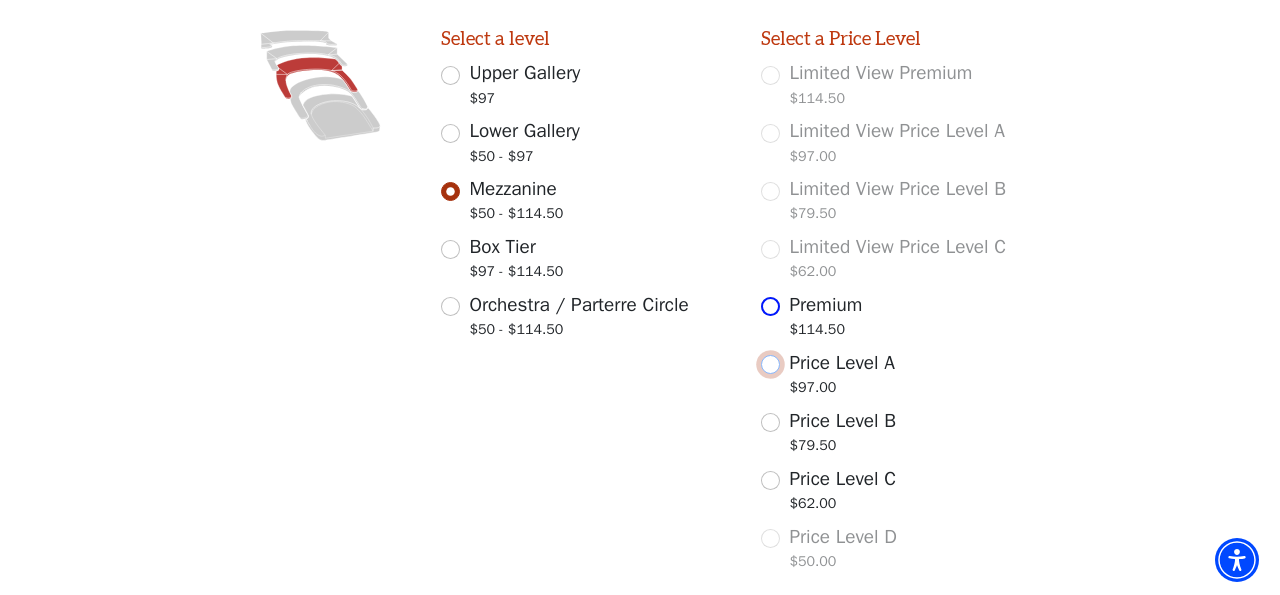 click on "Price Level A $97.00" at bounding box center [770, 364] 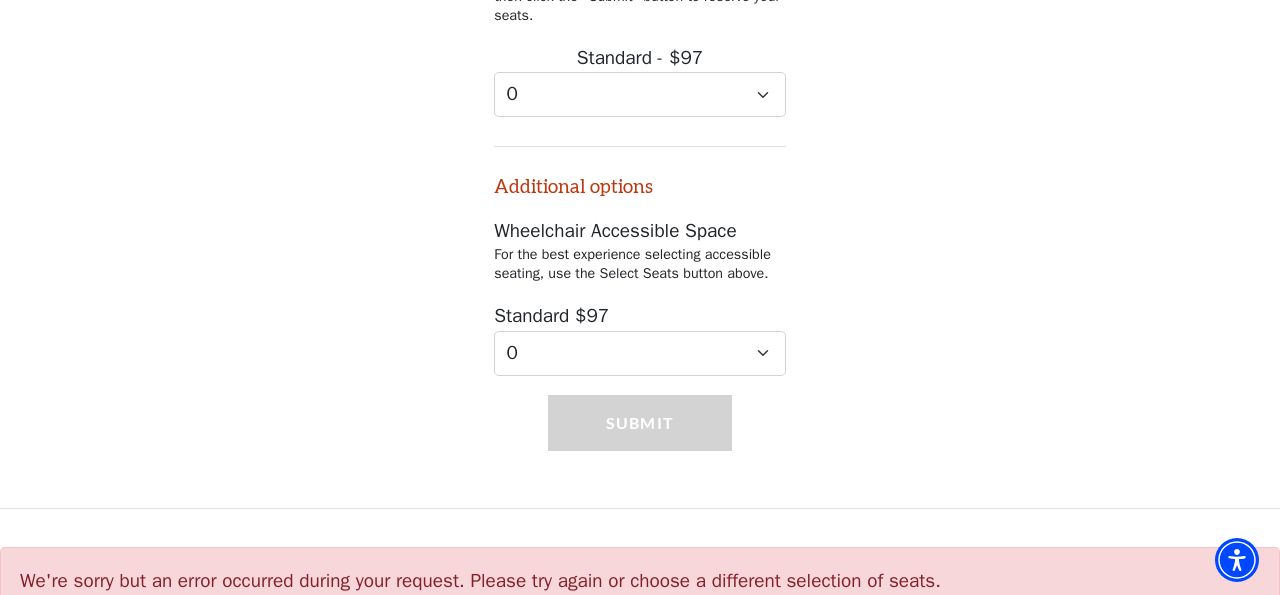scroll, scrollTop: 1256, scrollLeft: 0, axis: vertical 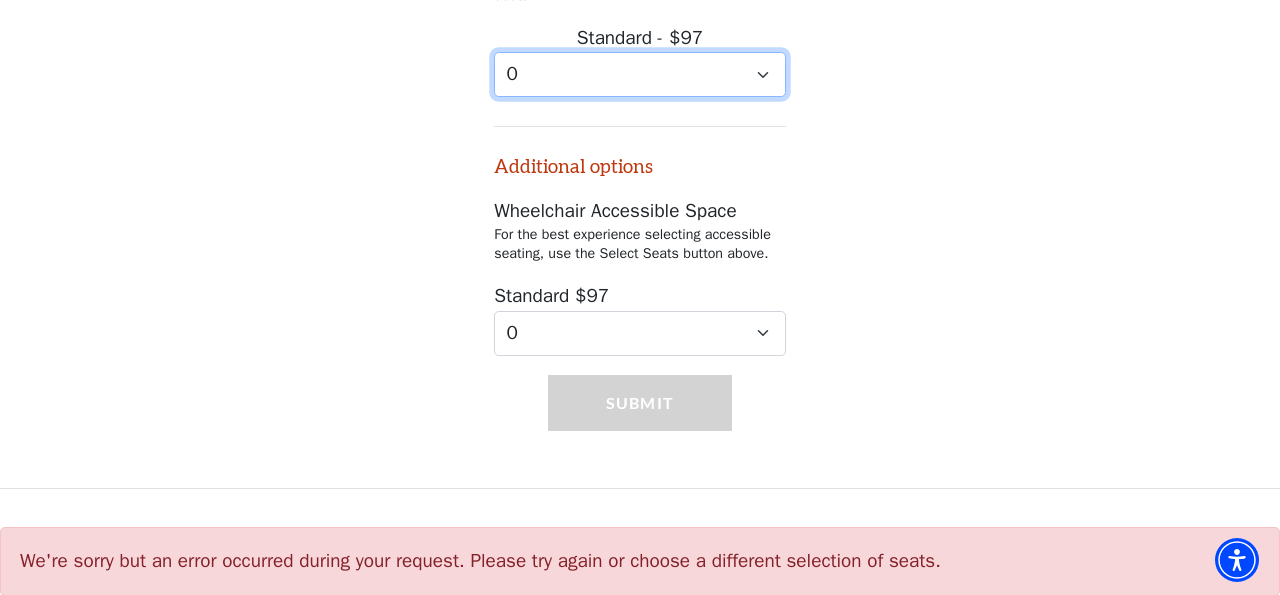 click on "0 1 2 3 4 5 6 7 8 9" at bounding box center (640, 74) 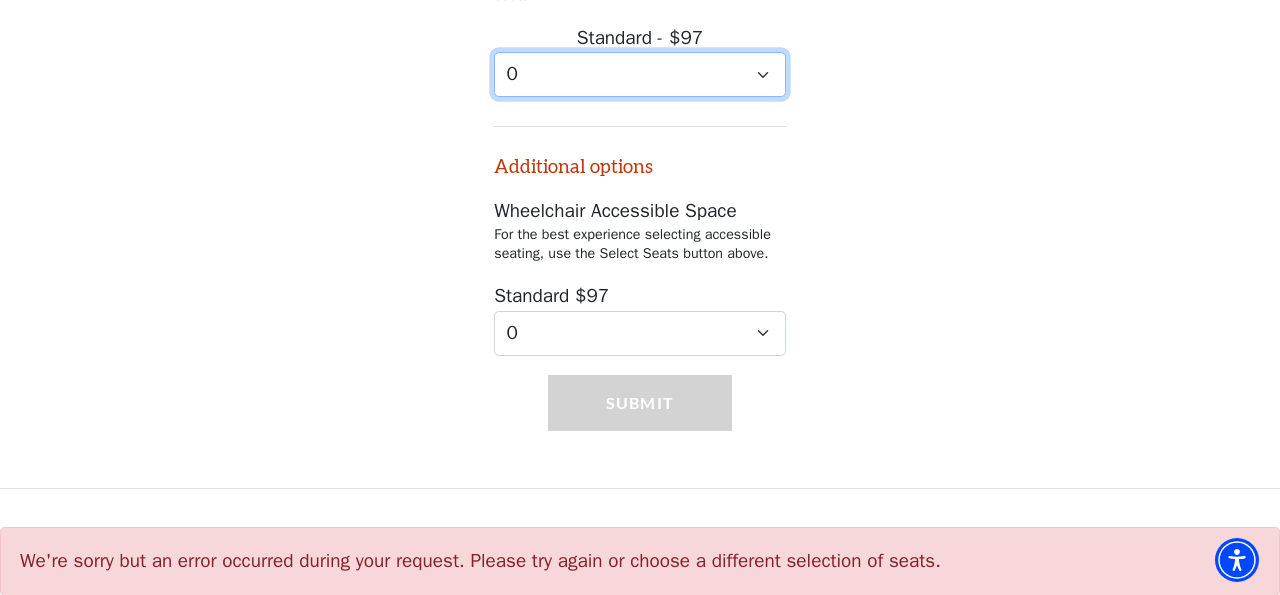 select on "3" 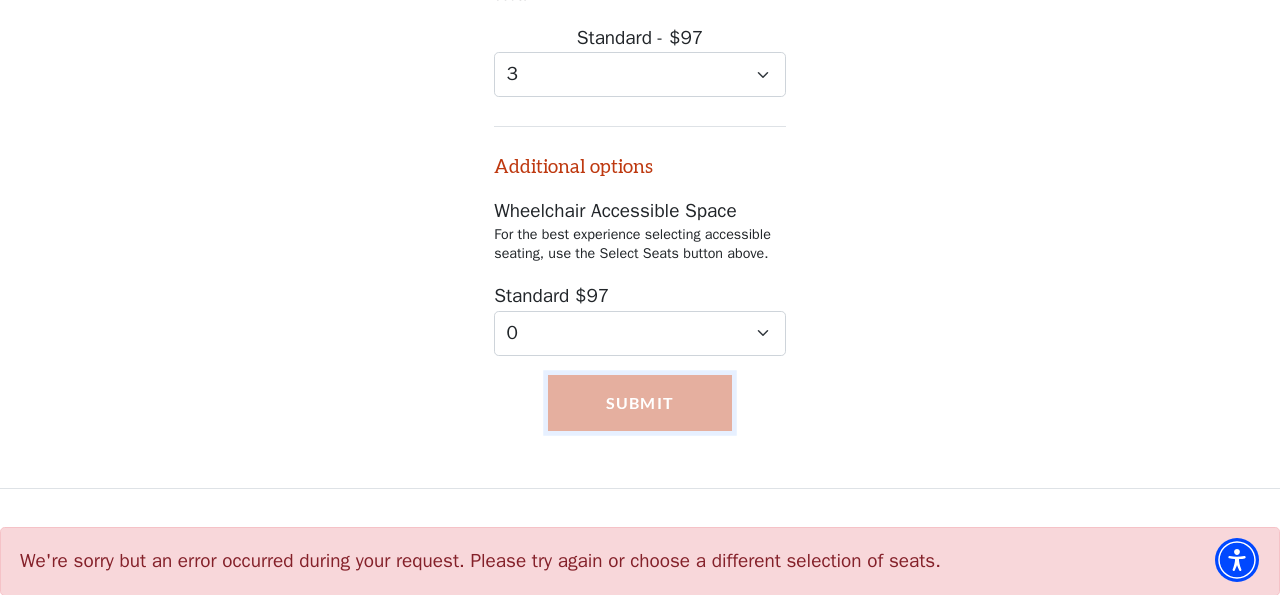 click on "Submit" at bounding box center (640, 403) 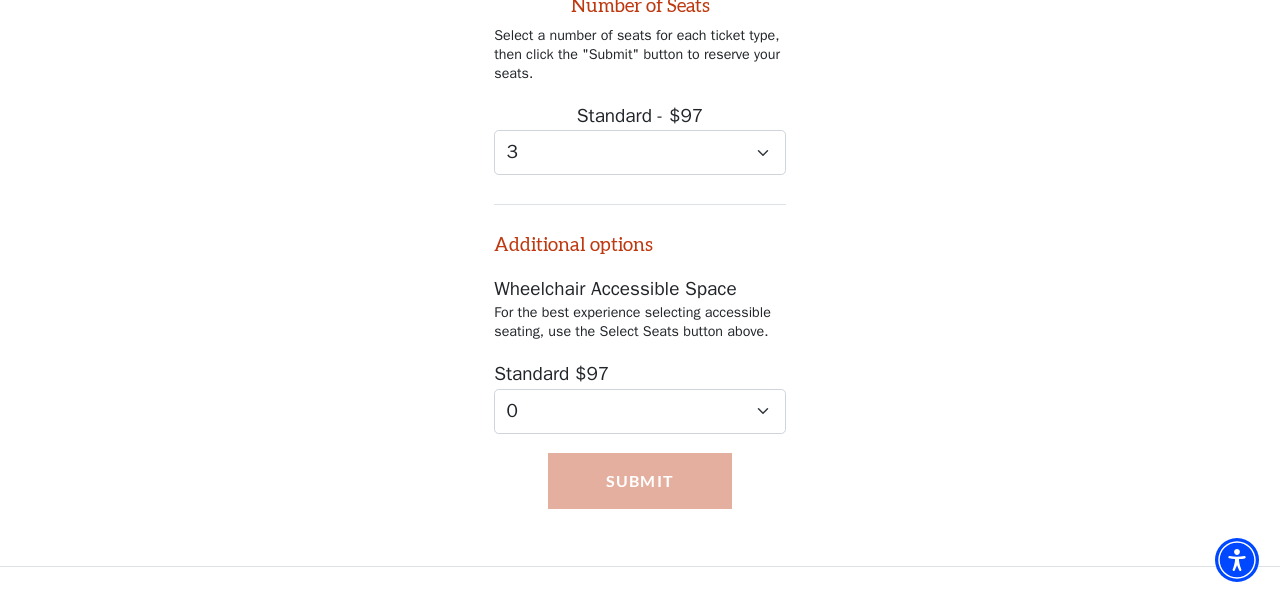 scroll, scrollTop: 1256, scrollLeft: 0, axis: vertical 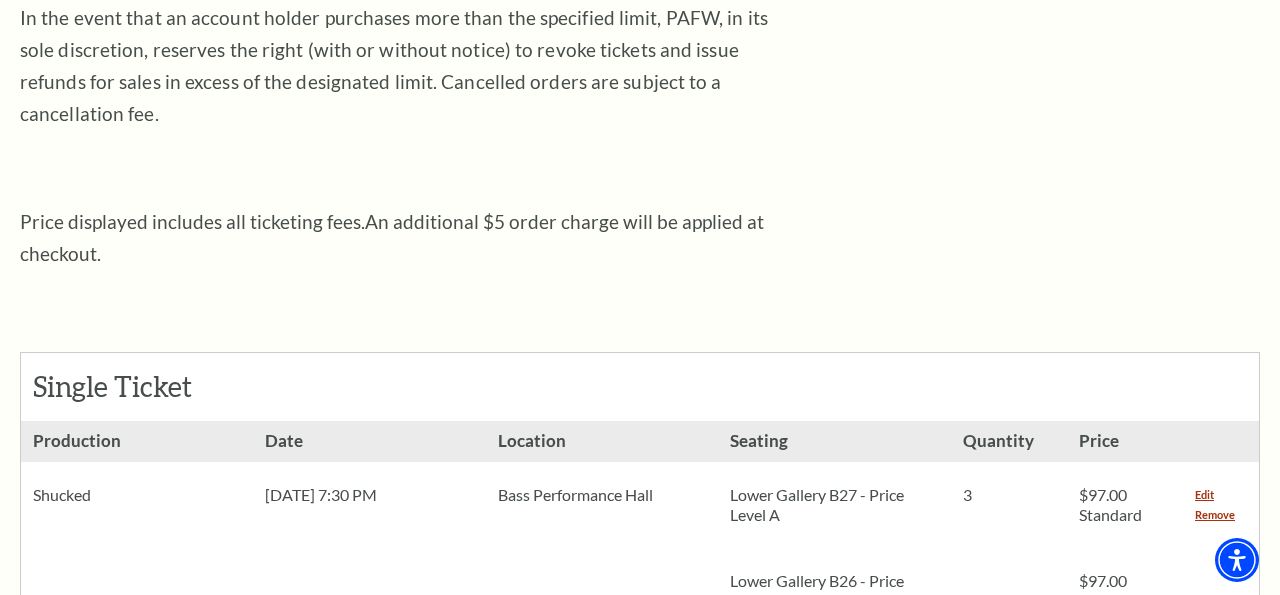 click on "Shopping Cart
Due to the nature of live entertainment, dates, times, performers, and prices are subject to change.  All patrons, regardless of age, must have a ticket . No exchanges or refunds. Tickets are subject to additional fees and taxes.
Performing Arts [GEOGRAPHIC_DATA] (PAFW), has a nine (9) ticket limit that is enforced per name, credit card, gift card account or purchaser, billing address, phone number, IP address, and/or e-mail address. Certain types of seating may have a different ticket limit. In the event that an account holder purchases more than the specified limit, PAFW, in its sole discretion, reserves the right (with or without notice) to revoke tickets and issue refunds for sales in excess of the designated limit. Cancelled orders are subject to a cancellation fee." at bounding box center [640, 774] 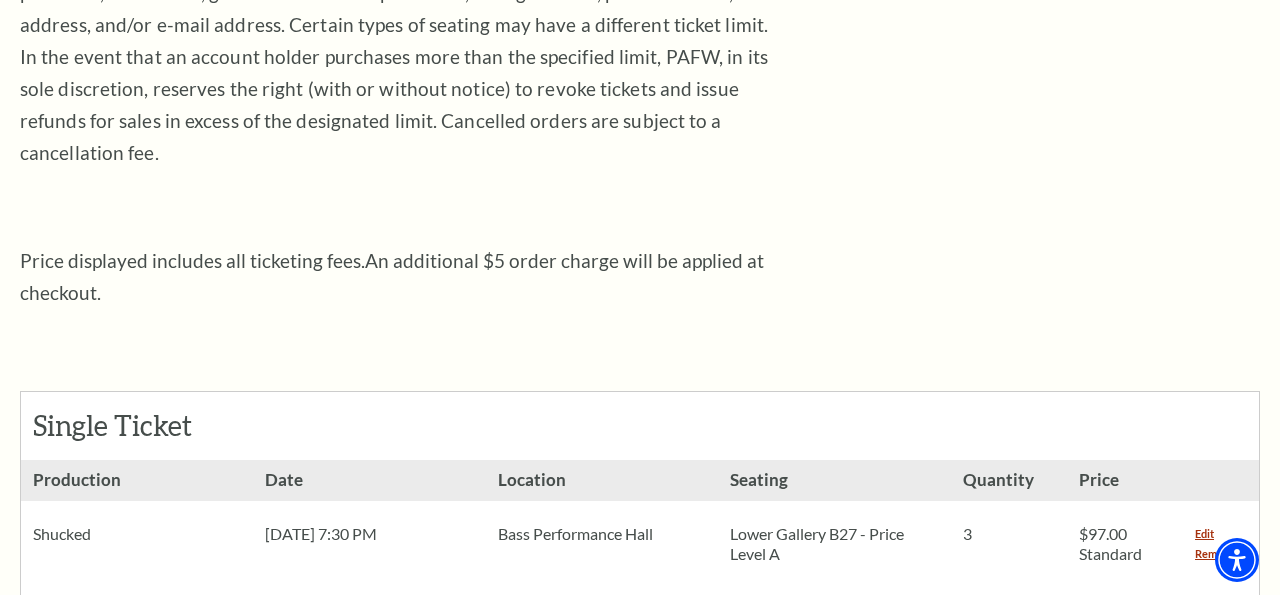 scroll, scrollTop: 560, scrollLeft: 0, axis: vertical 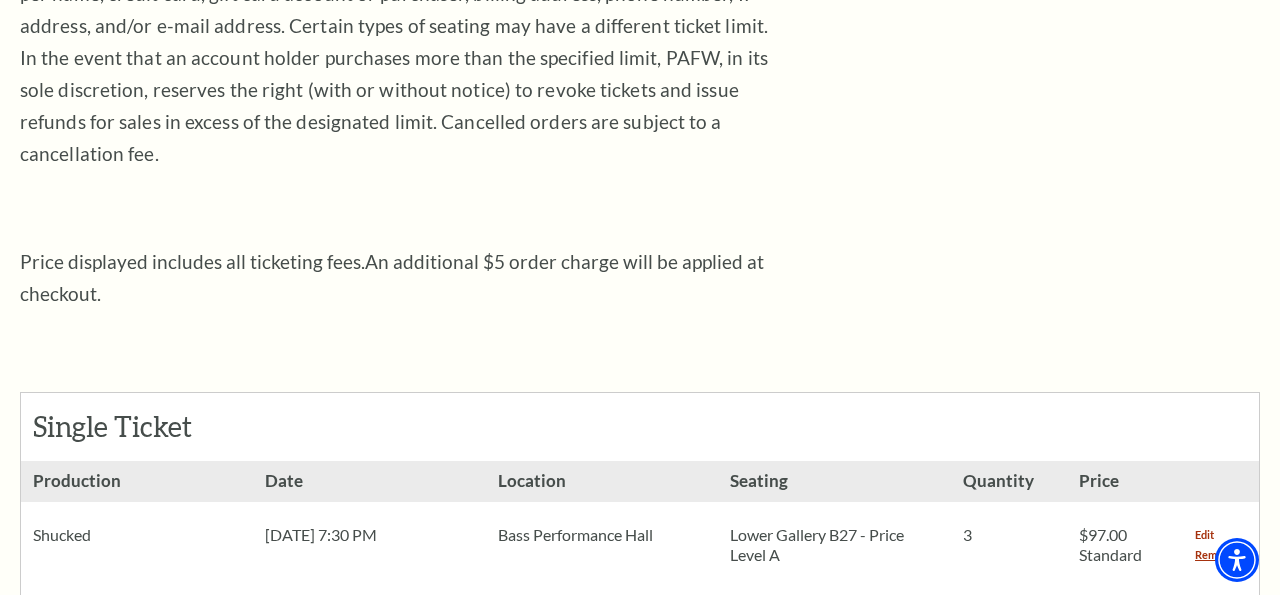 click on "Edit" at bounding box center (1204, 535) 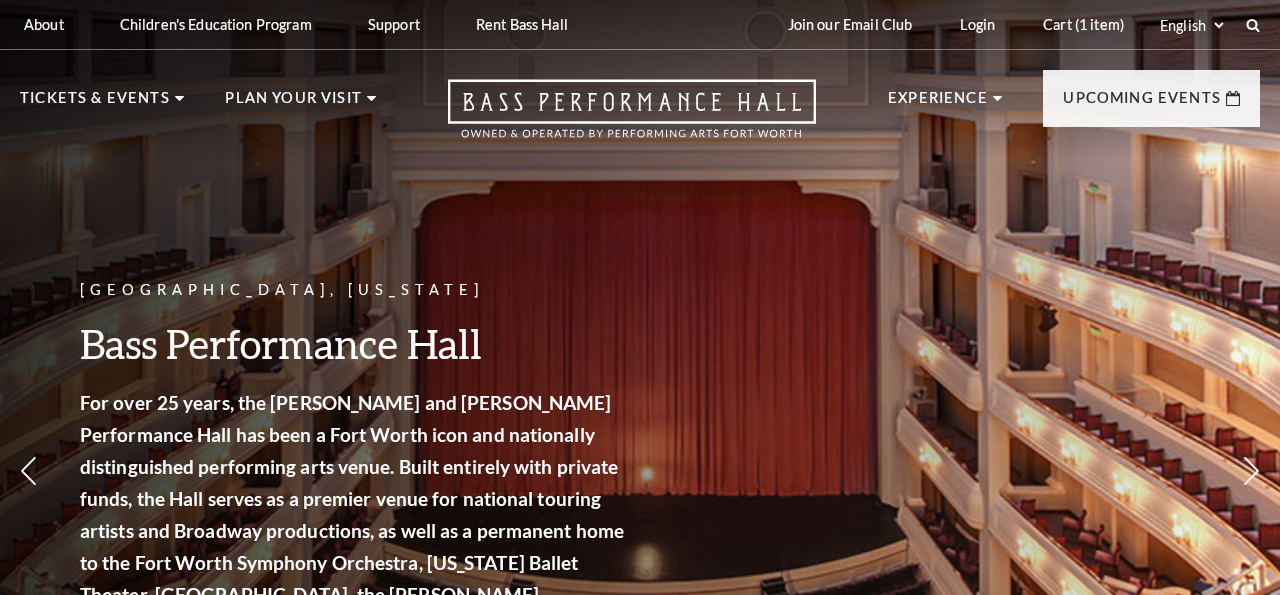 scroll, scrollTop: 0, scrollLeft: 0, axis: both 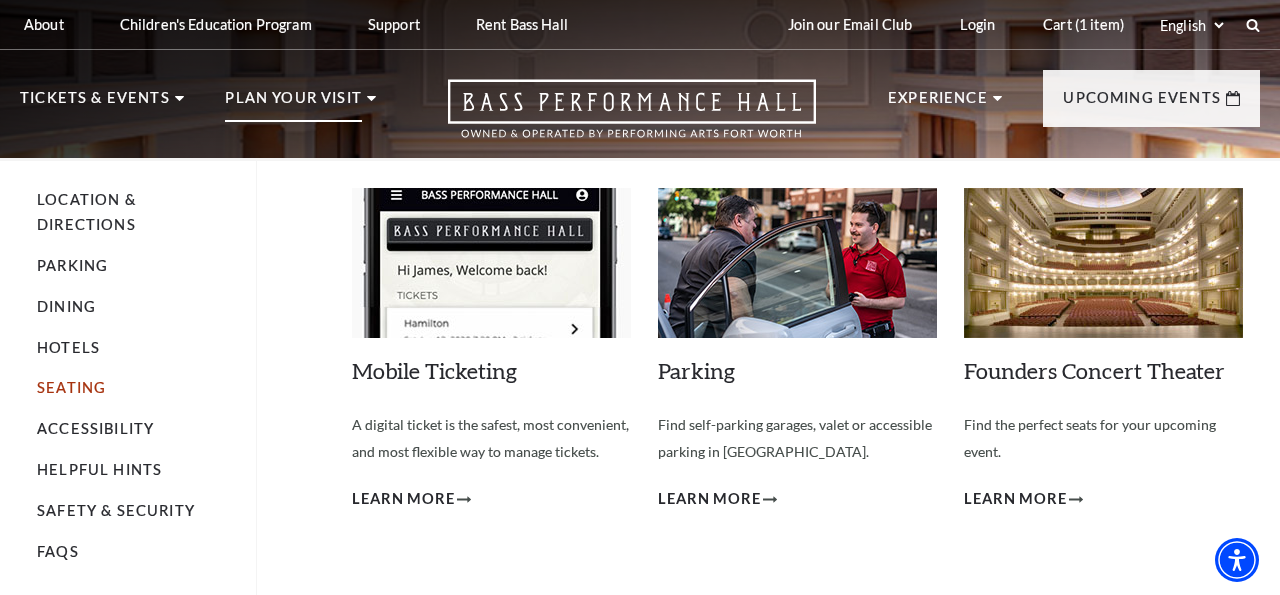 click on "Seating" at bounding box center [71, 387] 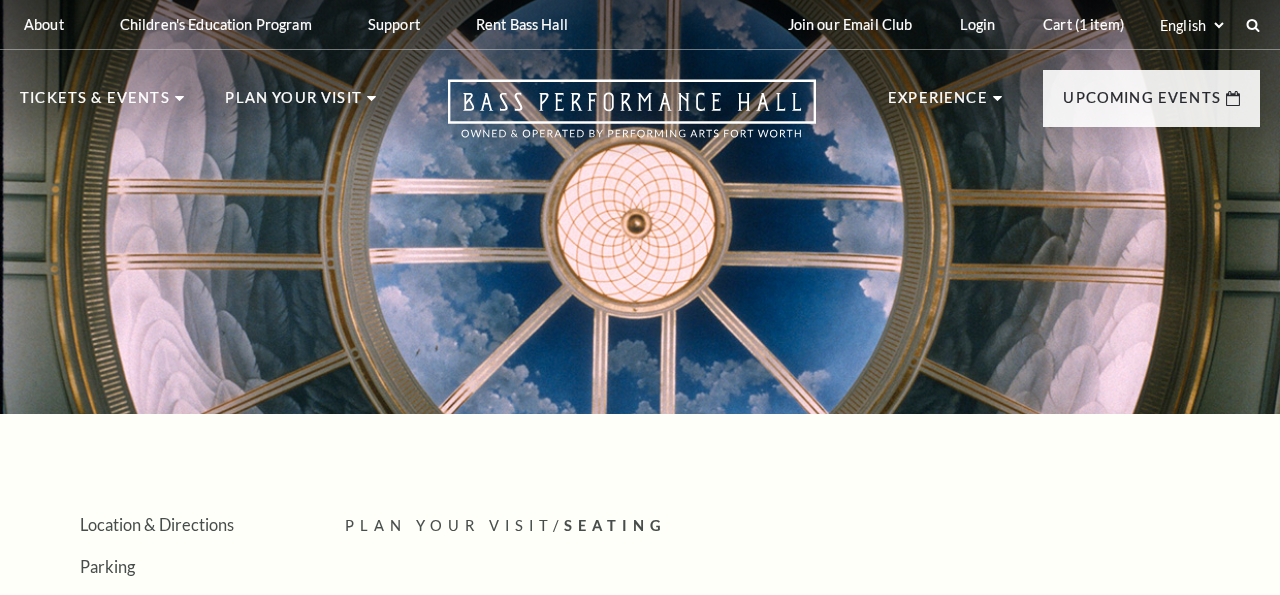 scroll, scrollTop: 0, scrollLeft: 0, axis: both 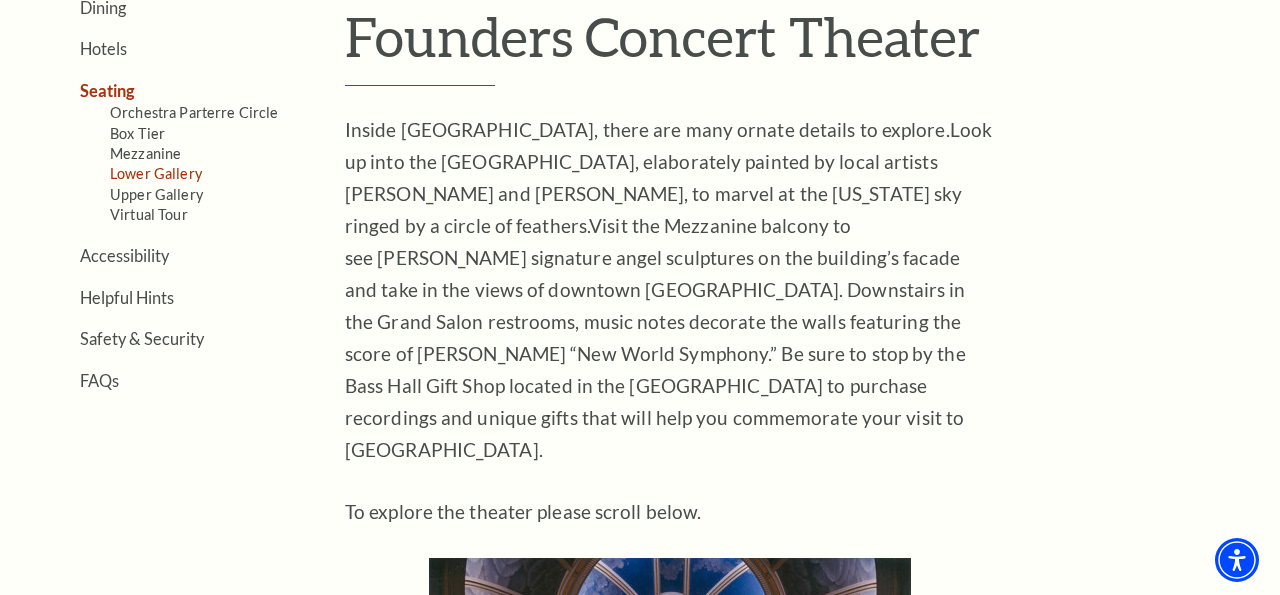 click on "Lower Gallery" at bounding box center (156, 173) 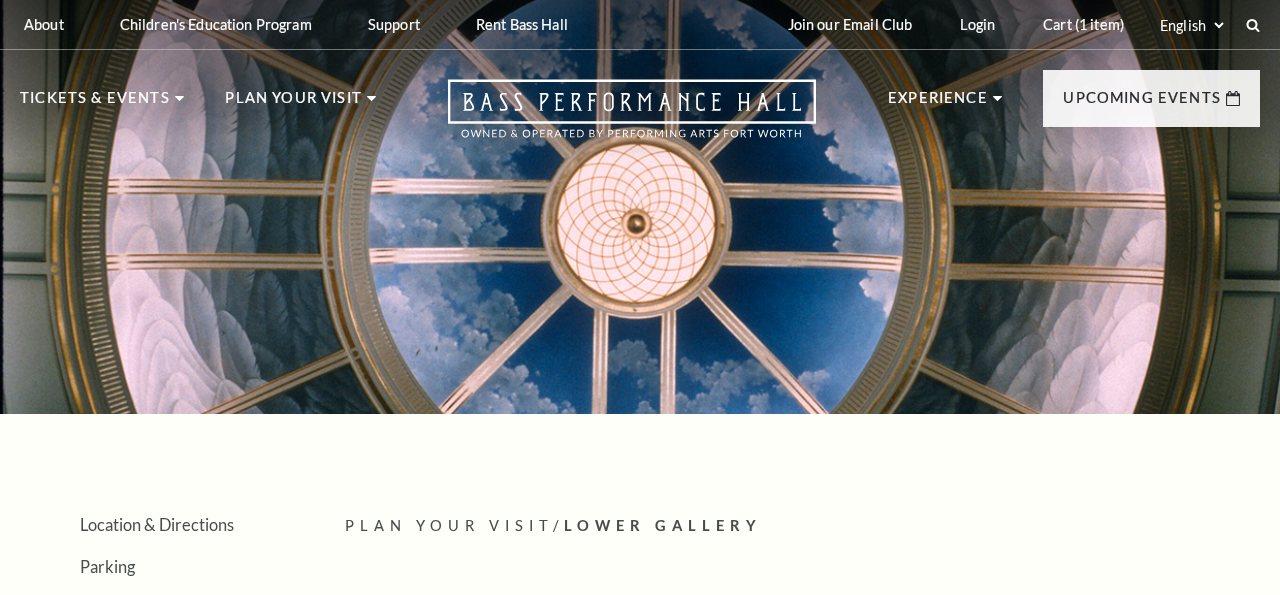 scroll, scrollTop: 0, scrollLeft: 0, axis: both 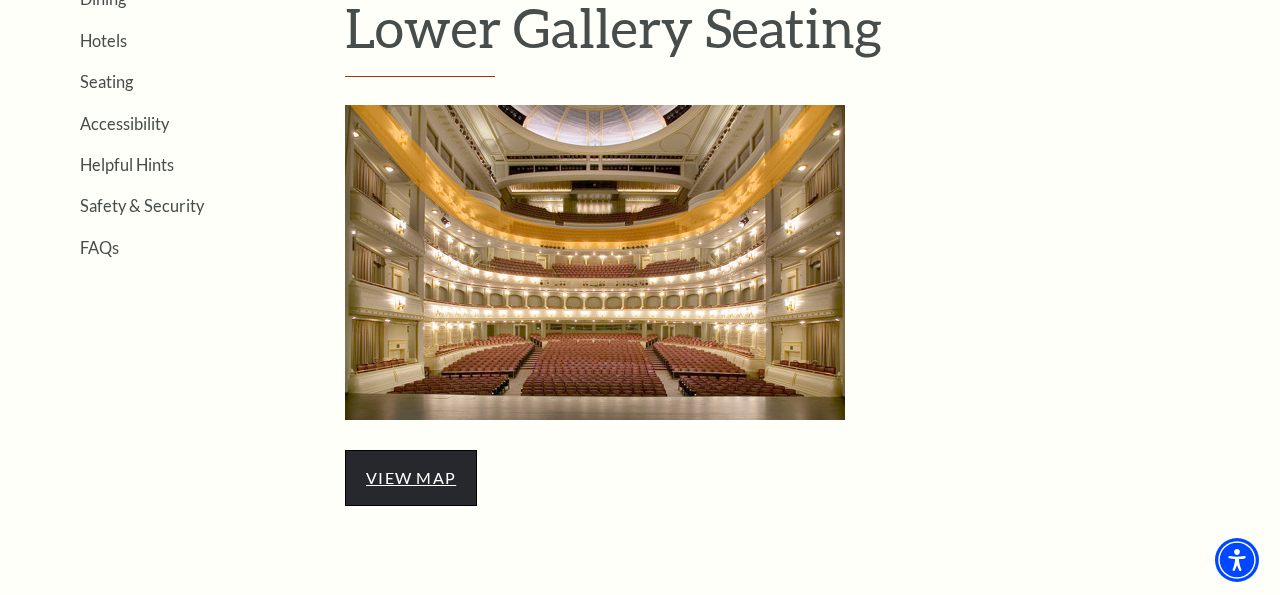 click on "view map" at bounding box center (411, 477) 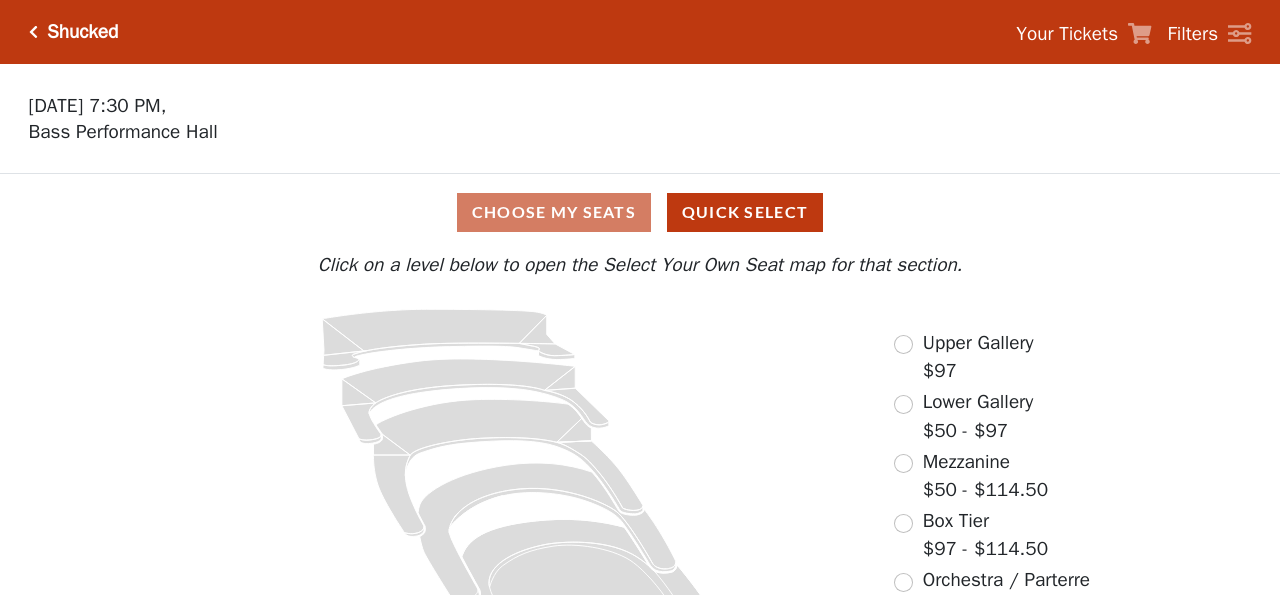 scroll, scrollTop: 0, scrollLeft: 0, axis: both 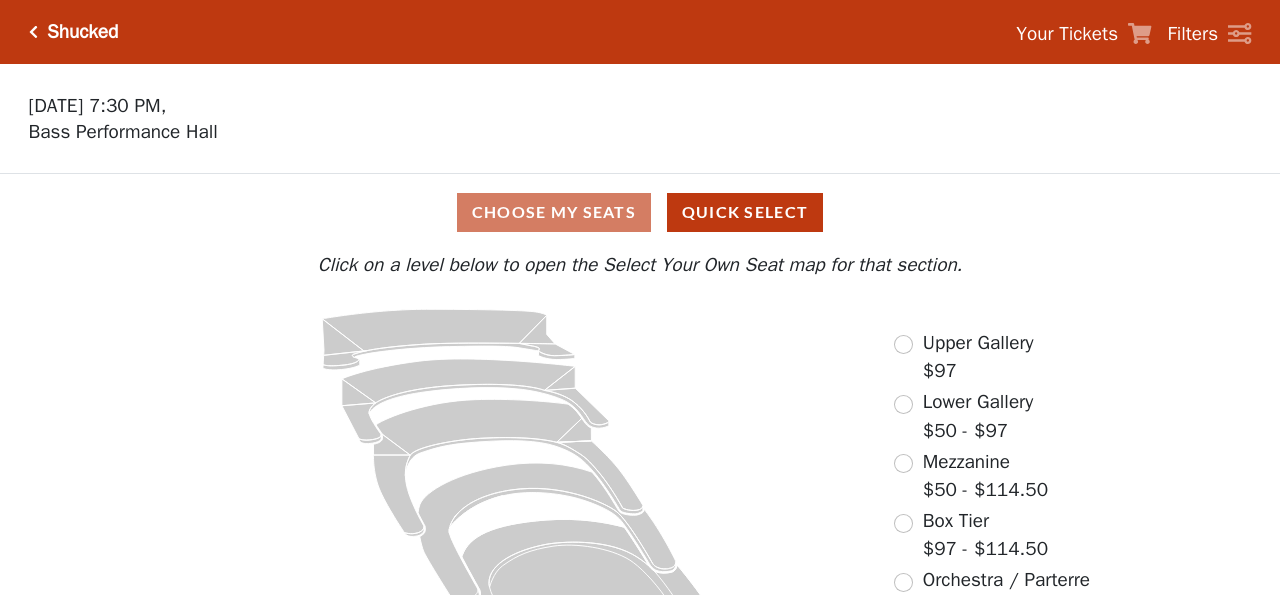 click on "Choose My Seats
Quick Select
Current Level     Click on a level below to open the Select Your Own Seat map for that section.                     If you prefer that we choose your seats, click the Quick Select button below.
Quick Select
Click on a level below to open the Select Your Own Seat map for that section.
Upper Gallery $97
Lower Gallery $50 - $97
Mezzanine $50 - $114.50
Box Tier $97 - $114.50
Orchestra / Parterre Circle $50 - $114.50" at bounding box center [640, 429] 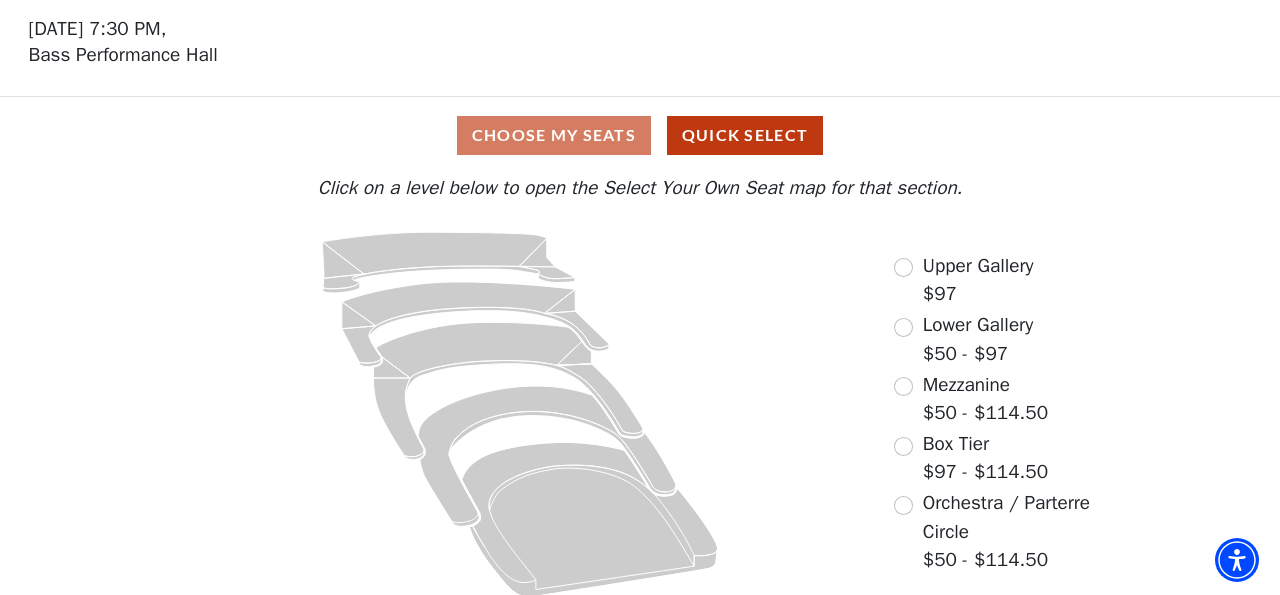 scroll, scrollTop: 83, scrollLeft: 0, axis: vertical 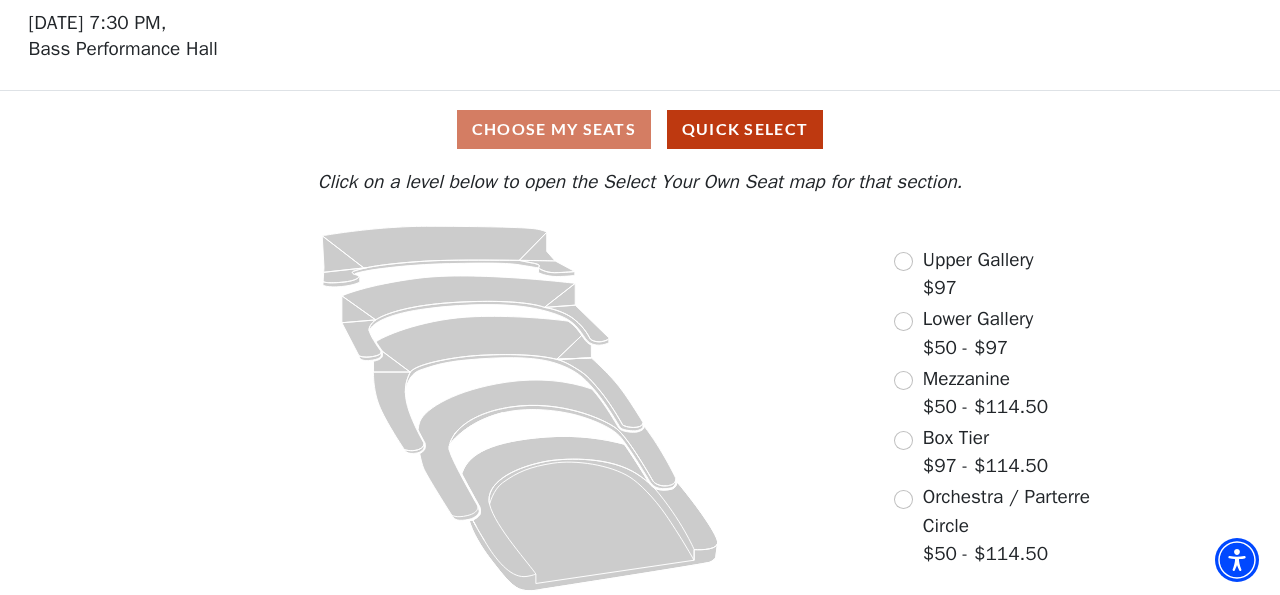 click on "Choose My Seats
Quick Select
Current Level     Click on a level below to open the Select Your Own Seat map for that section.                     If you prefer that we choose your seats, click the Quick Select button below.
Quick Select
Click on a level below to open the Select Your Own Seat map for that section.
Upper Gallery $97
Lower Gallery $50 - $97
Mezzanine $50 - $114.50
Box Tier $97 - $114.50
Orchestra / Parterre Circle $50 - $114.50" at bounding box center [640, 346] 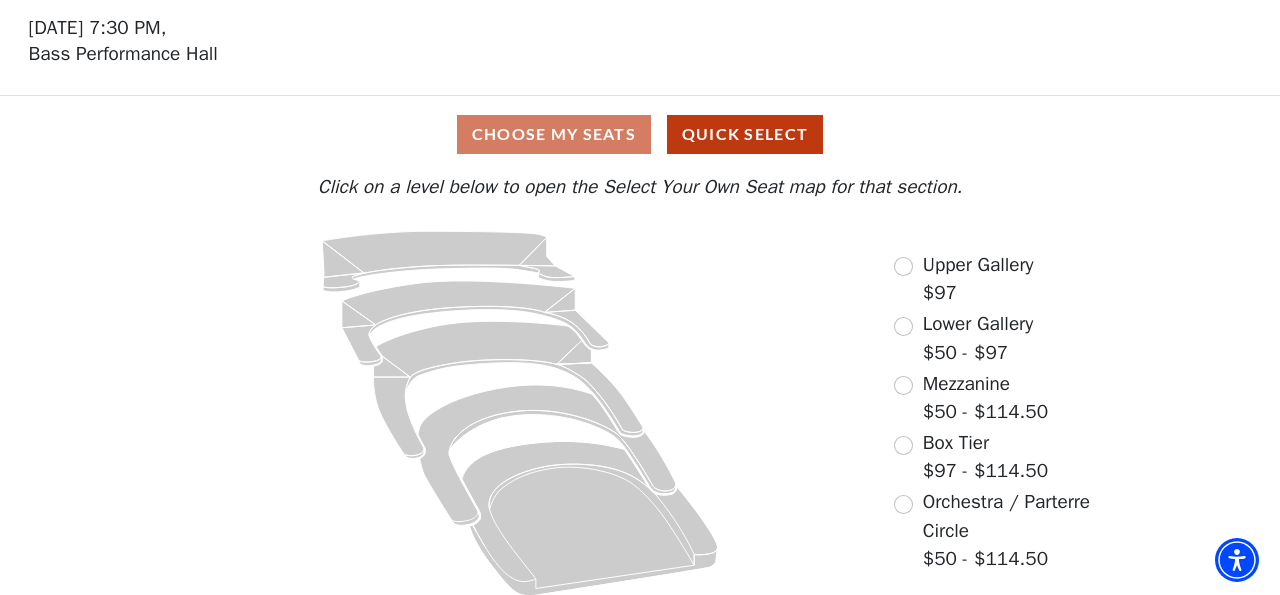 scroll, scrollTop: 83, scrollLeft: 0, axis: vertical 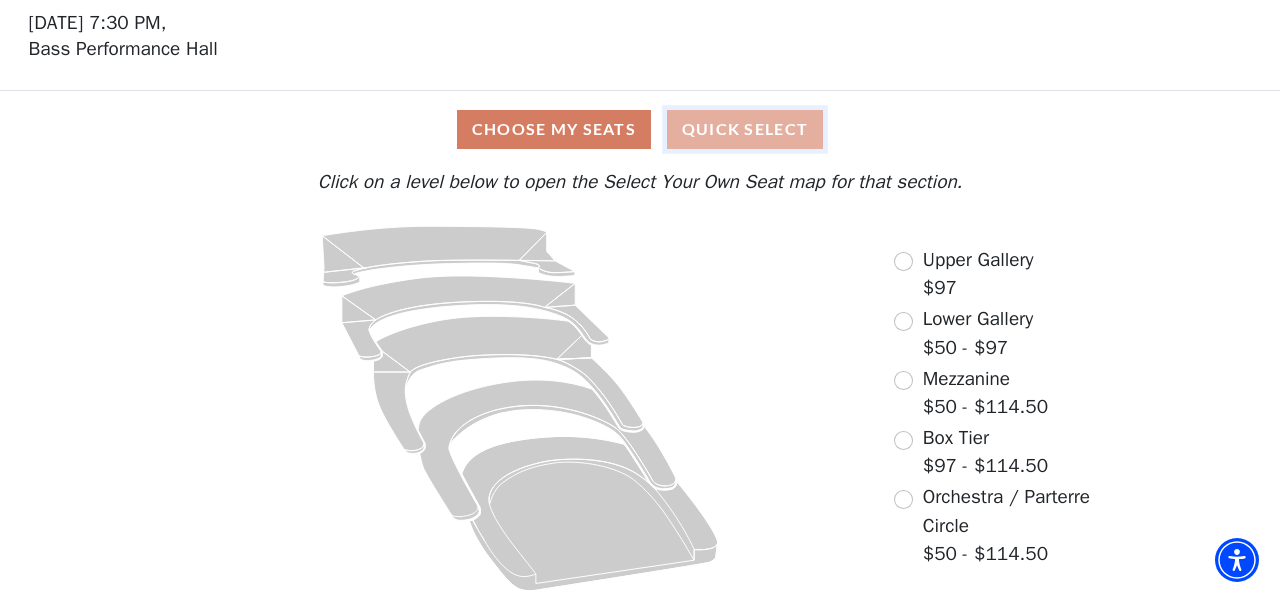 click on "Quick Select" at bounding box center [745, 129] 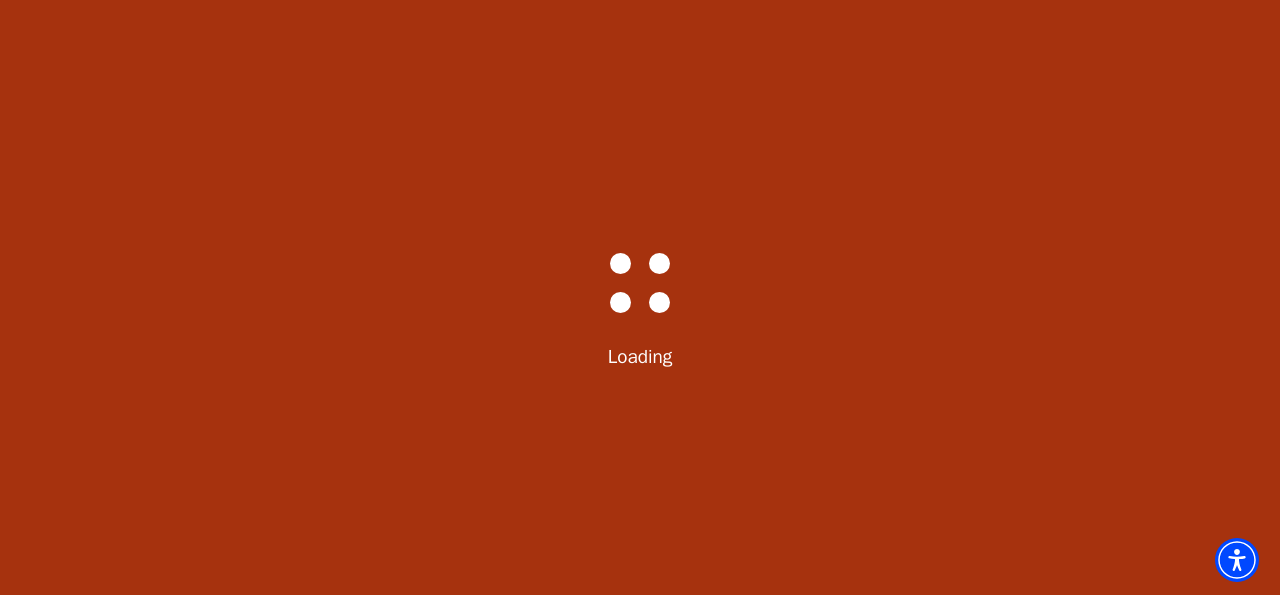scroll, scrollTop: 0, scrollLeft: 0, axis: both 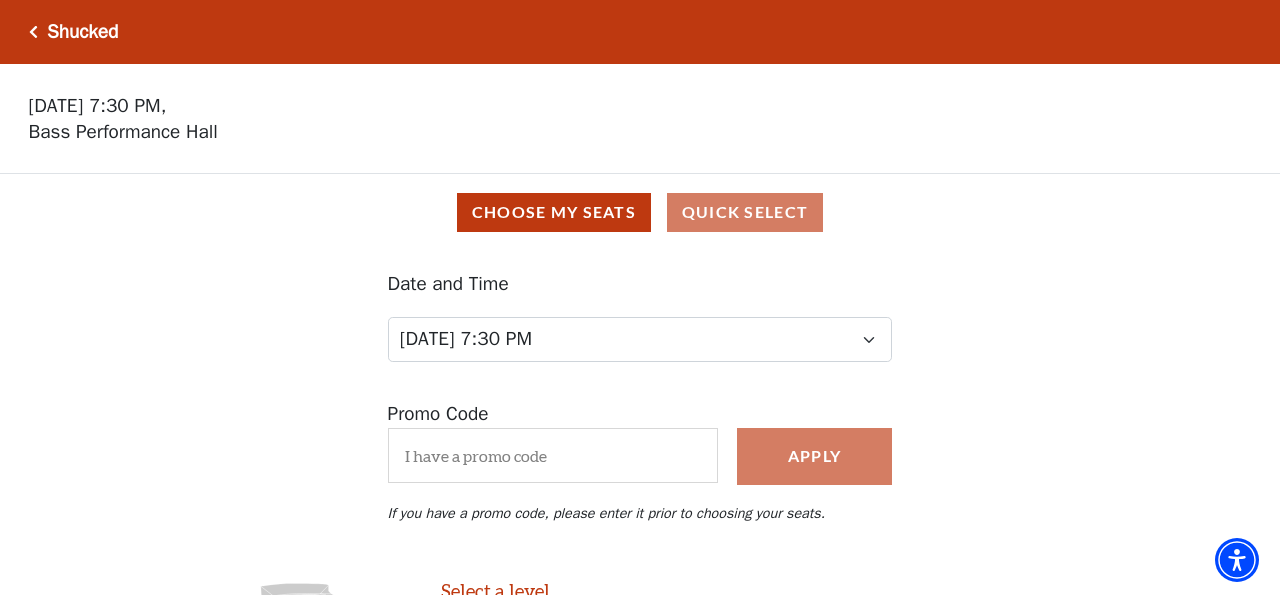 click on "Date and Time   [DATE] 7:30 PM [DATE] 7:30 PM [DATE] 7:30 PM [DATE] 7:30 PM [DATE] 1:30 PM [DATE] 7:30 PM [DATE] 1:30 PM [DATE] 6:30 PM" at bounding box center (640, 316) 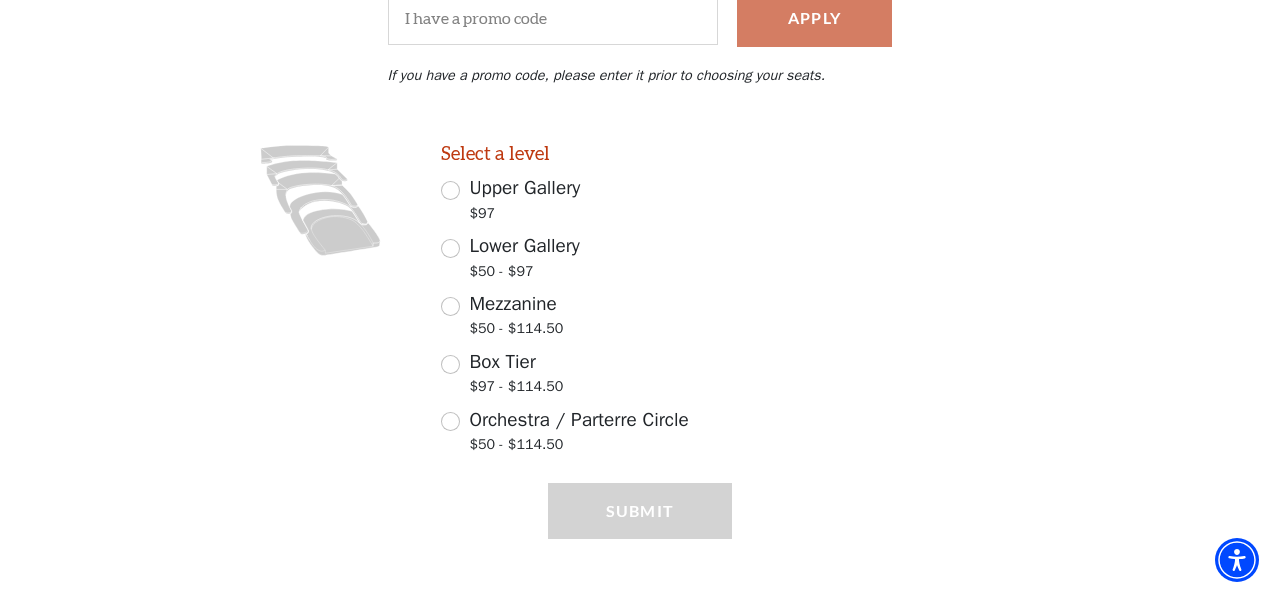scroll, scrollTop: 450, scrollLeft: 0, axis: vertical 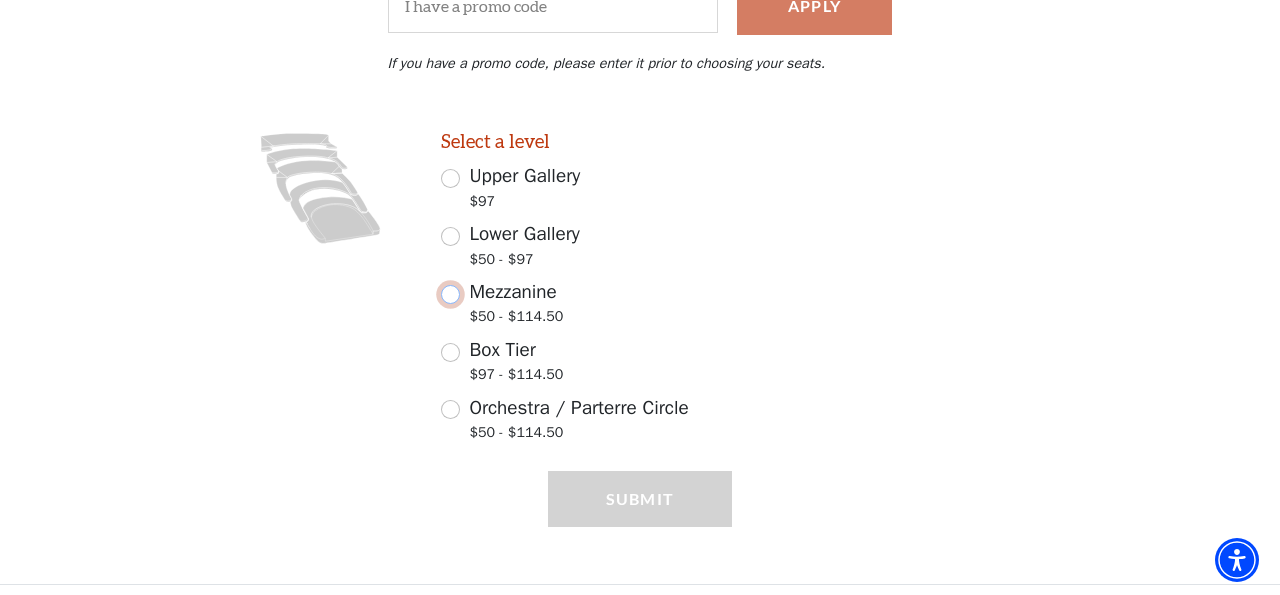 click on "Mezzanine     $50 - $114.50" at bounding box center [450, 294] 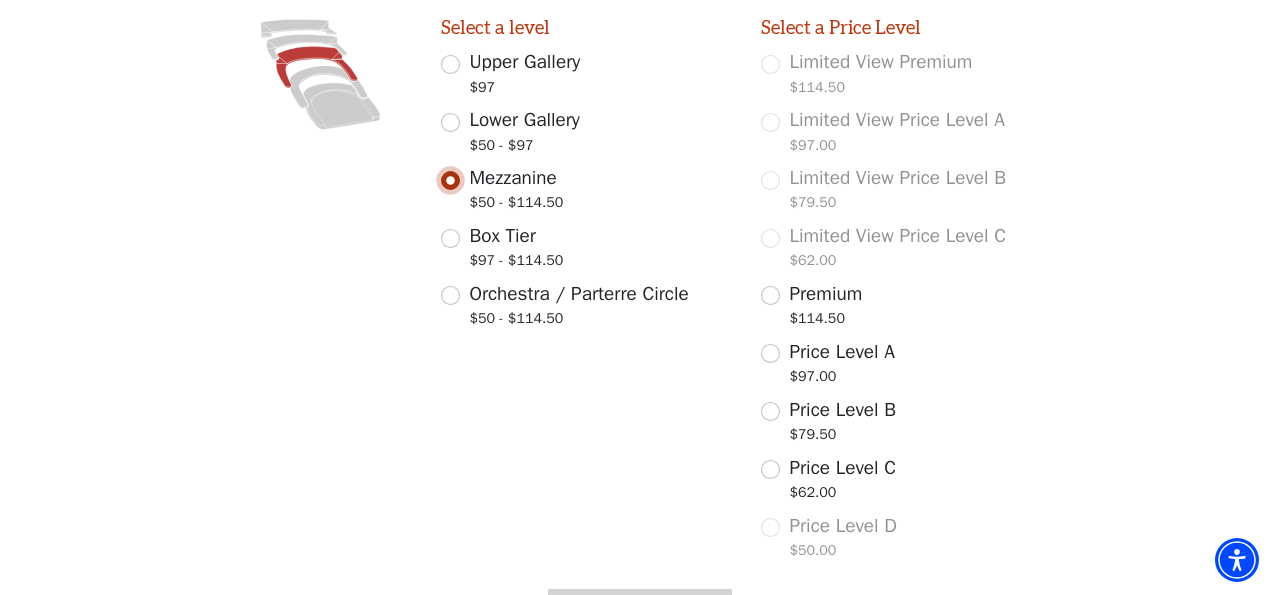 scroll, scrollTop: 571, scrollLeft: 0, axis: vertical 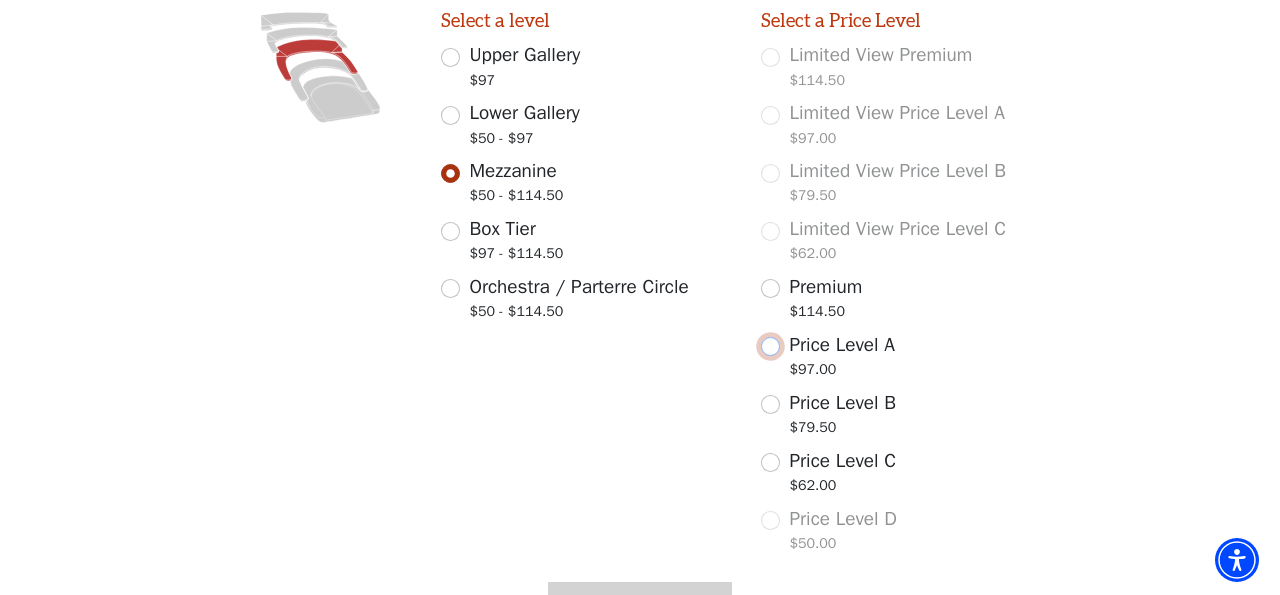 click on "Price Level A $97.00" at bounding box center (770, 346) 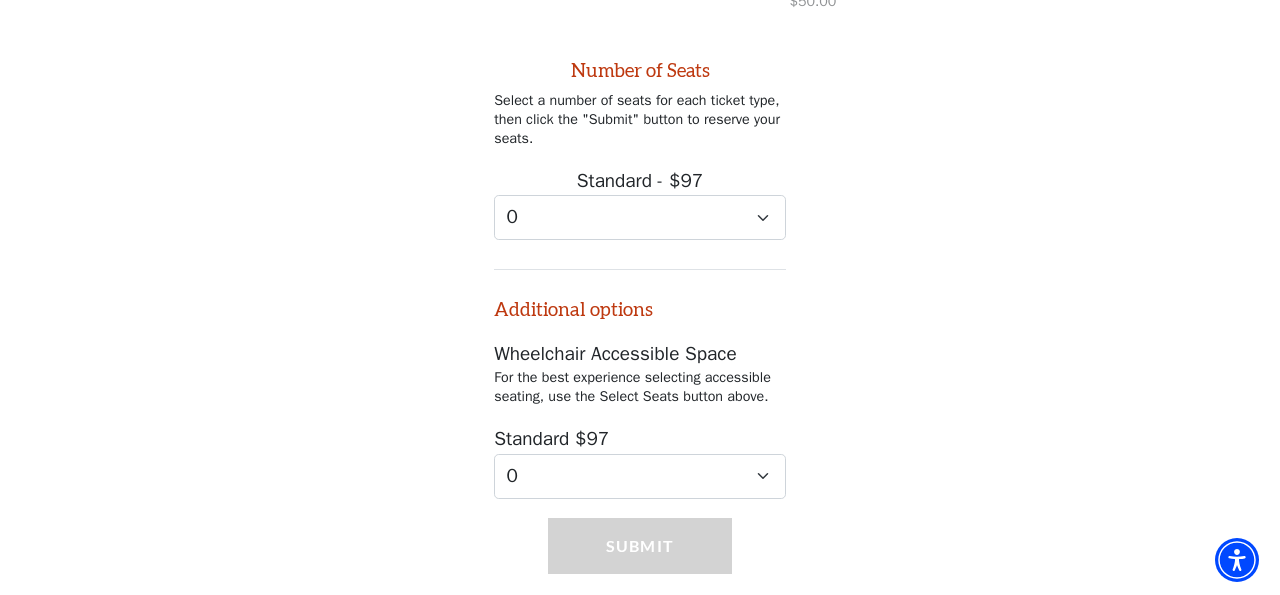 scroll, scrollTop: 1150, scrollLeft: 0, axis: vertical 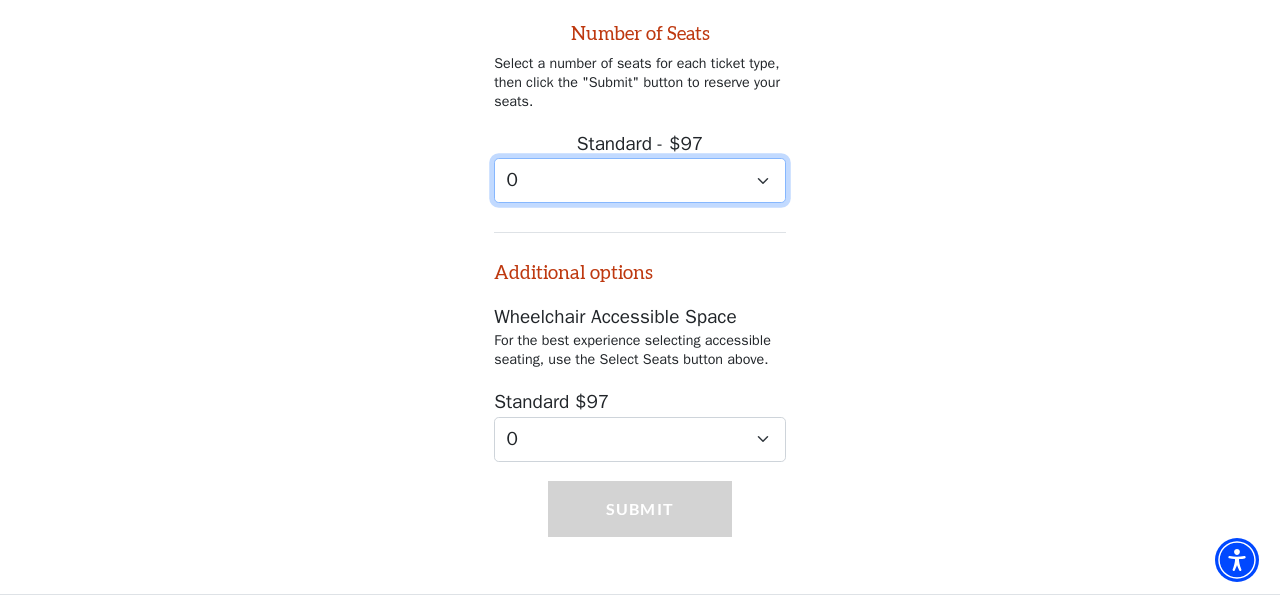 click on "0 1 2 3 4 5 6 7 8 9" at bounding box center (640, 180) 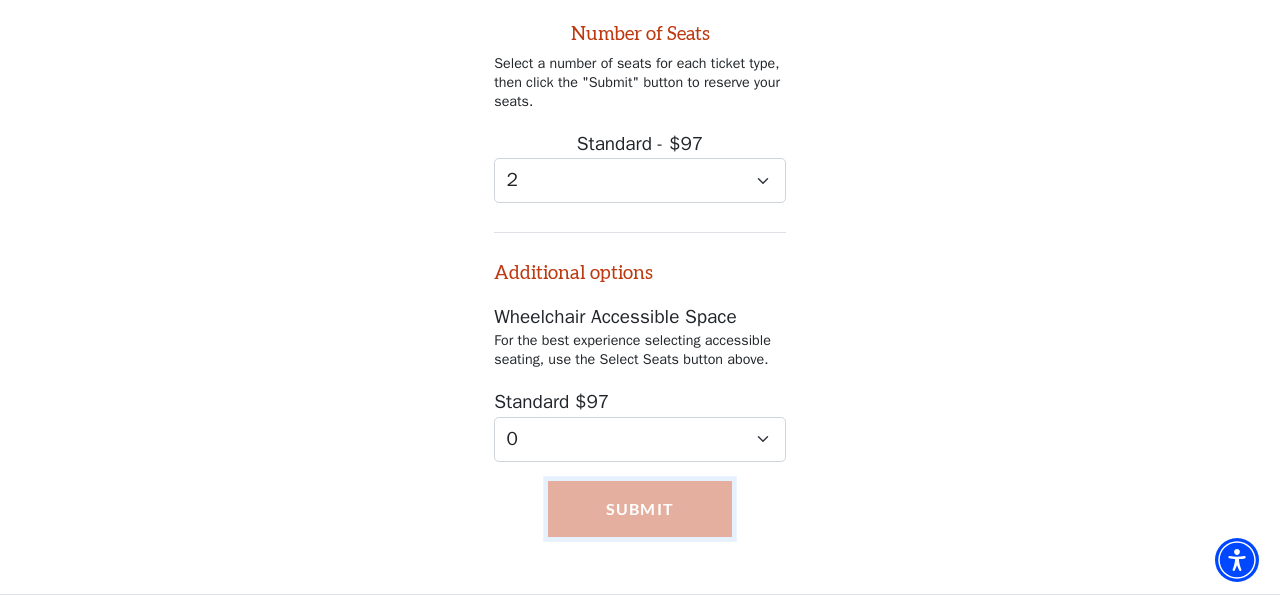 click on "Submit" at bounding box center [640, 509] 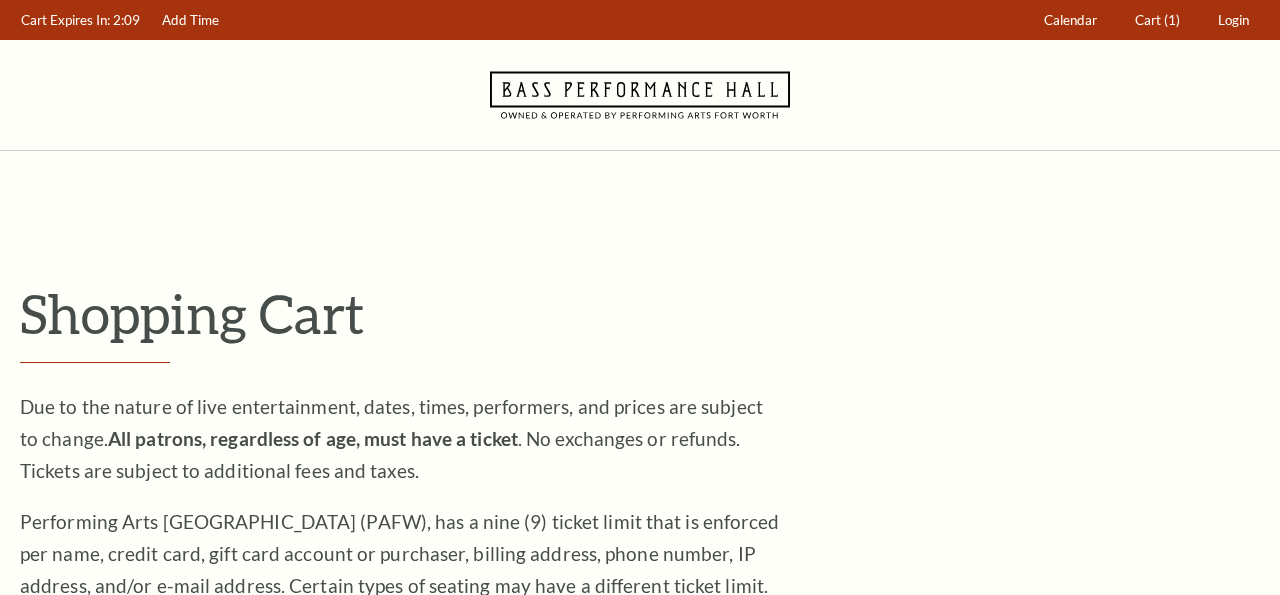scroll, scrollTop: 0, scrollLeft: 0, axis: both 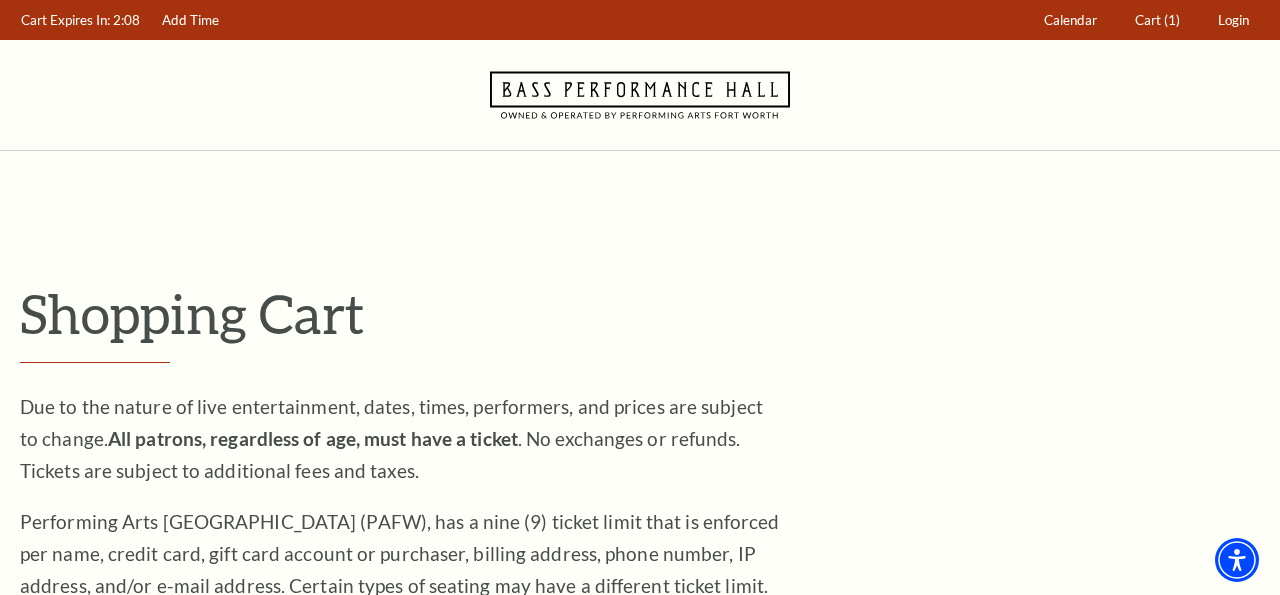 click on "Shopping Cart" at bounding box center [640, 313] 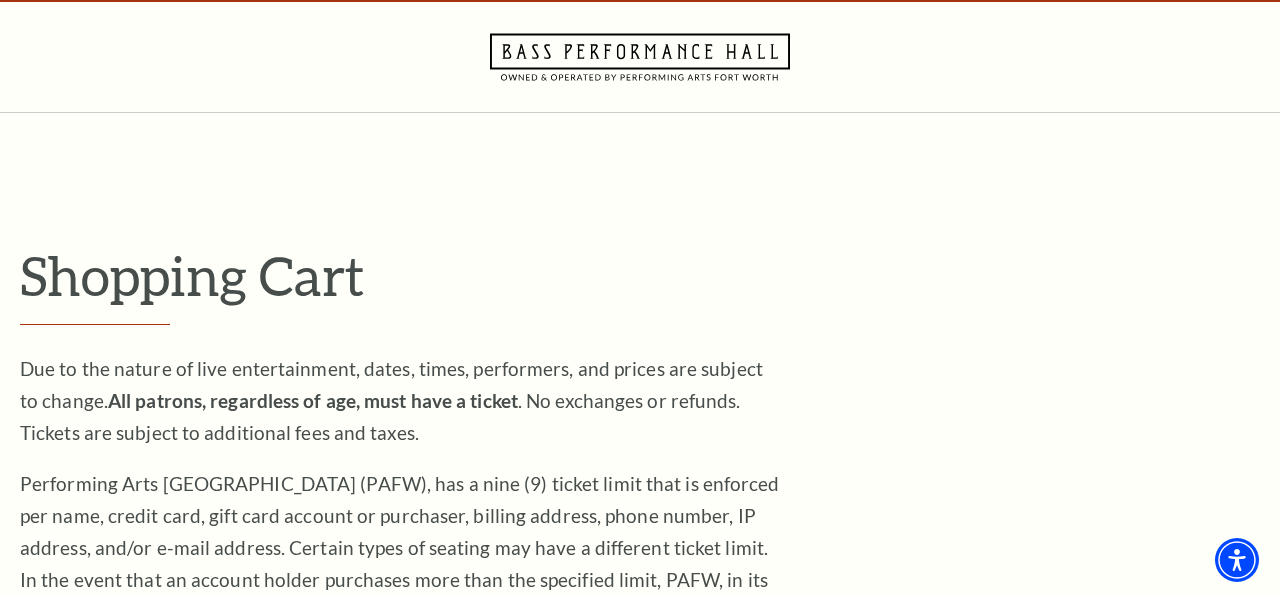 scroll, scrollTop: 0, scrollLeft: 0, axis: both 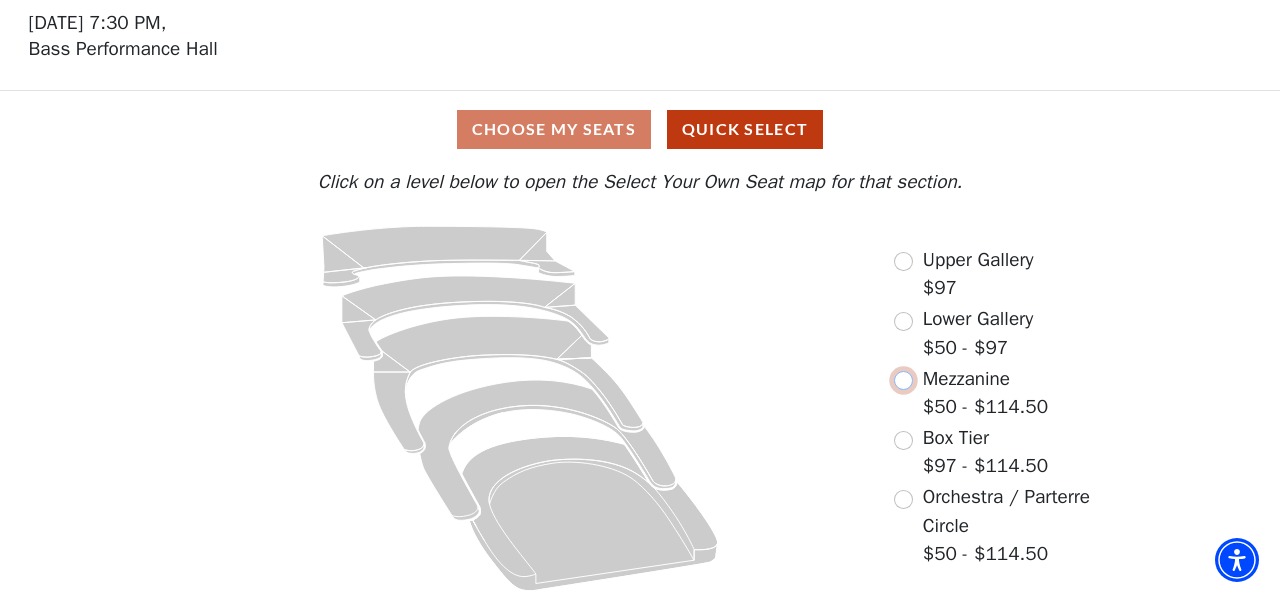 click at bounding box center (903, 380) 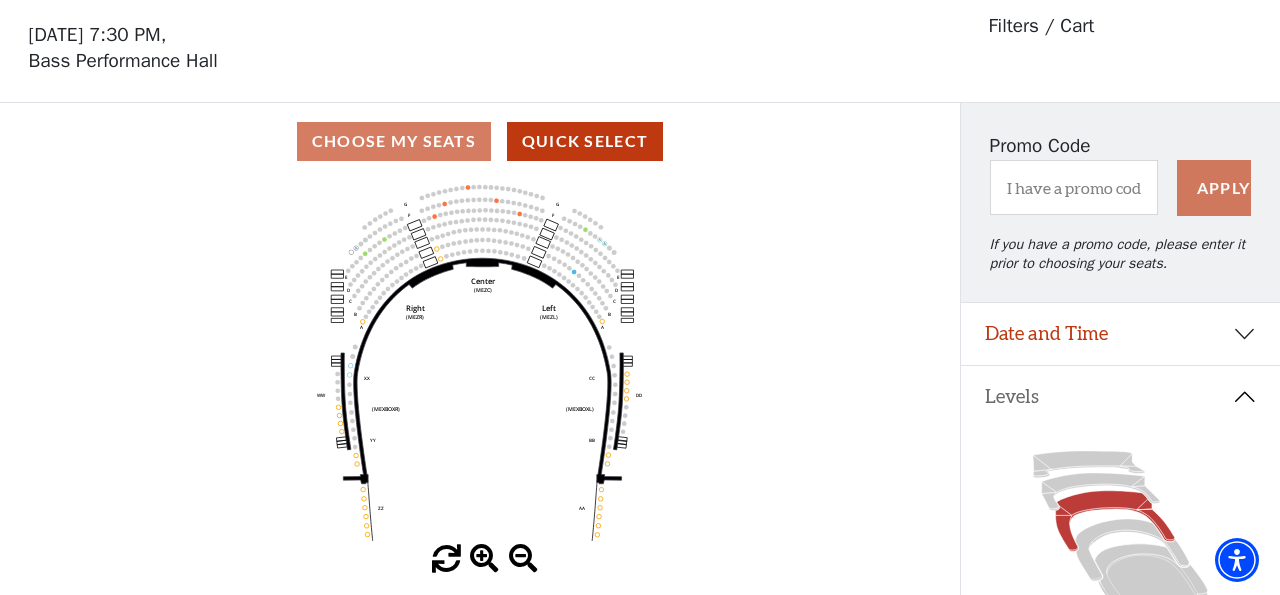 scroll, scrollTop: 92, scrollLeft: 0, axis: vertical 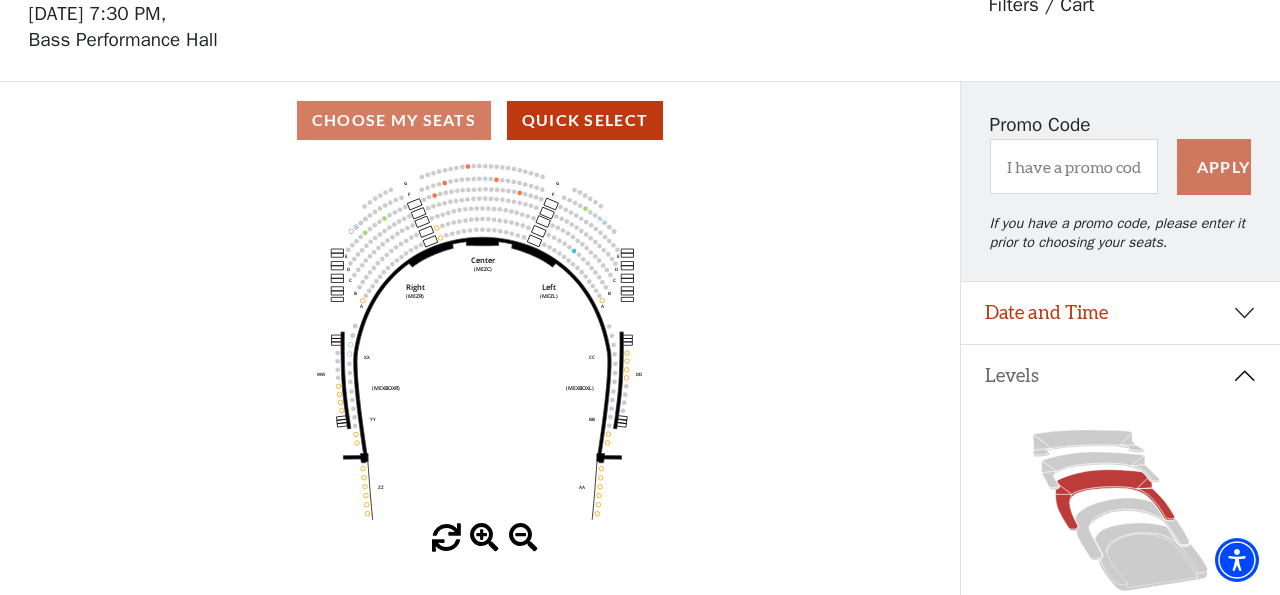 click on "Center   (MEZC)   Right   (MEZR)   Left   (MEZL)   (MEXBOXR)   (MEXBOXL)   XX   WW   CC   DD   YY   BB   ZZ   AA   G   F   E   D   G   F   C   B   A   E   D   C   B   A" 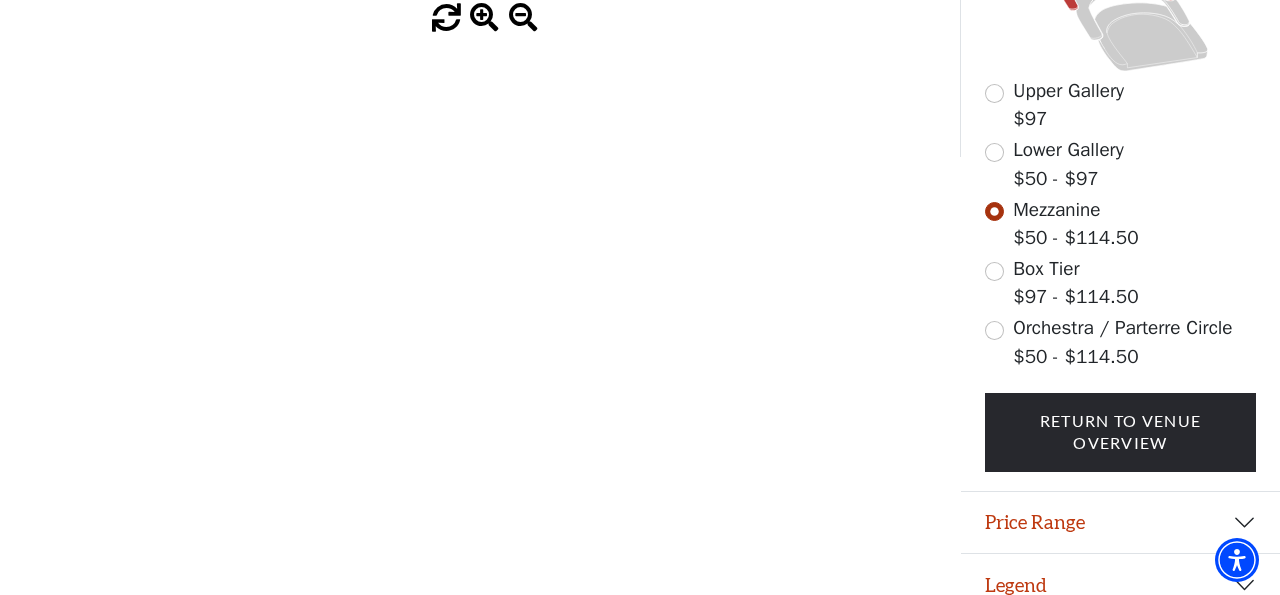 scroll, scrollTop: 572, scrollLeft: 0, axis: vertical 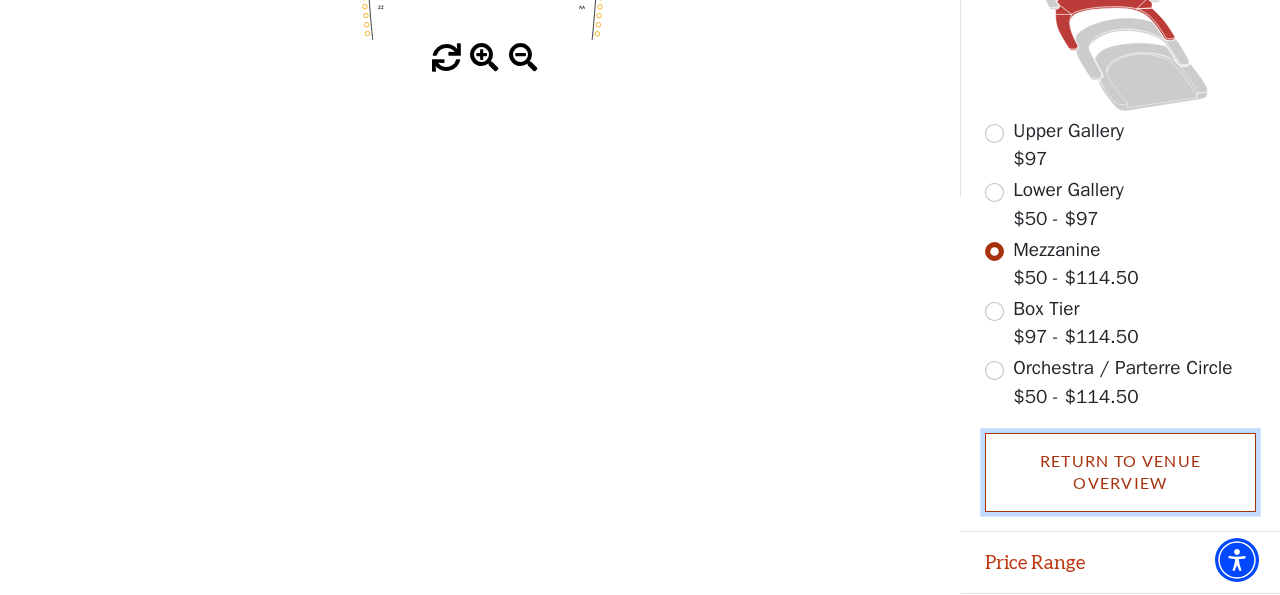 click on "Return To Venue Overview" at bounding box center [1121, 472] 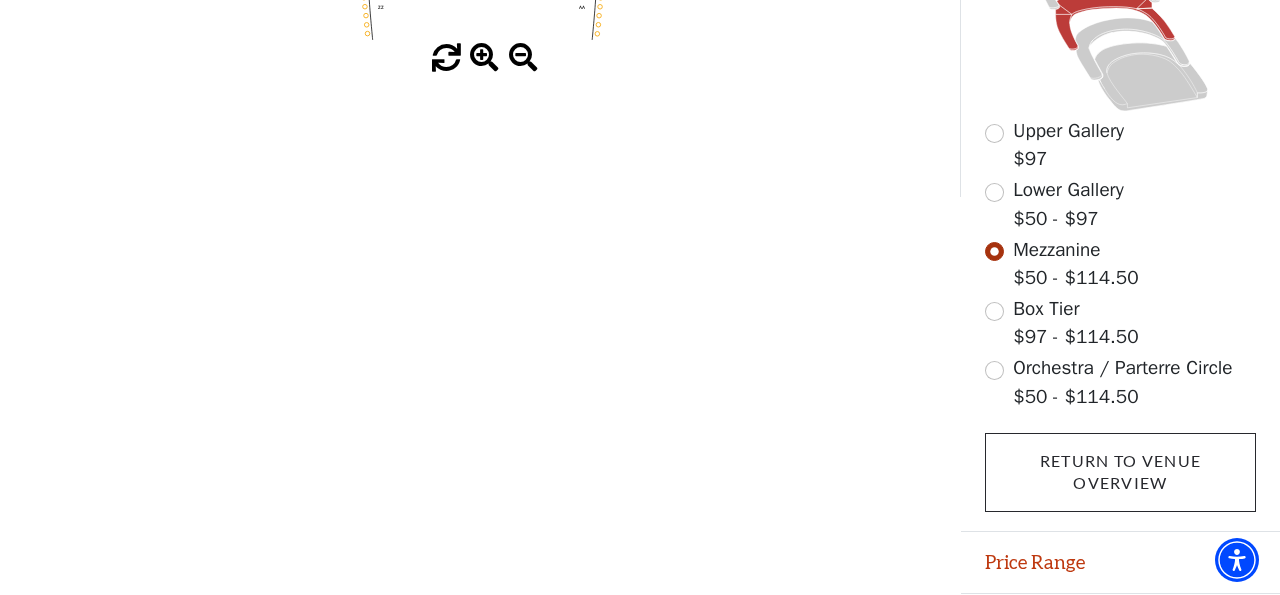 scroll, scrollTop: 83, scrollLeft: 0, axis: vertical 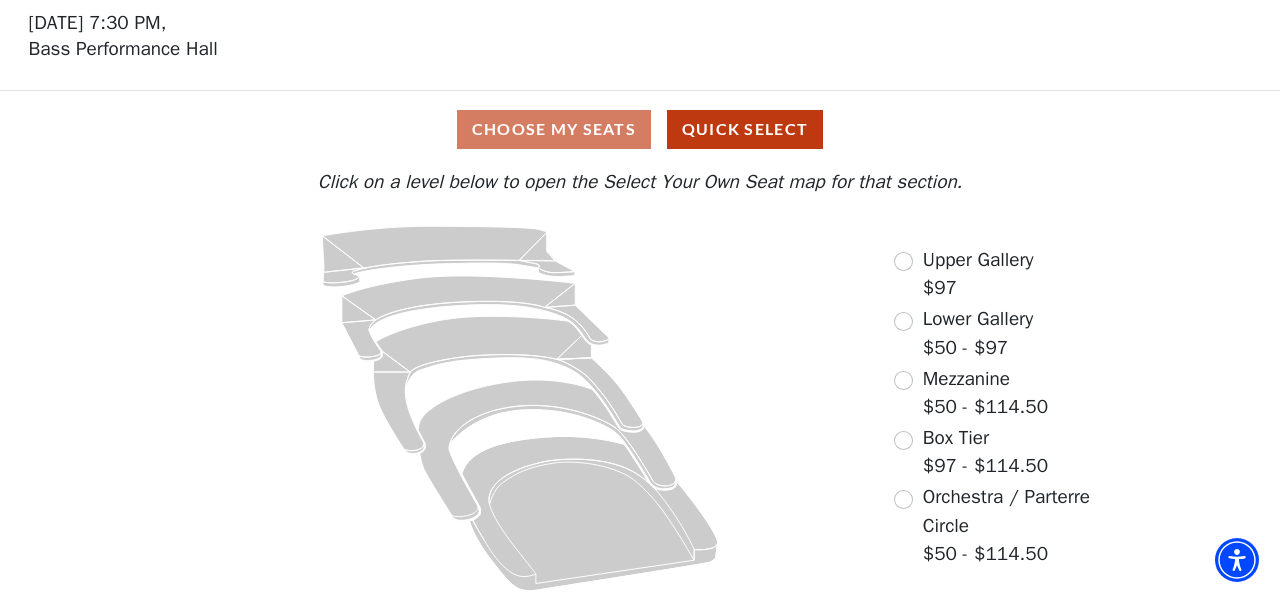 click 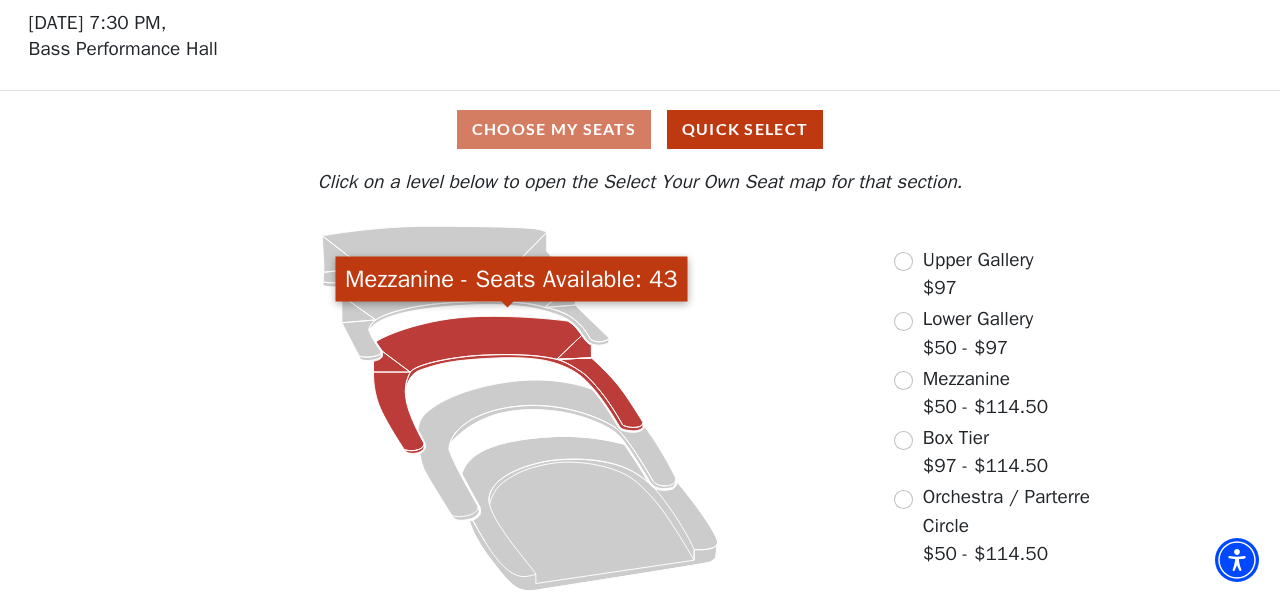 click 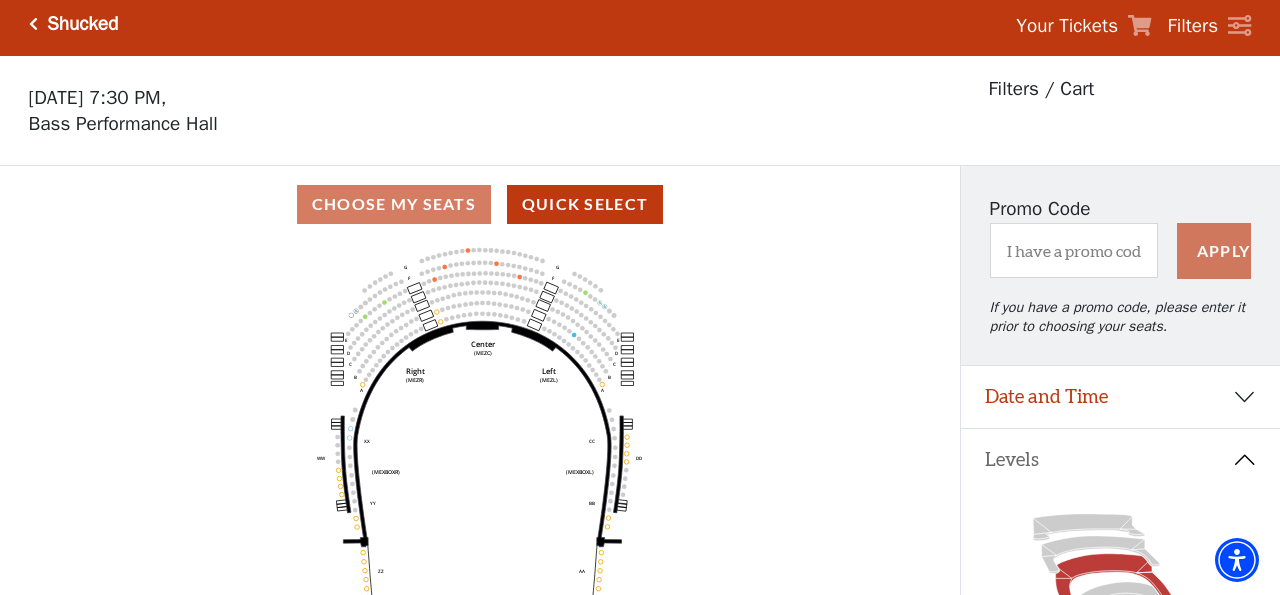 scroll, scrollTop: 0, scrollLeft: 0, axis: both 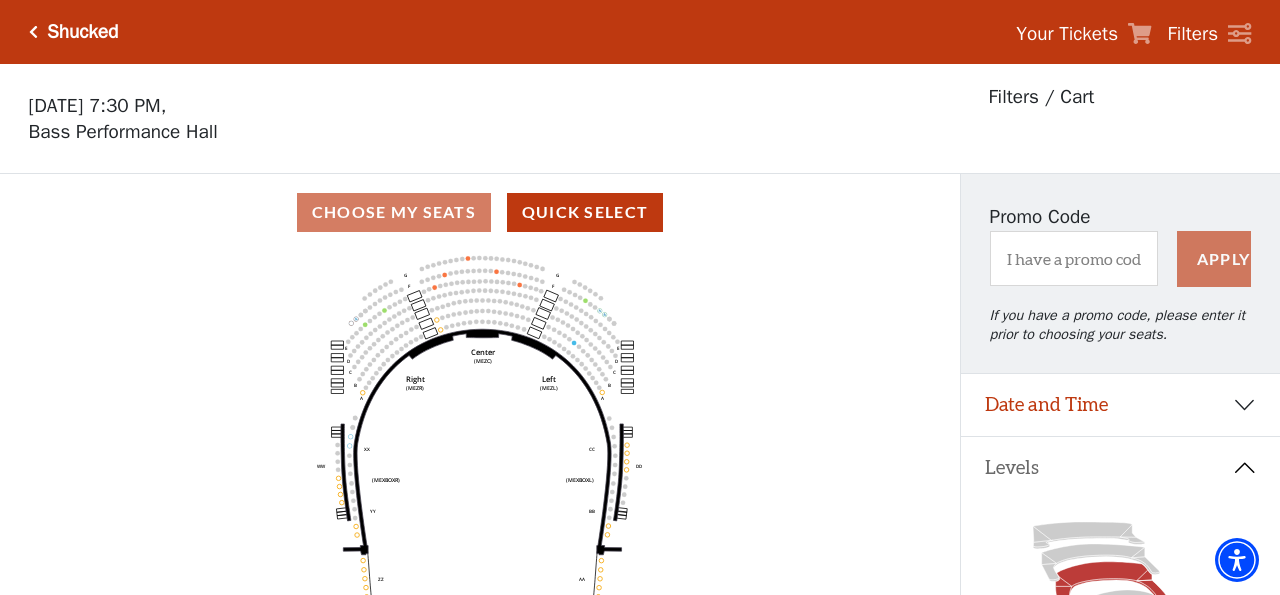 click on "Choose My Seats
Quick Select" at bounding box center [480, 212] 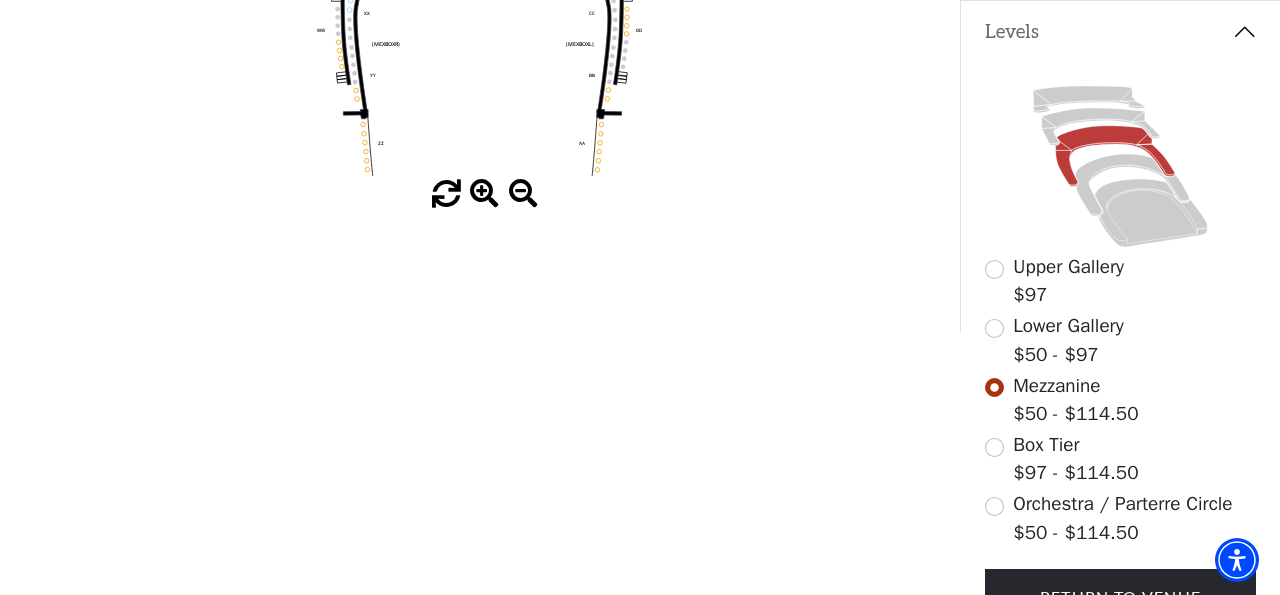 scroll, scrollTop: 440, scrollLeft: 0, axis: vertical 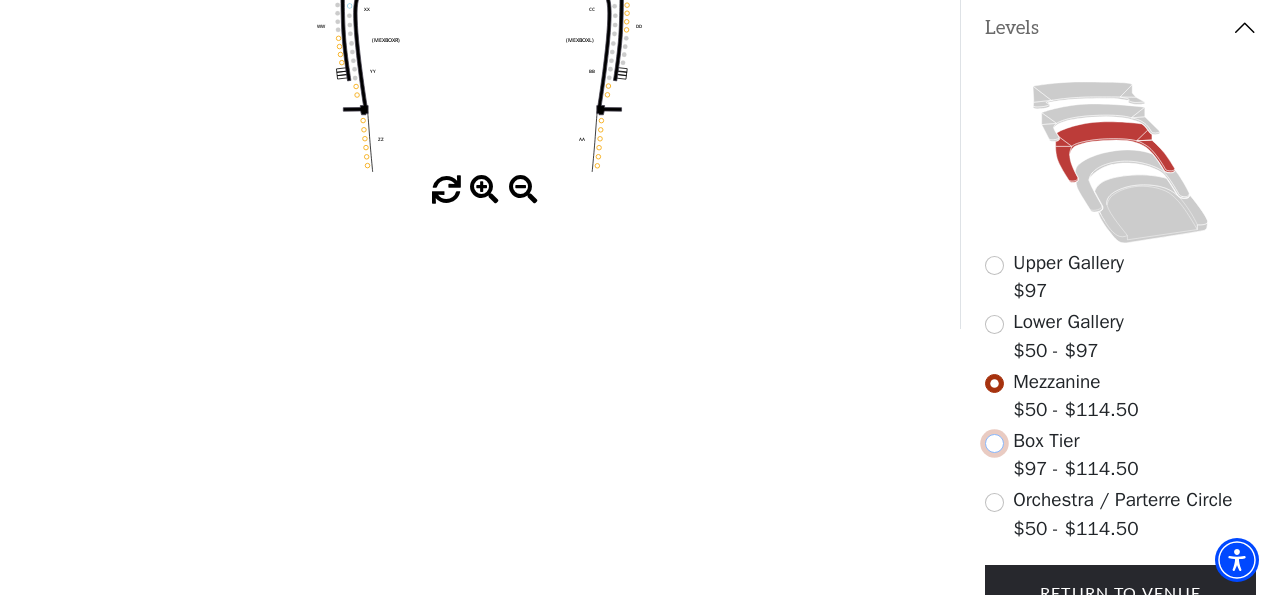 click at bounding box center [994, 443] 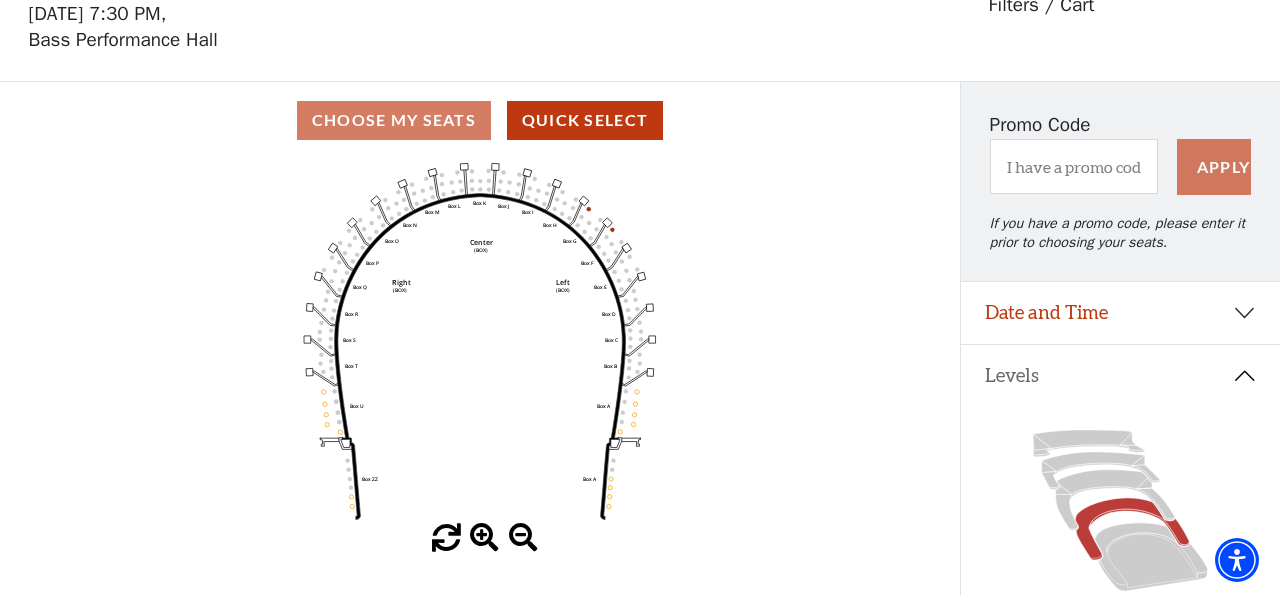 scroll, scrollTop: 92, scrollLeft: 0, axis: vertical 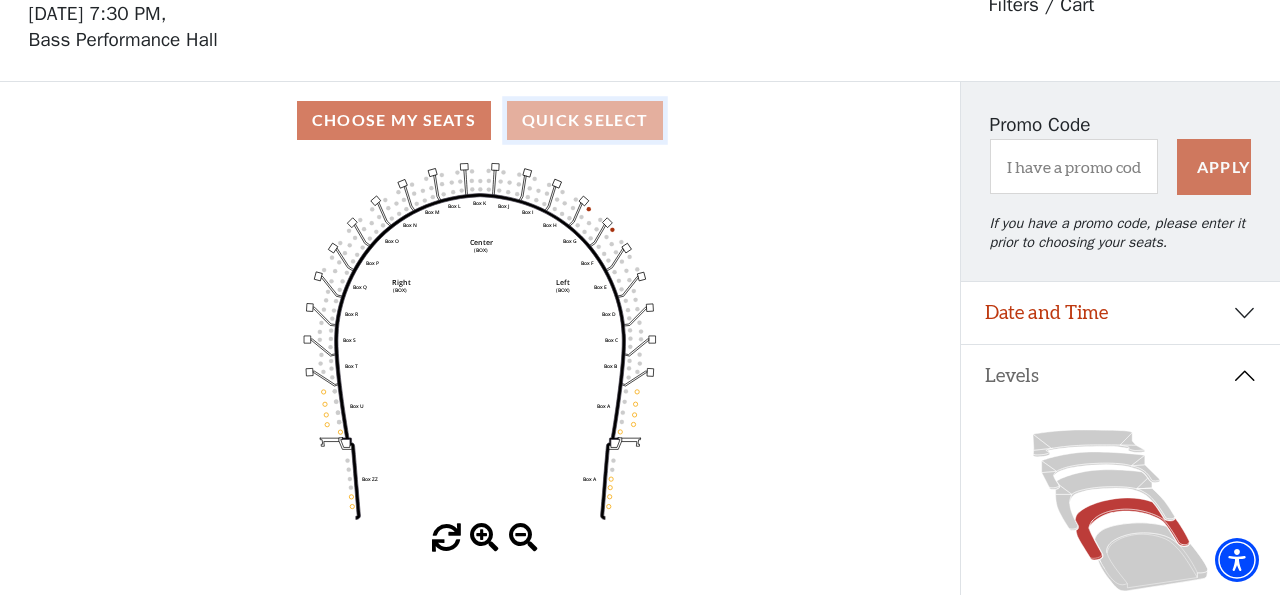 click on "Quick Select" at bounding box center (585, 120) 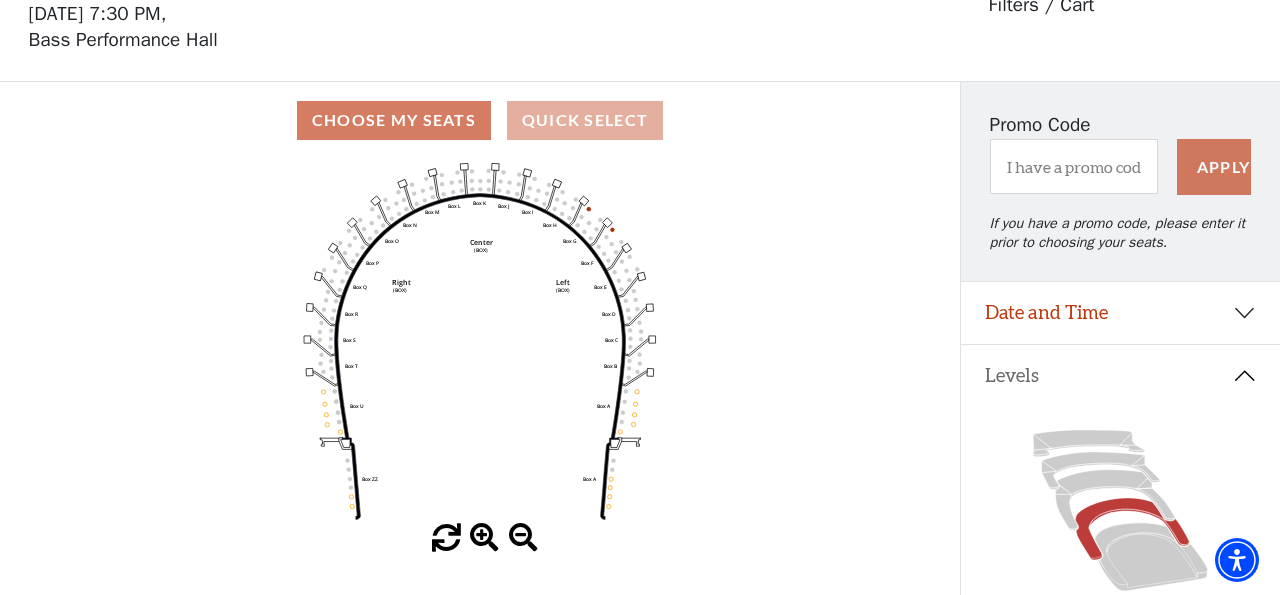 scroll, scrollTop: 0, scrollLeft: 0, axis: both 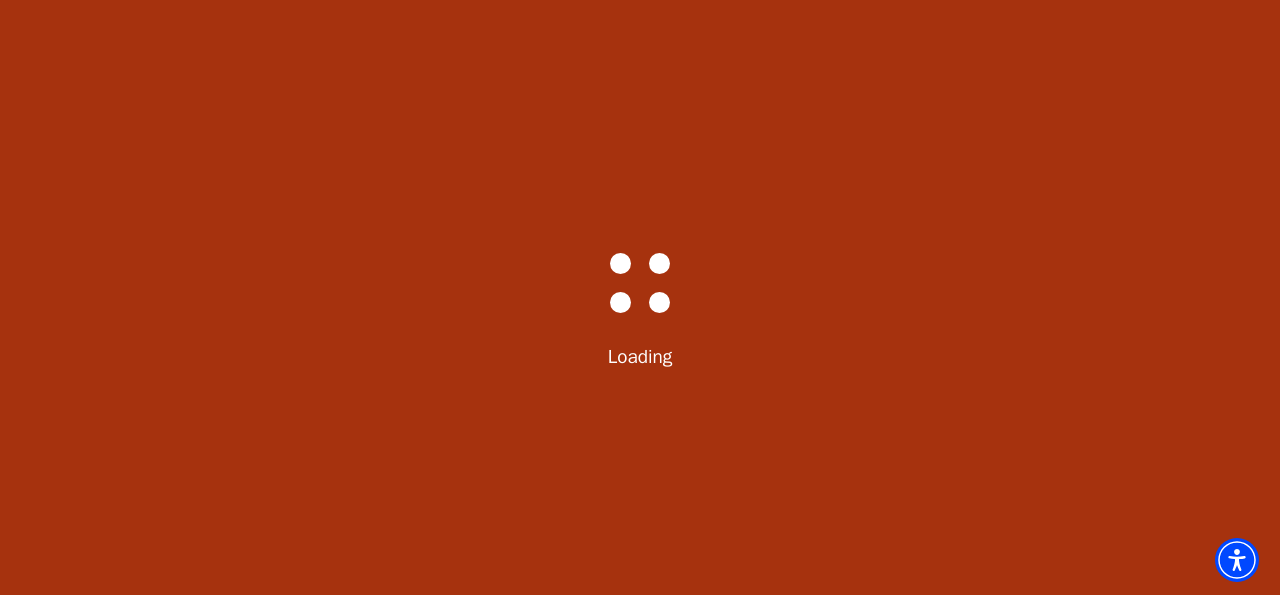 select on "5412" 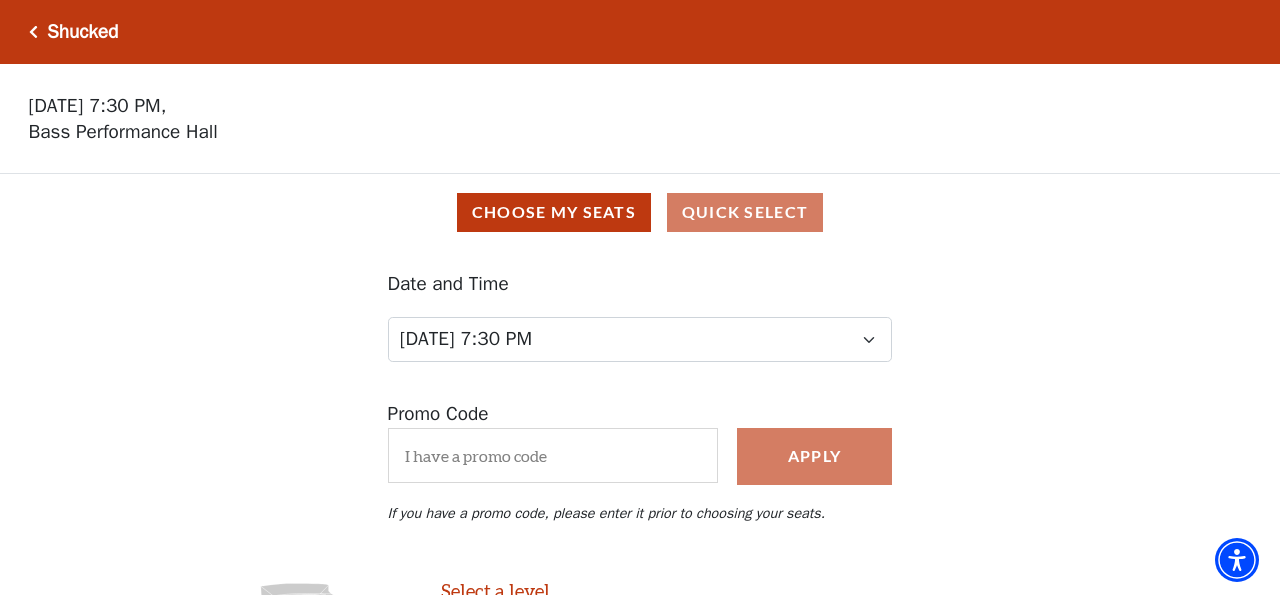 click on "Date and Time   Tuesday, July 29 at 7:30 PM Wednesday, July 30 at 7:30 PM Thursday, July 31 at 7:30 PM Friday, August 1 at 7:30 PM Saturday, August 2 at 1:30 PM Saturday, August 2 at 7:30 PM Sunday, August 3 at 1:30 PM Sunday, August 3 at 6:30 PM" at bounding box center (640, 316) 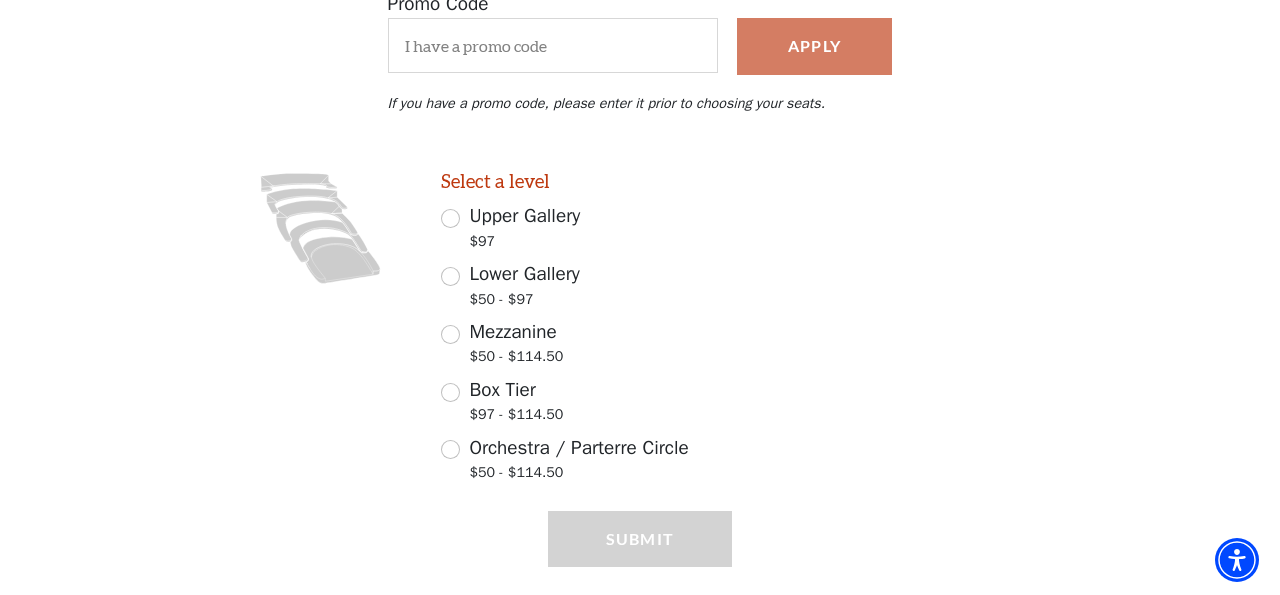 scroll, scrollTop: 440, scrollLeft: 0, axis: vertical 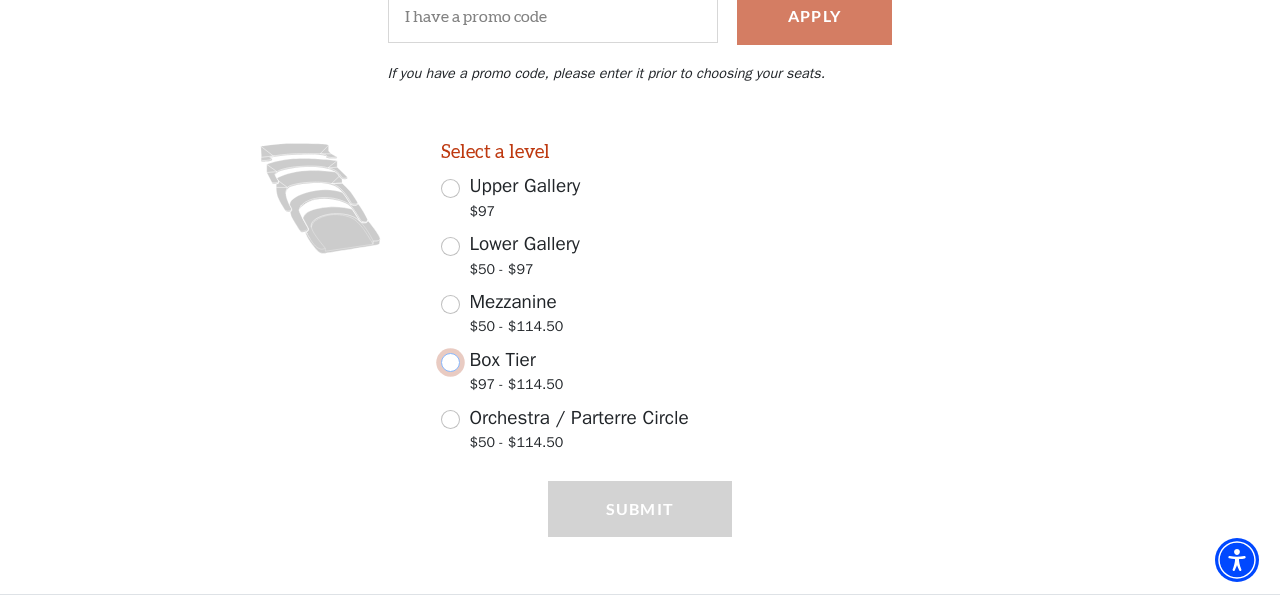 click on "Box Tier     $97 - $114.50" at bounding box center (450, 362) 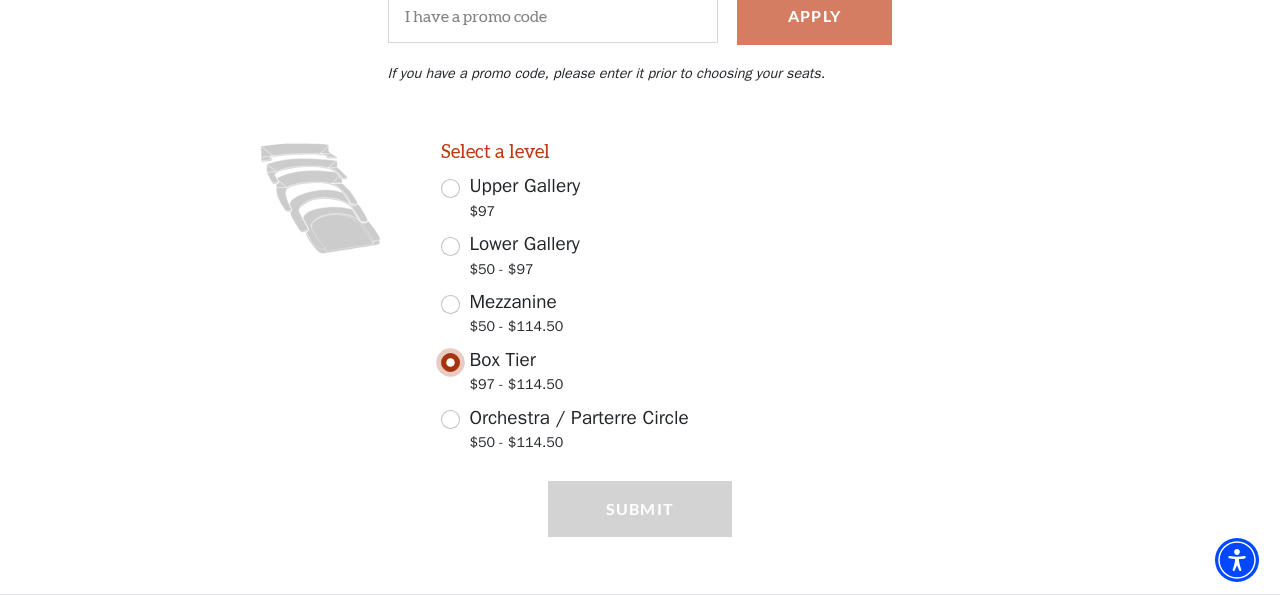 scroll, scrollTop: 450, scrollLeft: 0, axis: vertical 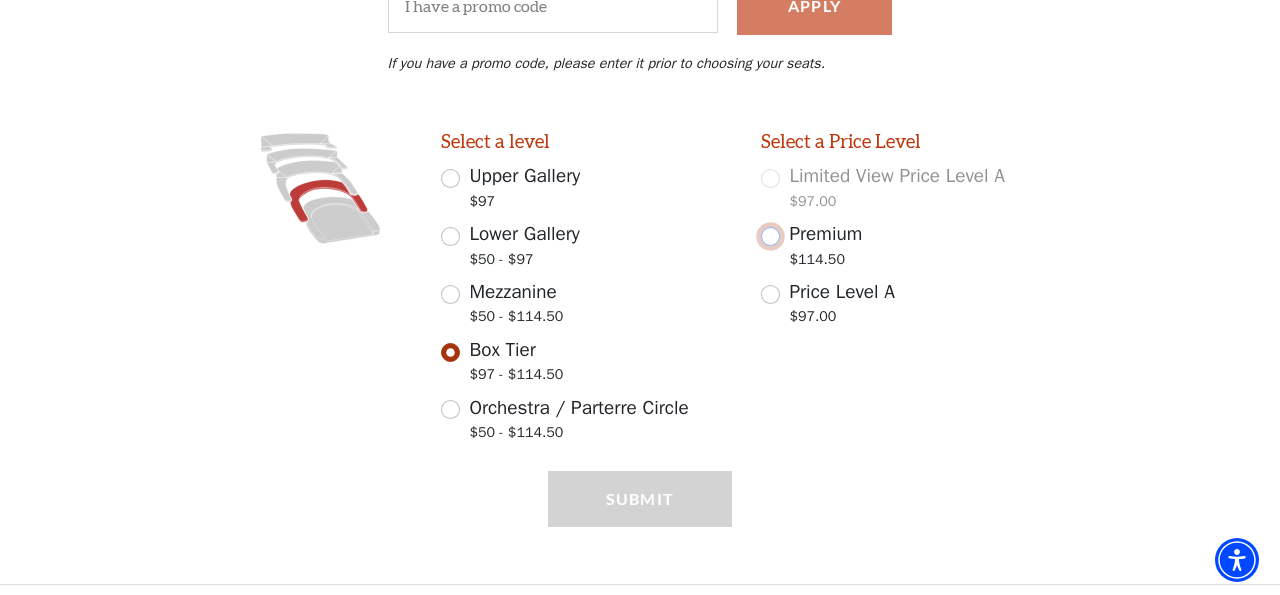 click on "Premium $114.50" at bounding box center [770, 236] 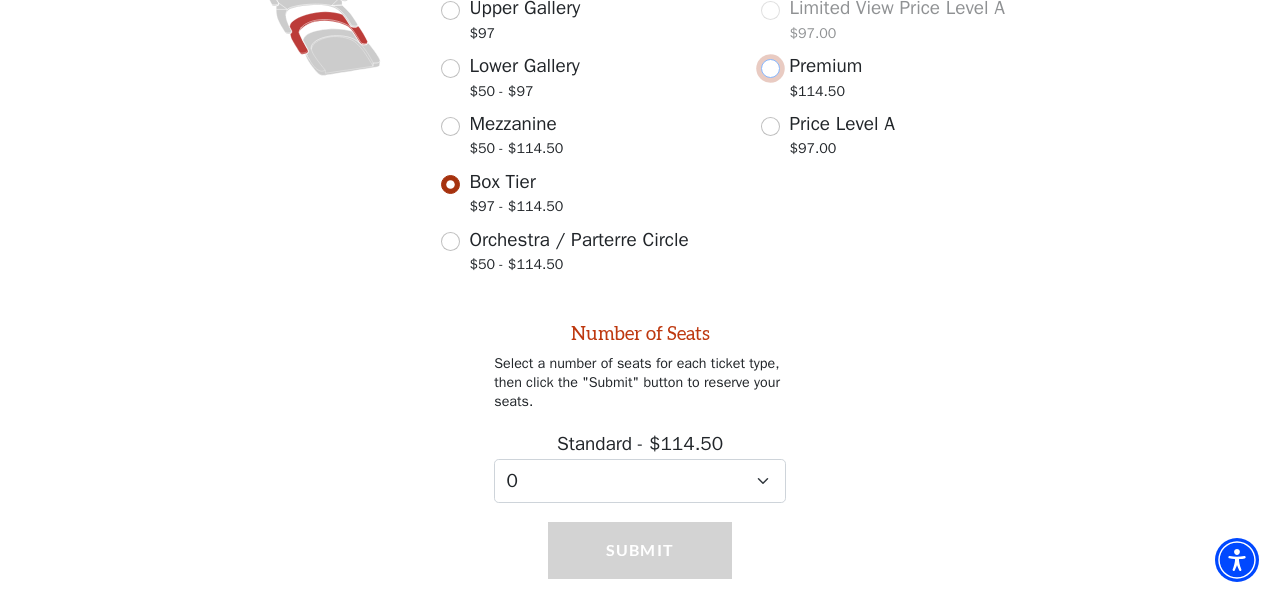 scroll, scrollTop: 664, scrollLeft: 0, axis: vertical 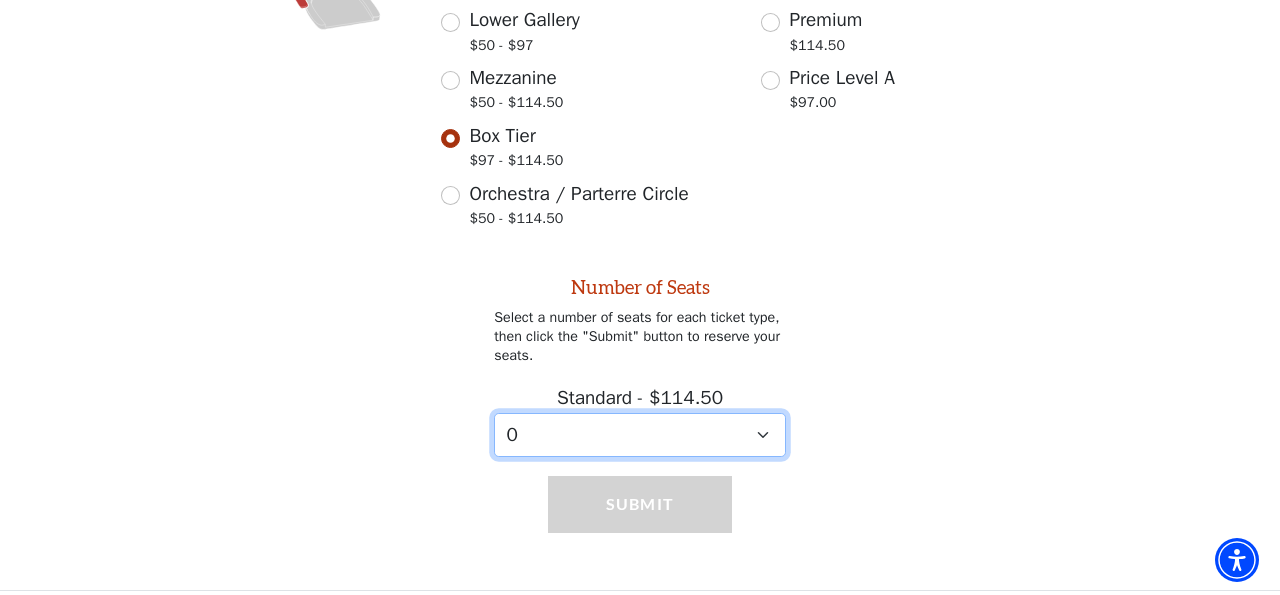click on "0 1 2 3" at bounding box center [640, 435] 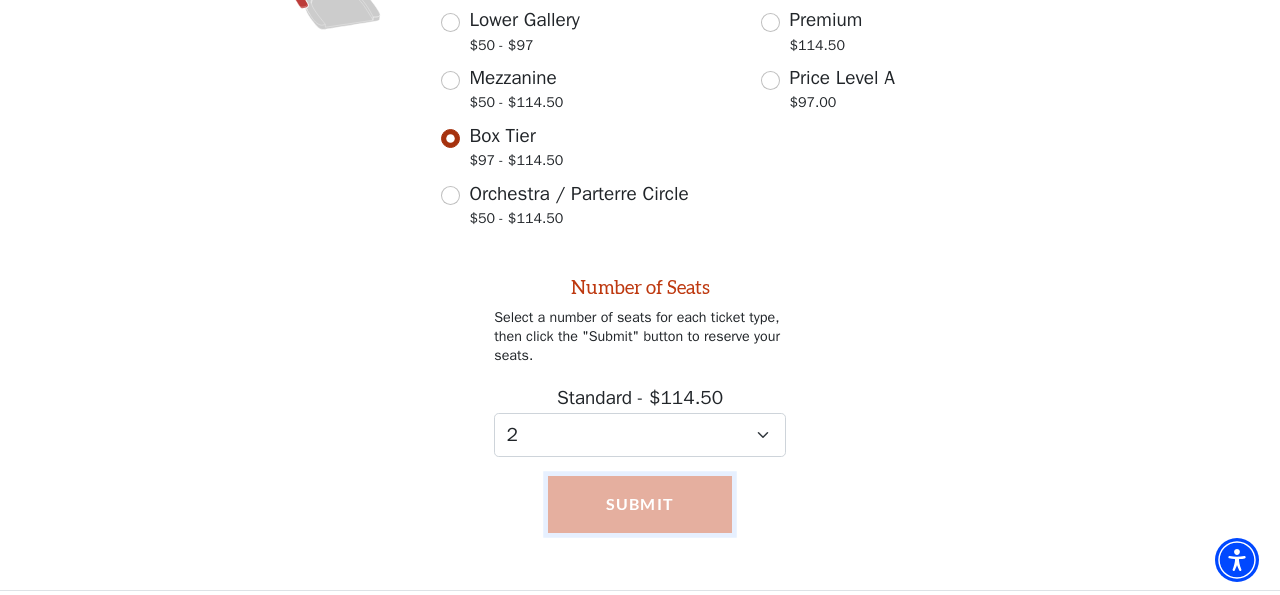 click on "Submit" at bounding box center (640, 504) 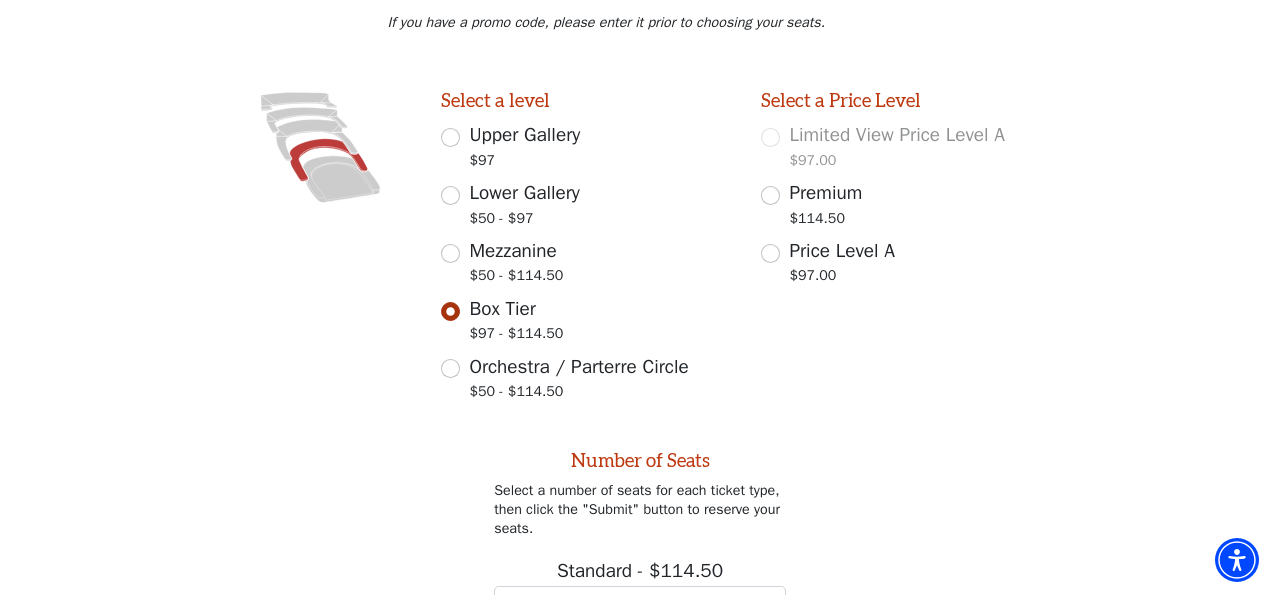 scroll, scrollTop: 490, scrollLeft: 0, axis: vertical 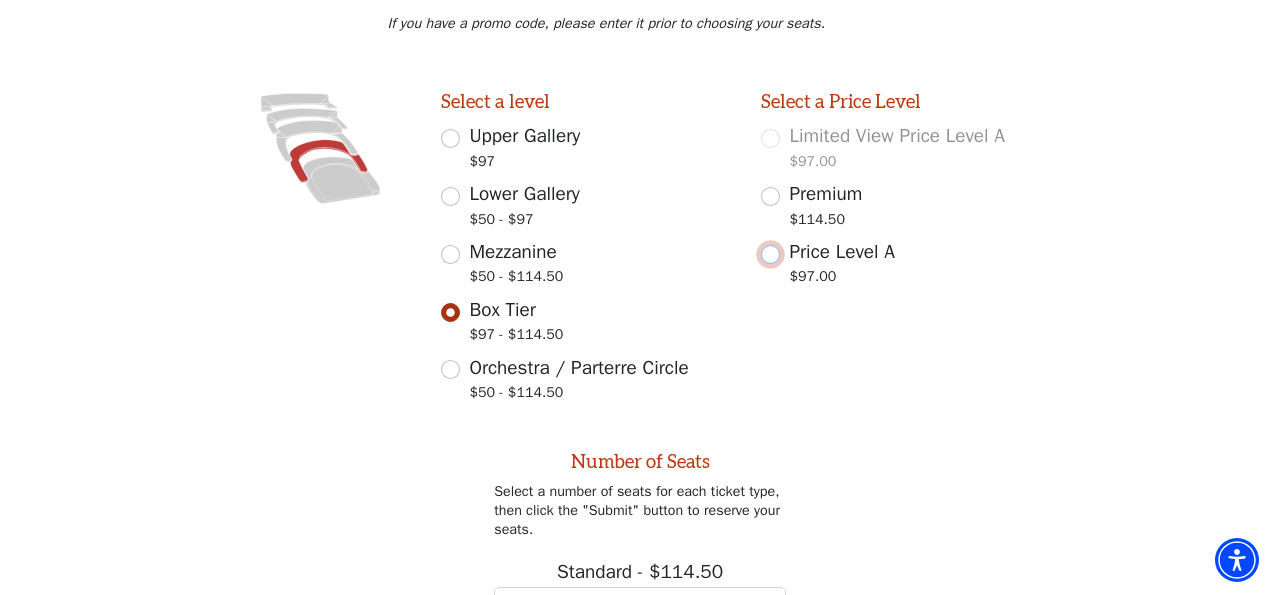 click on "Price Level A $97.00" at bounding box center [770, 254] 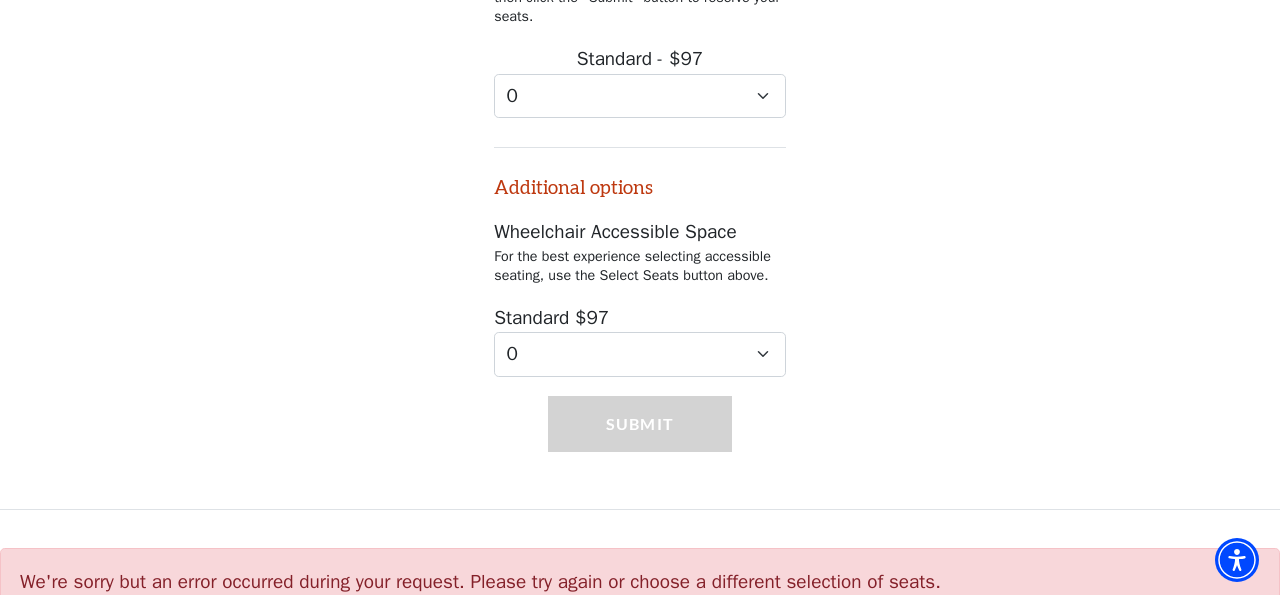 scroll, scrollTop: 1025, scrollLeft: 0, axis: vertical 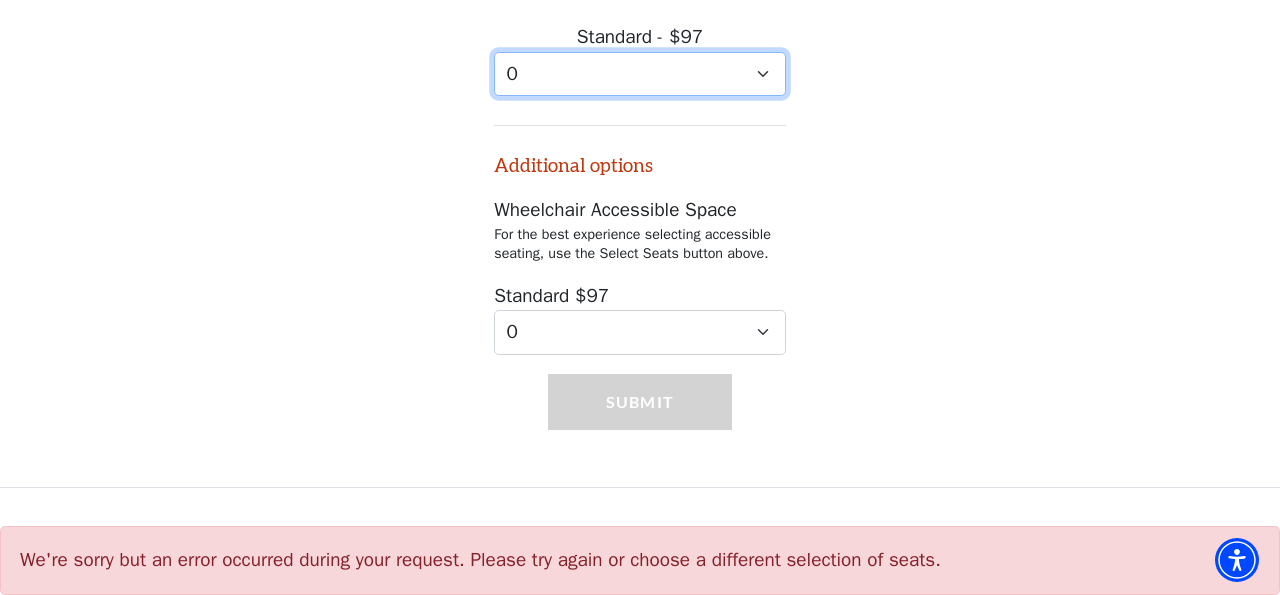 click on "0 1 2 3 4 5 6 7 8 9" at bounding box center (640, 74) 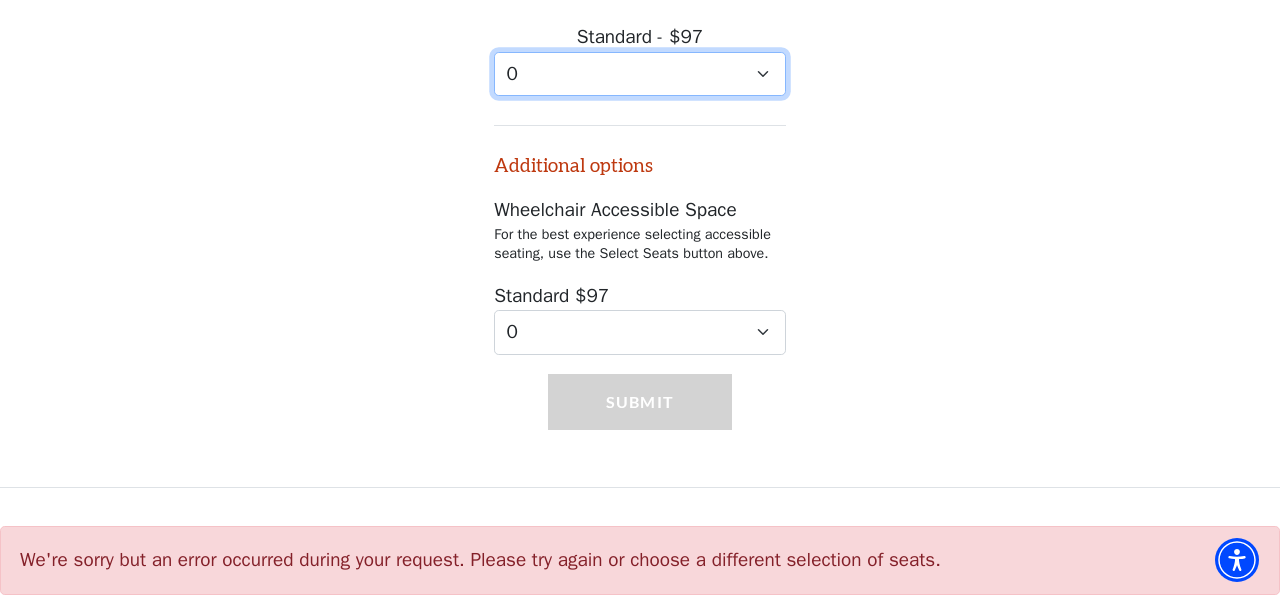 select on "2" 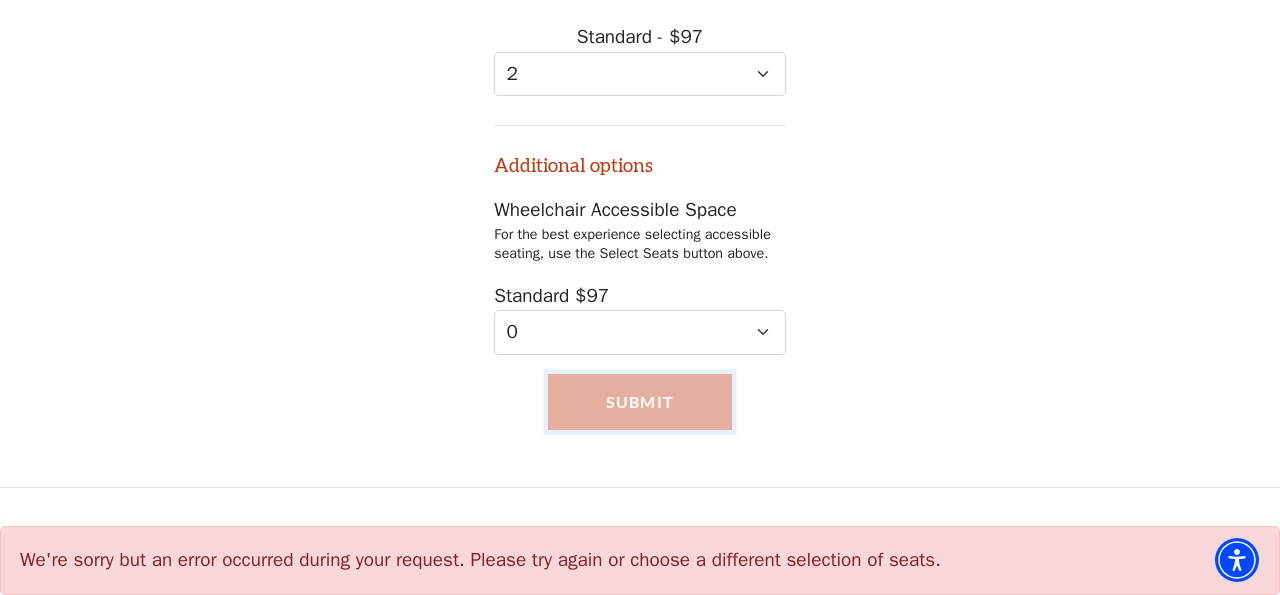 click on "Submit" at bounding box center [640, 402] 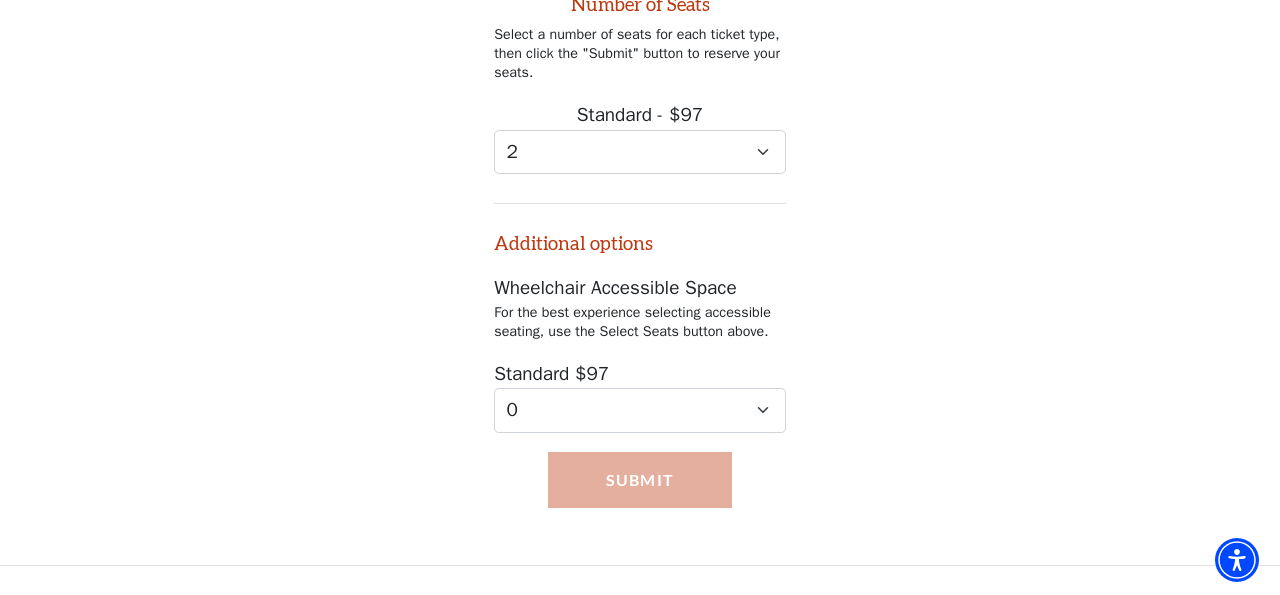 scroll, scrollTop: 1025, scrollLeft: 0, axis: vertical 